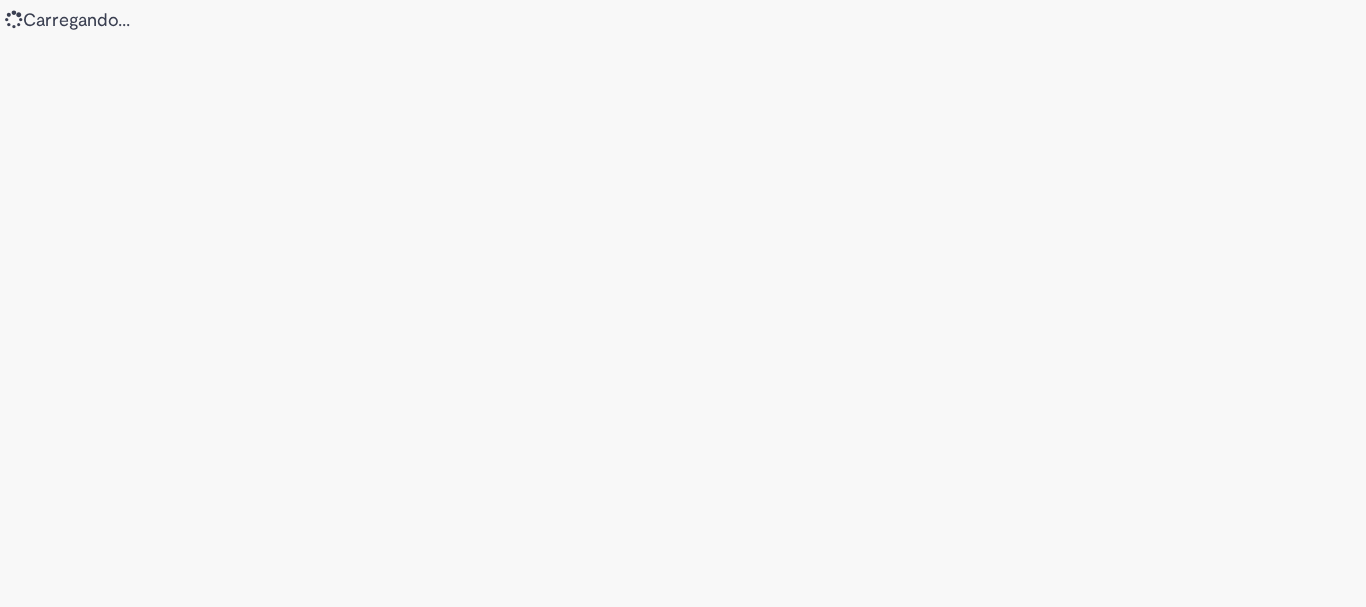 scroll, scrollTop: 0, scrollLeft: 0, axis: both 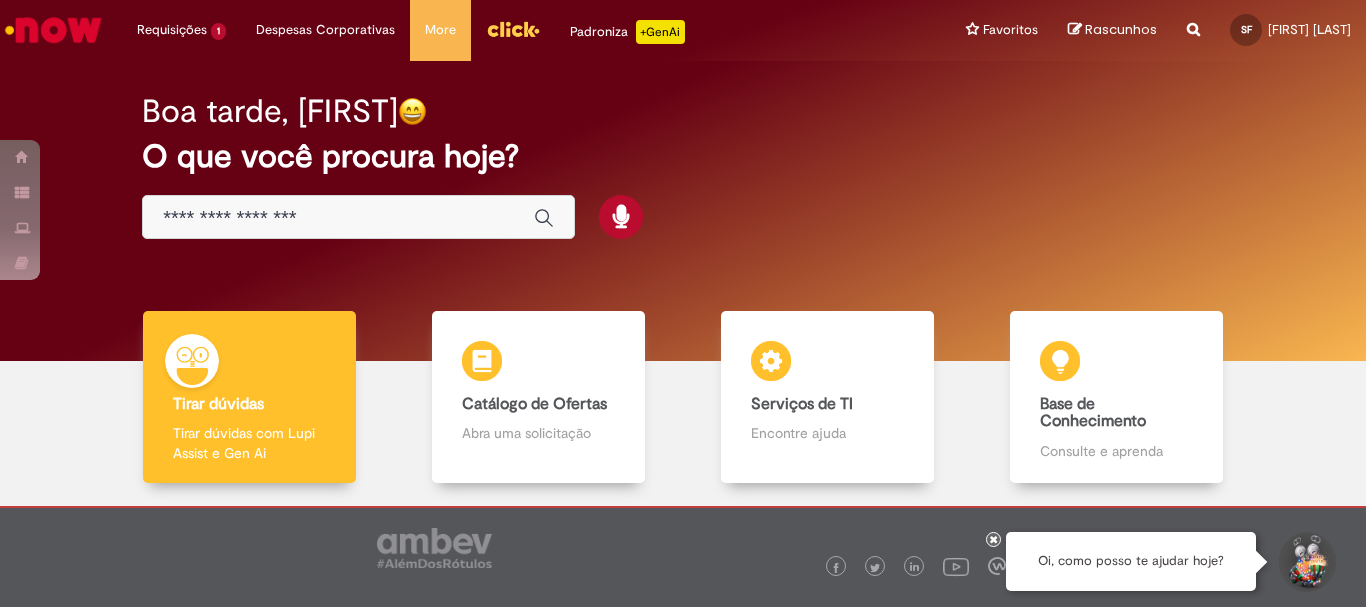 click at bounding box center [53, 30] 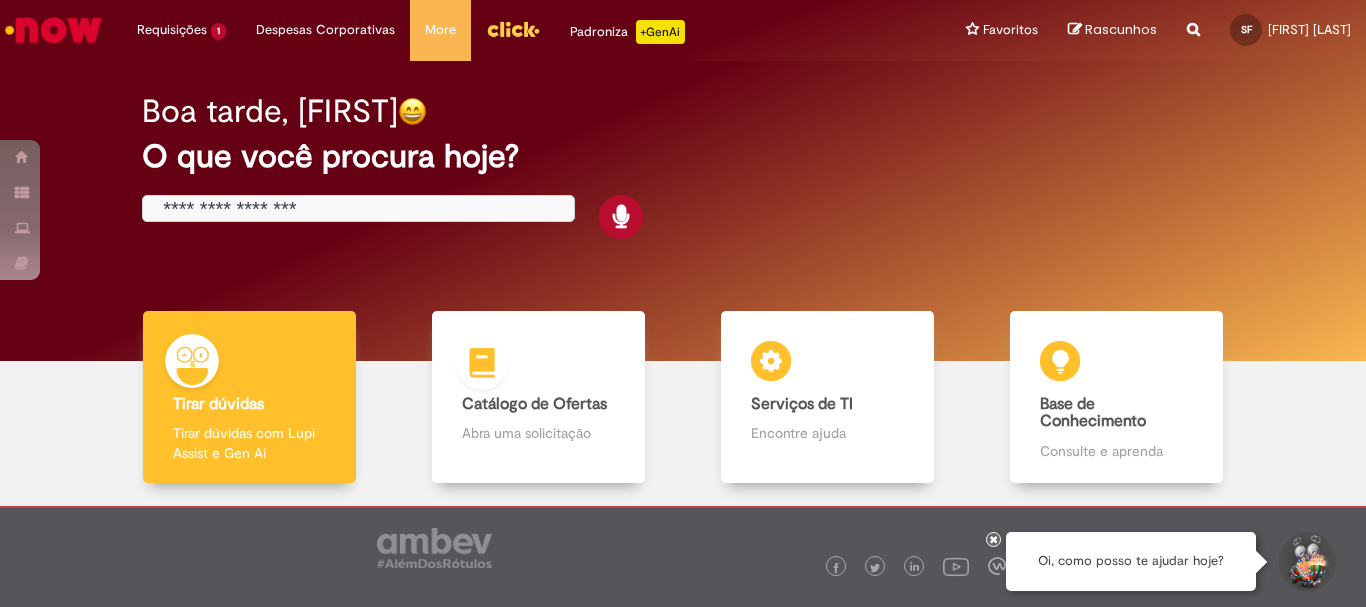 scroll, scrollTop: 0, scrollLeft: 0, axis: both 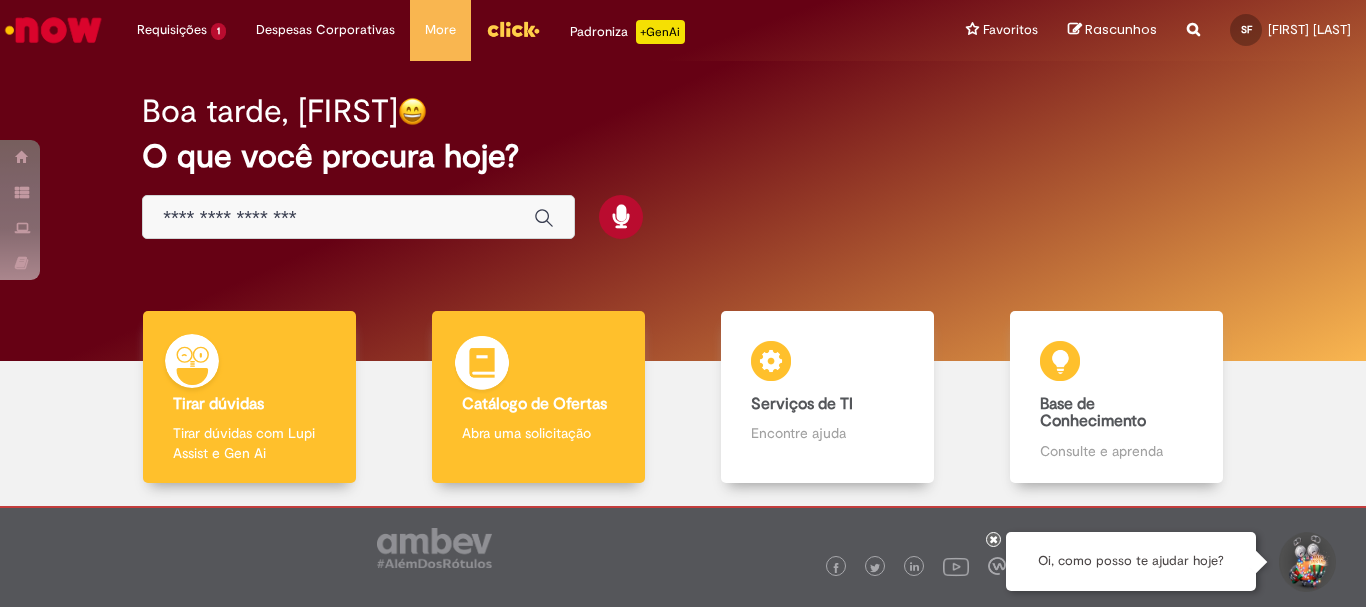 click on "Catálogo de Ofertas" at bounding box center (534, 404) 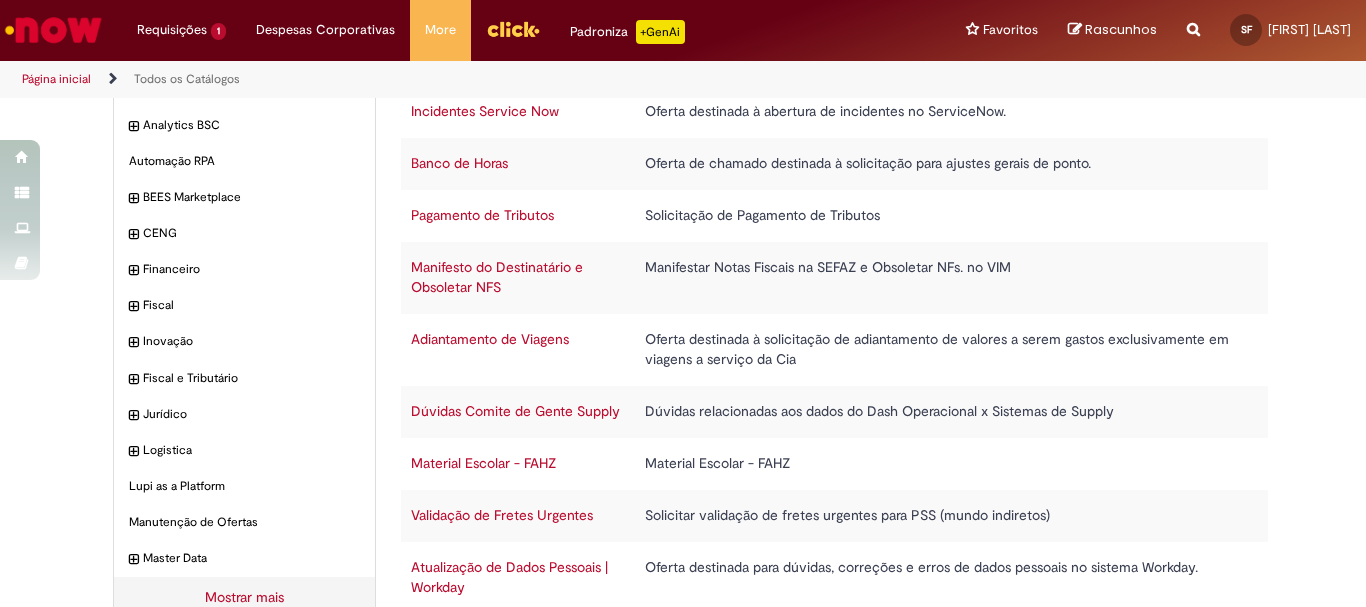 scroll, scrollTop: 223, scrollLeft: 0, axis: vertical 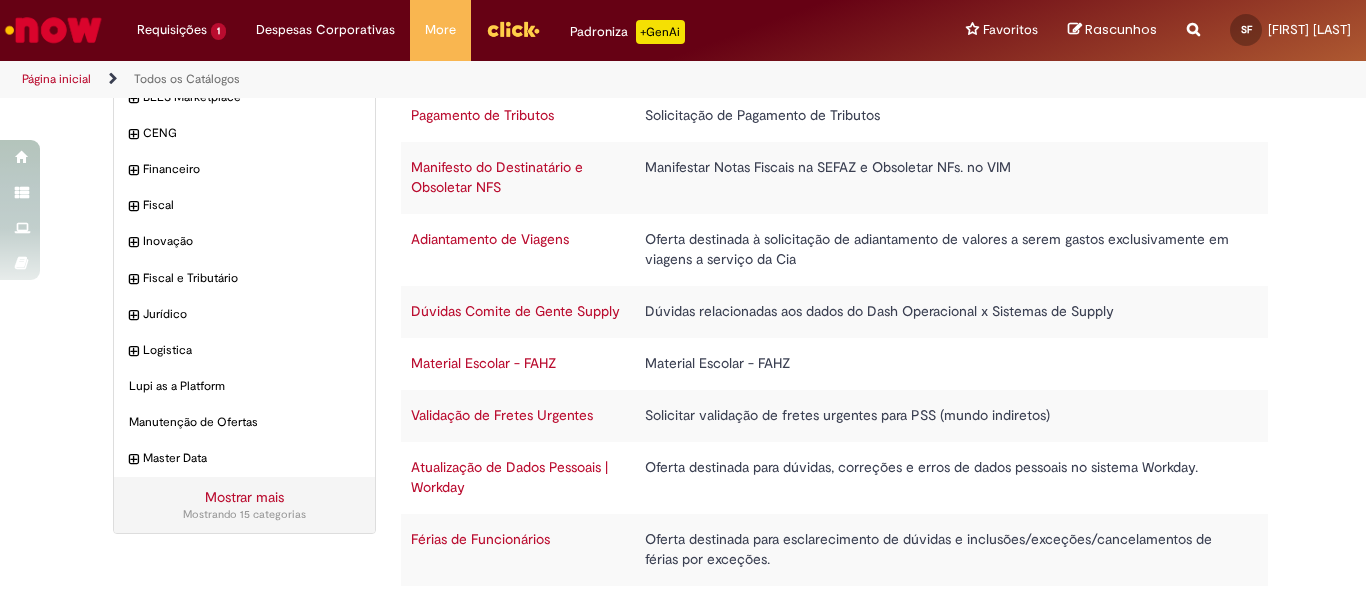 click on "Validação de Fretes Urgentes" at bounding box center [502, 415] 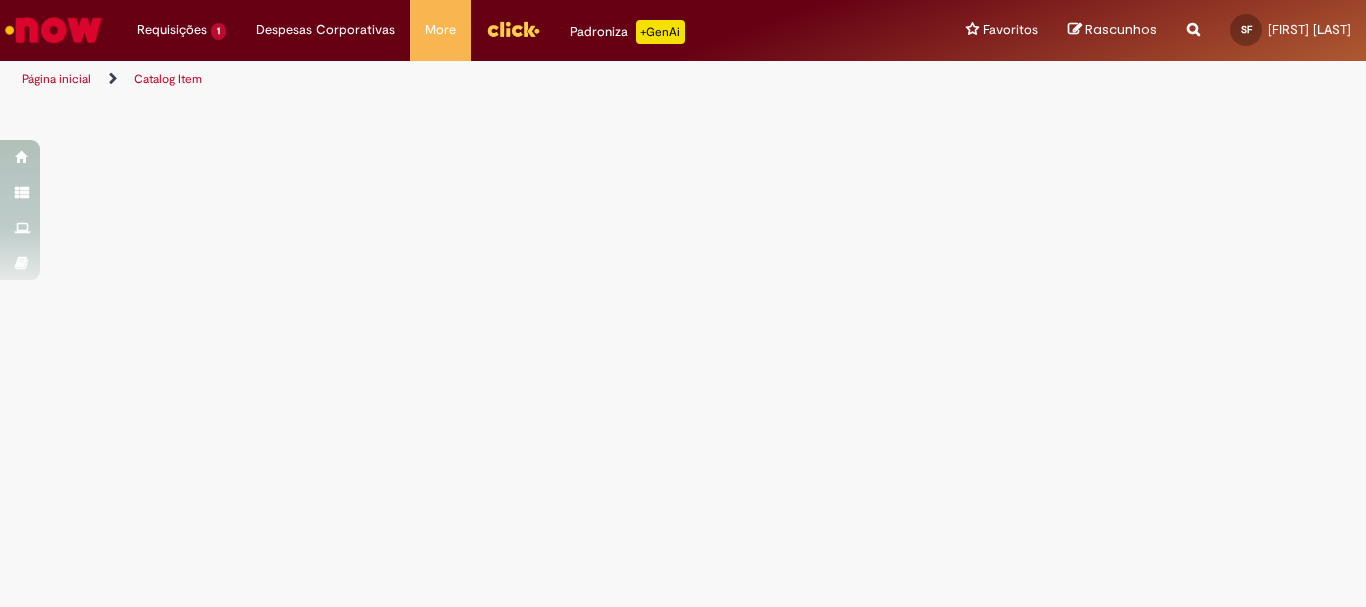 scroll, scrollTop: 0, scrollLeft: 0, axis: both 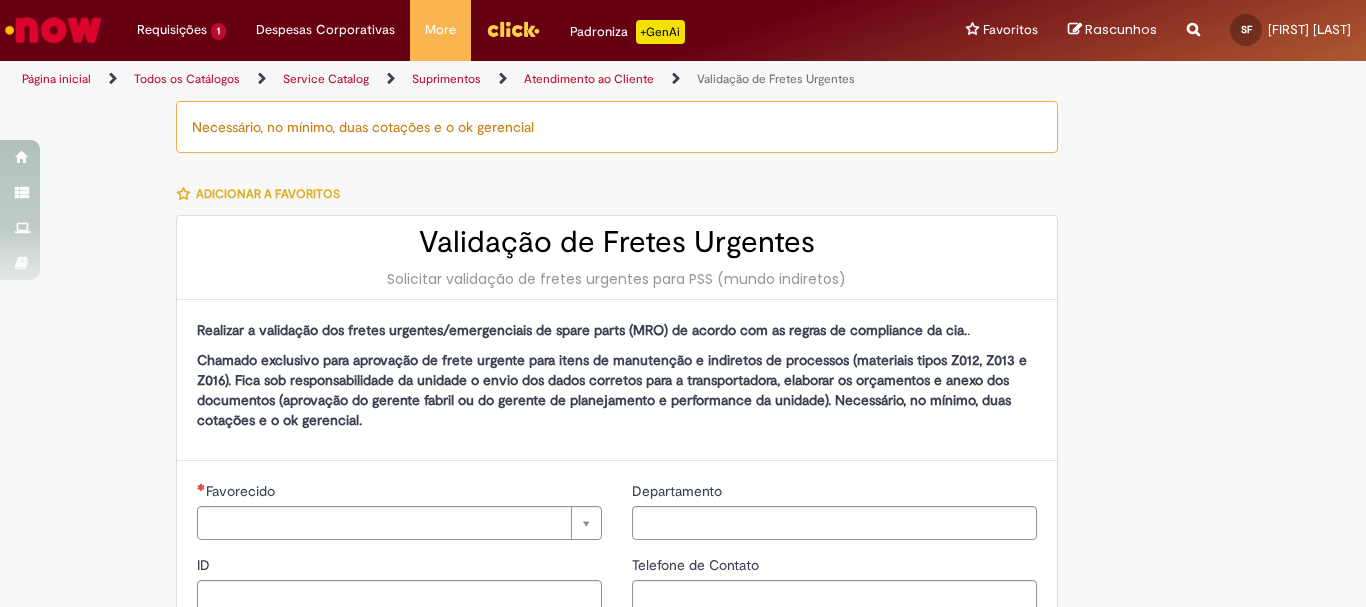 type on "********" 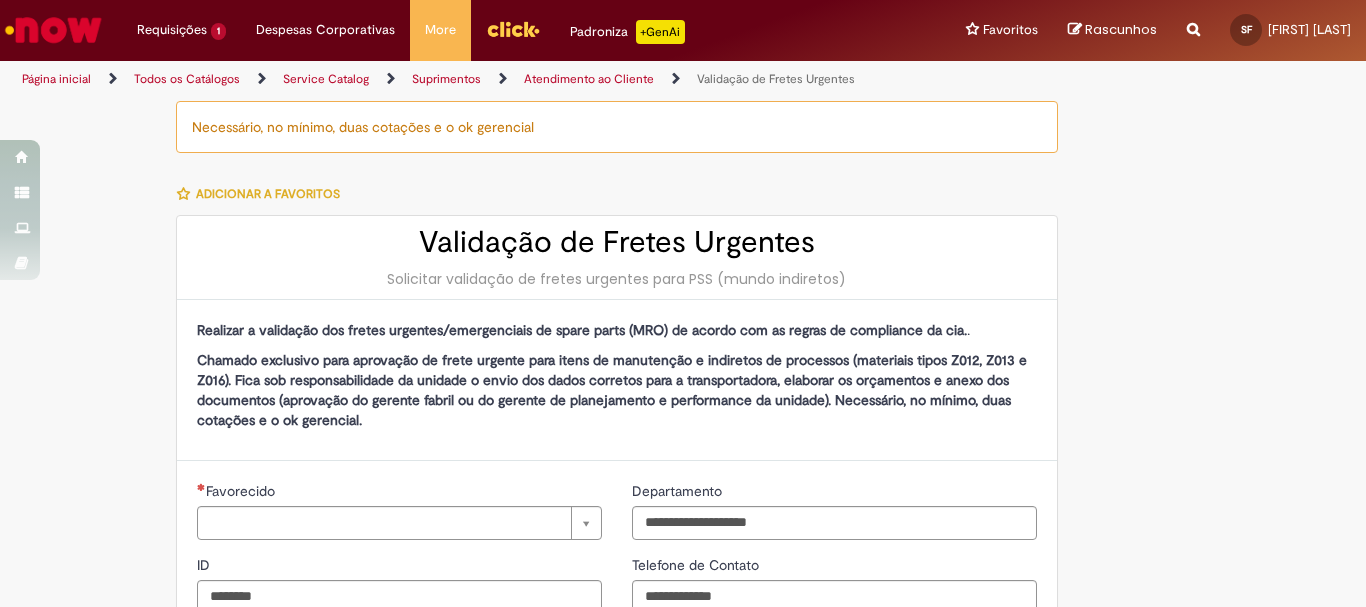 type on "**********" 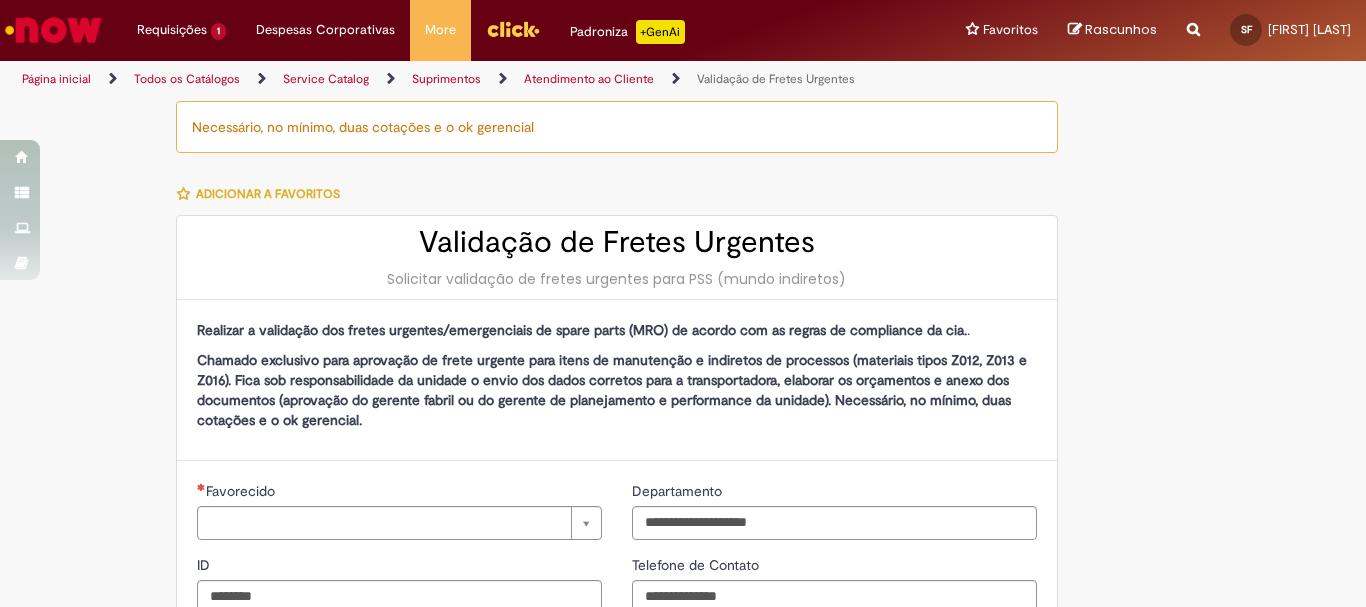 type on "**********" 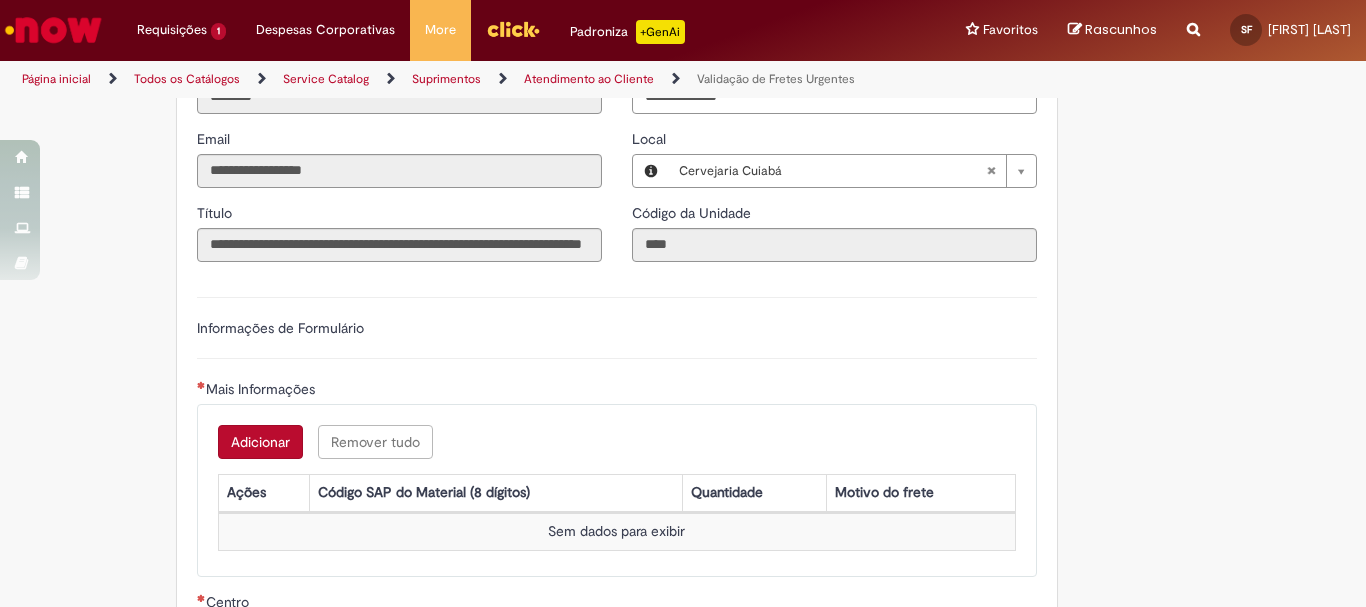 scroll, scrollTop: 700, scrollLeft: 0, axis: vertical 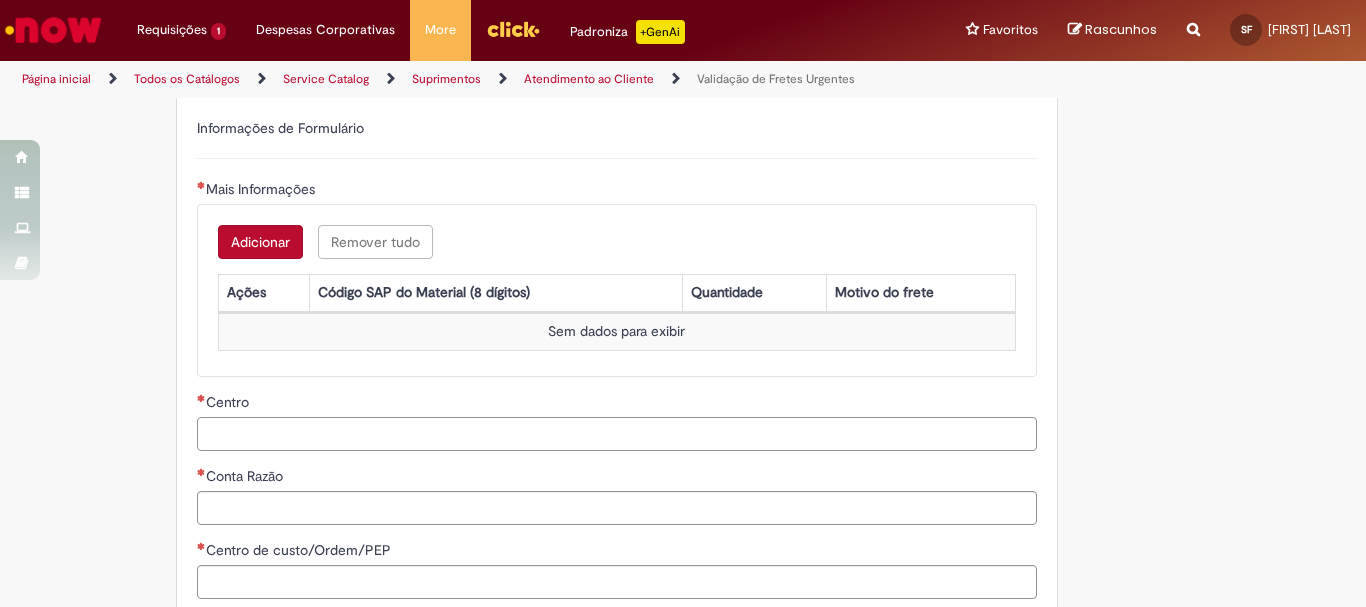 click on "Centro" at bounding box center (617, 434) 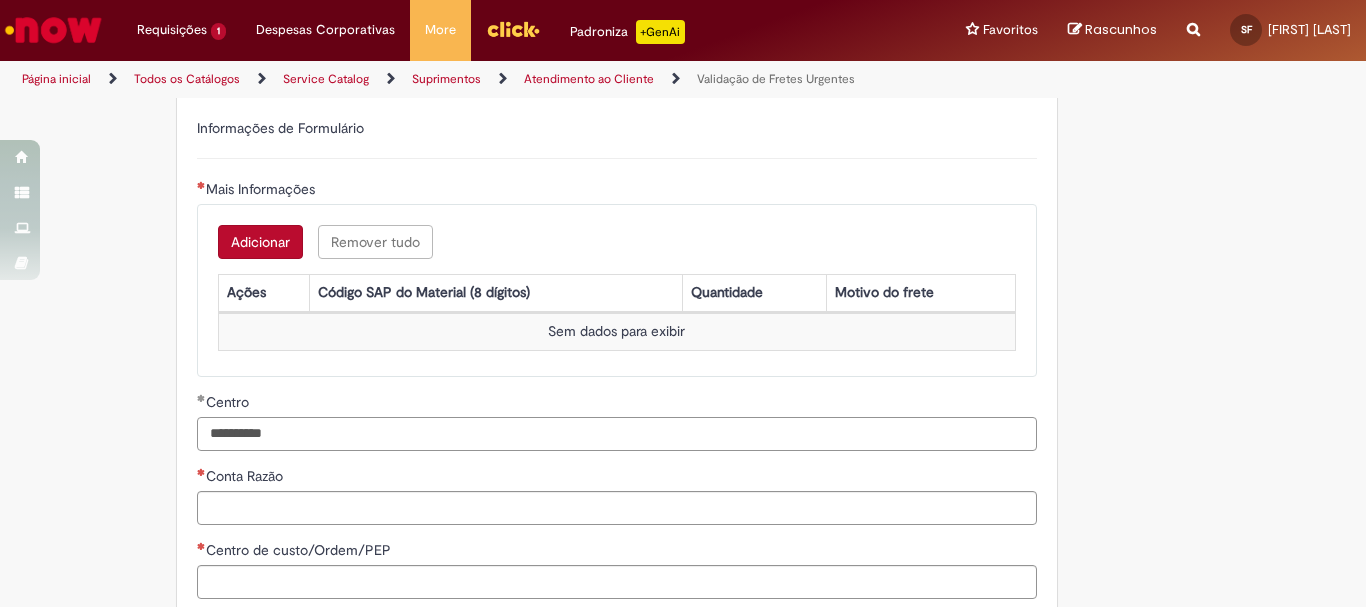 scroll, scrollTop: 900, scrollLeft: 0, axis: vertical 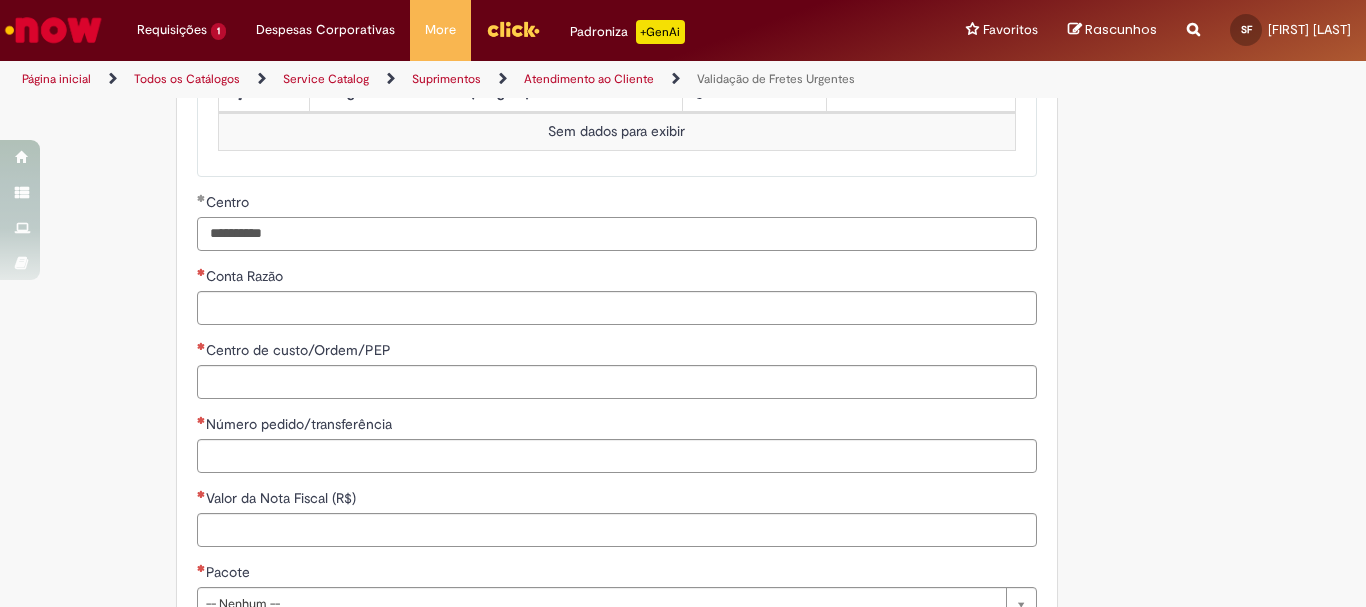 type on "**********" 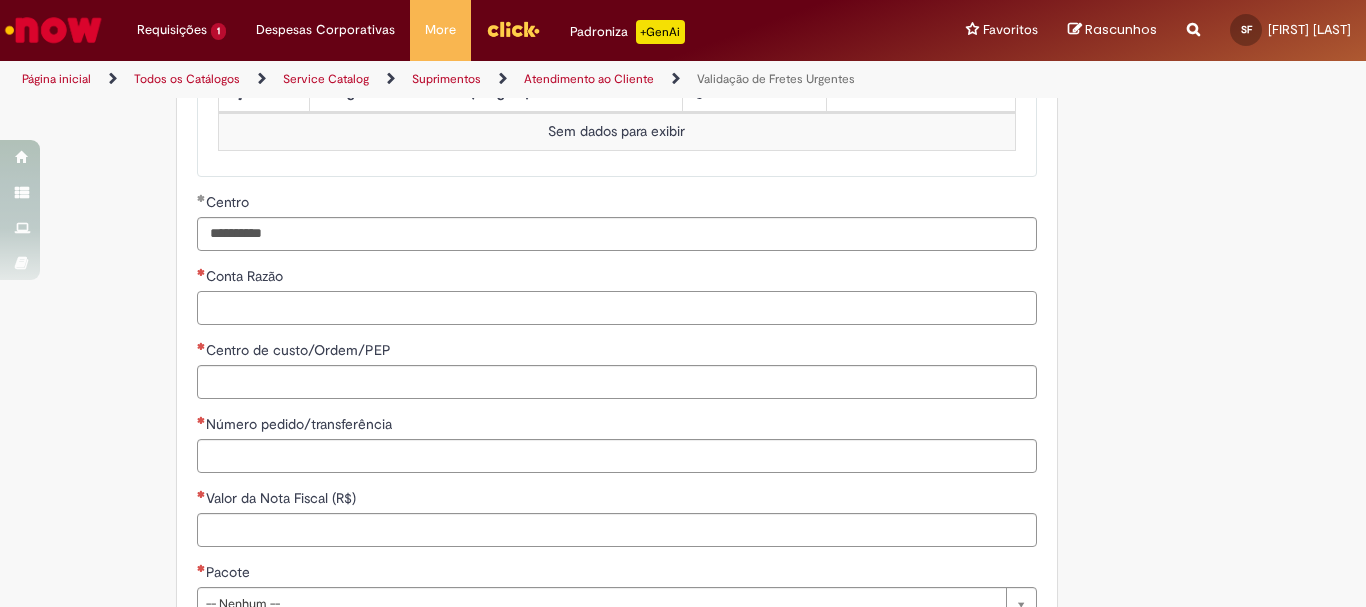 click on "Conta Razão" at bounding box center [617, 308] 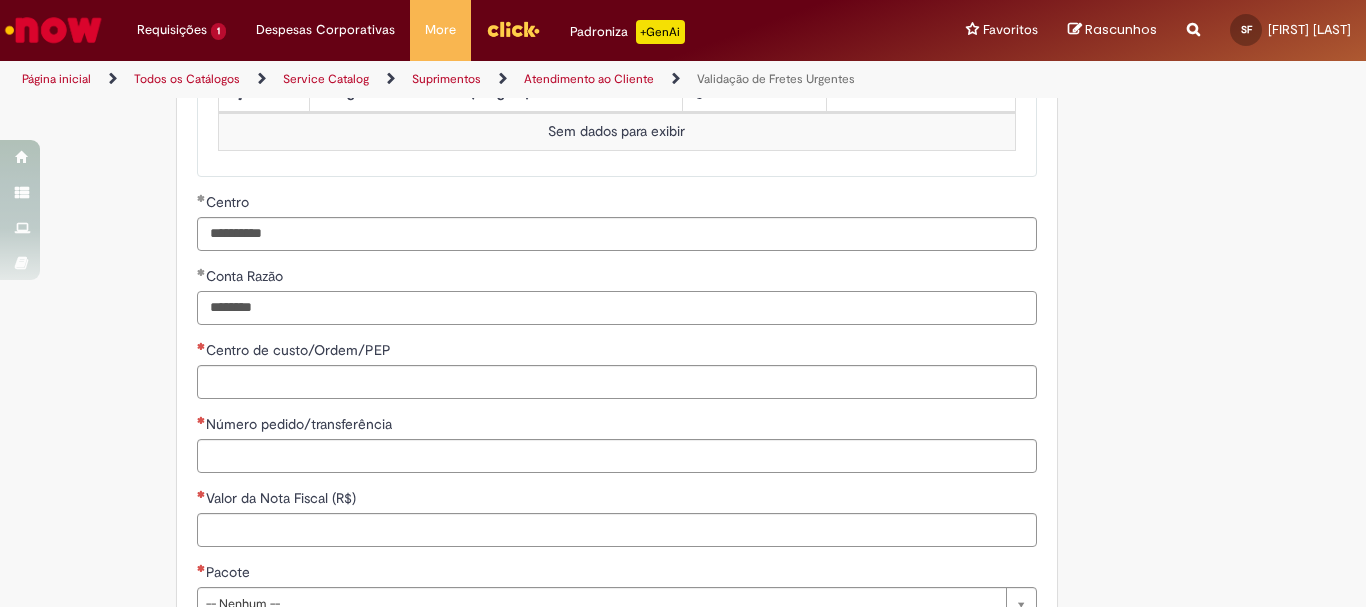 scroll, scrollTop: 1000, scrollLeft: 0, axis: vertical 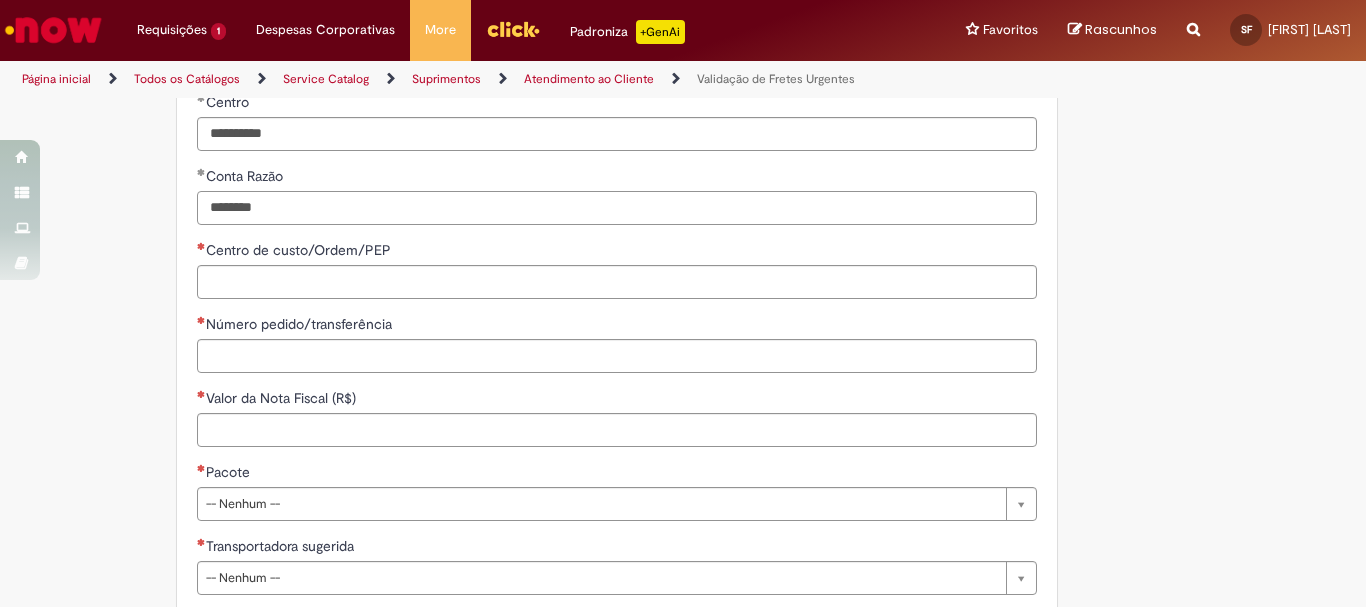type on "********" 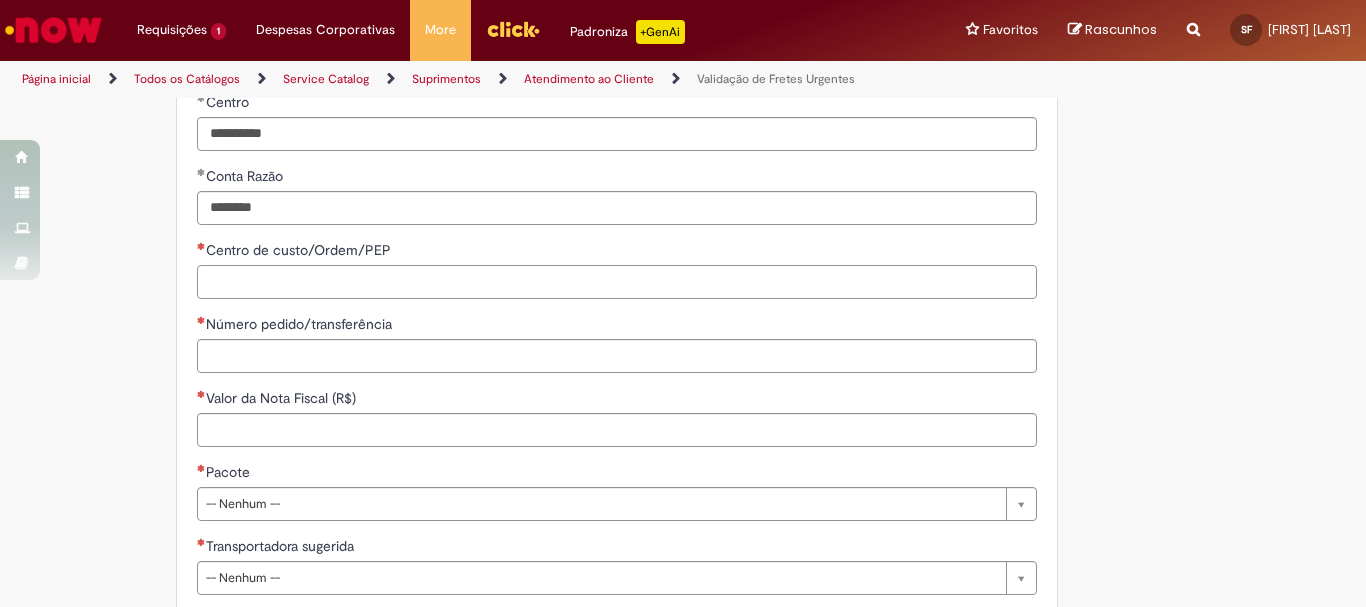 click on "Centro de custo/Ordem/PEP" at bounding box center (617, 282) 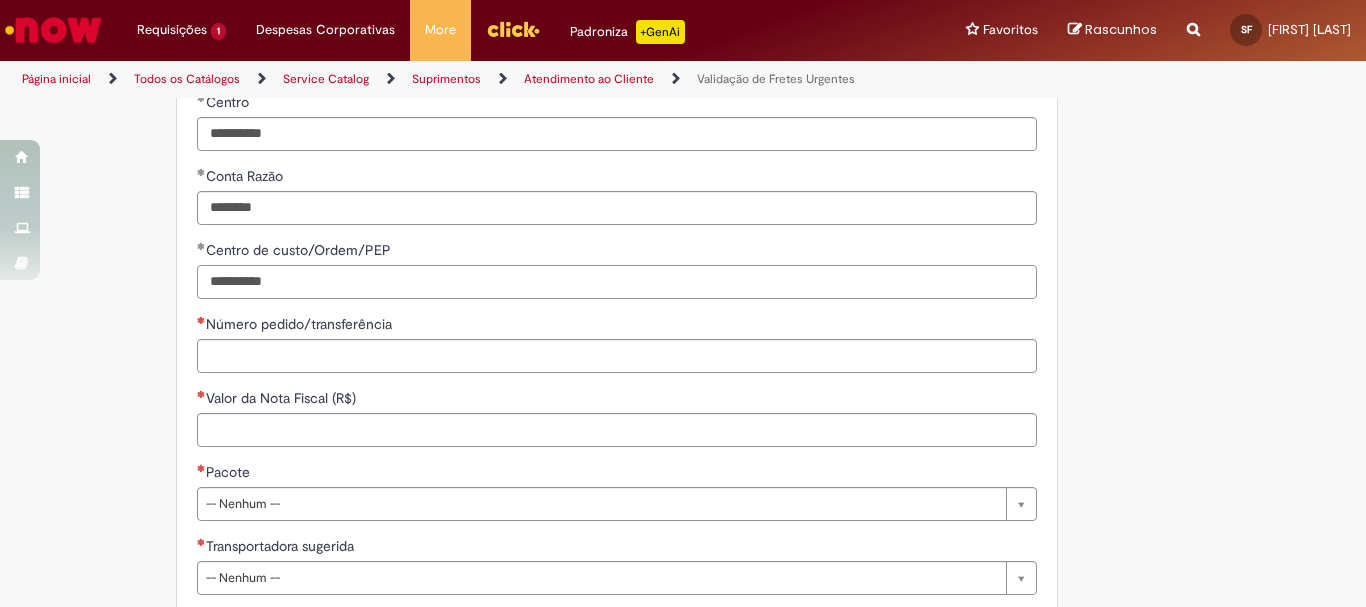 type on "**********" 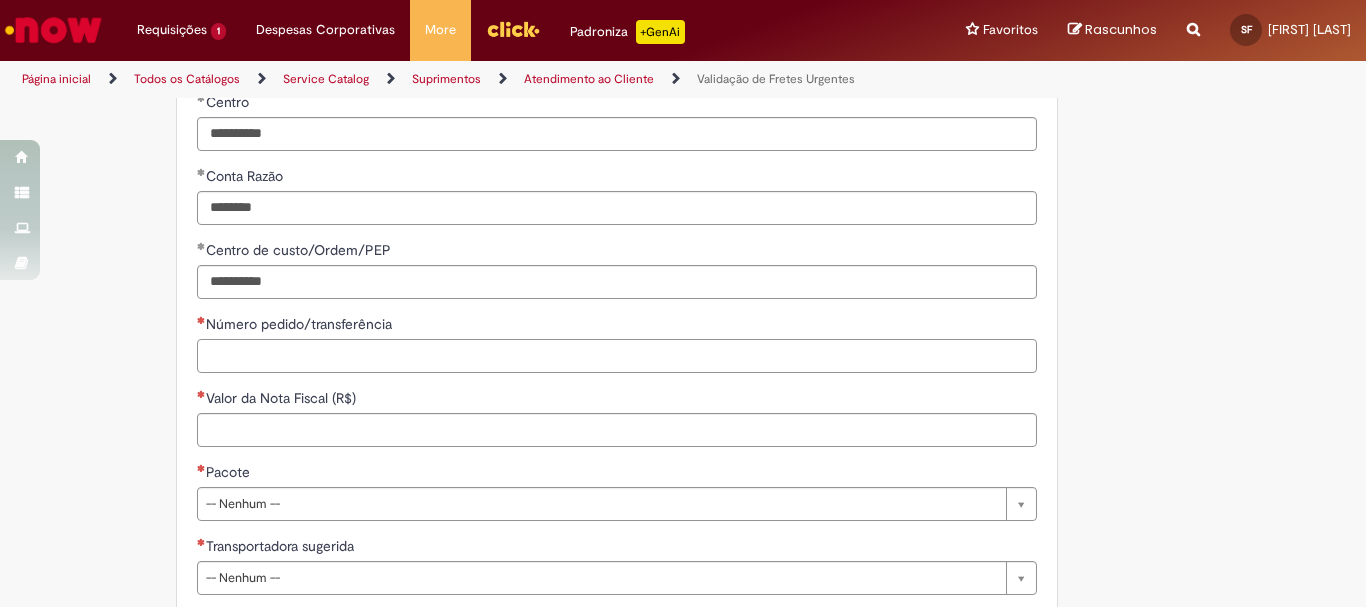 click on "Número pedido/transferência" at bounding box center (617, 356) 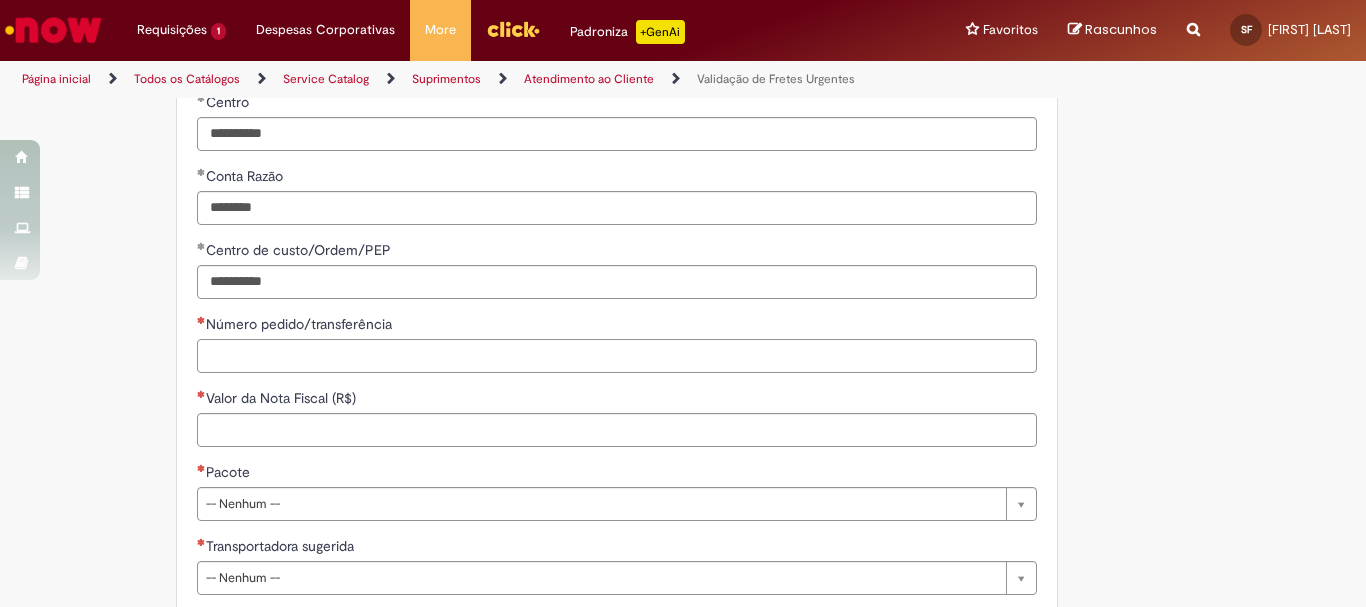 paste on "*****" 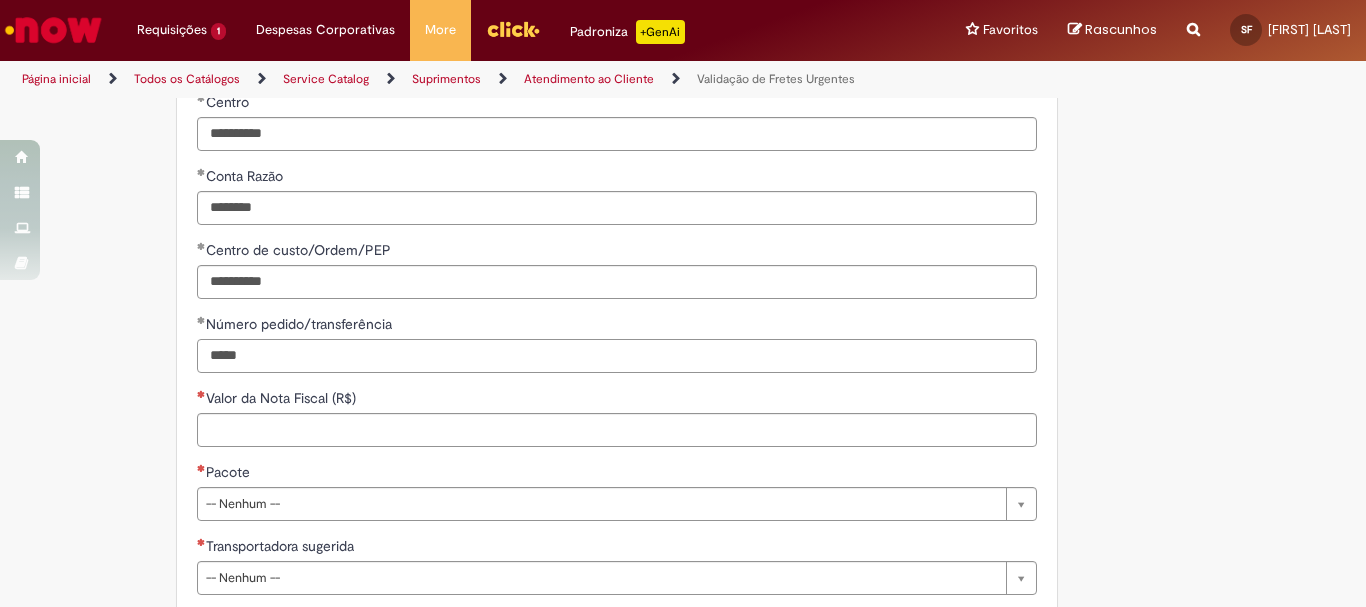 type on "*****" 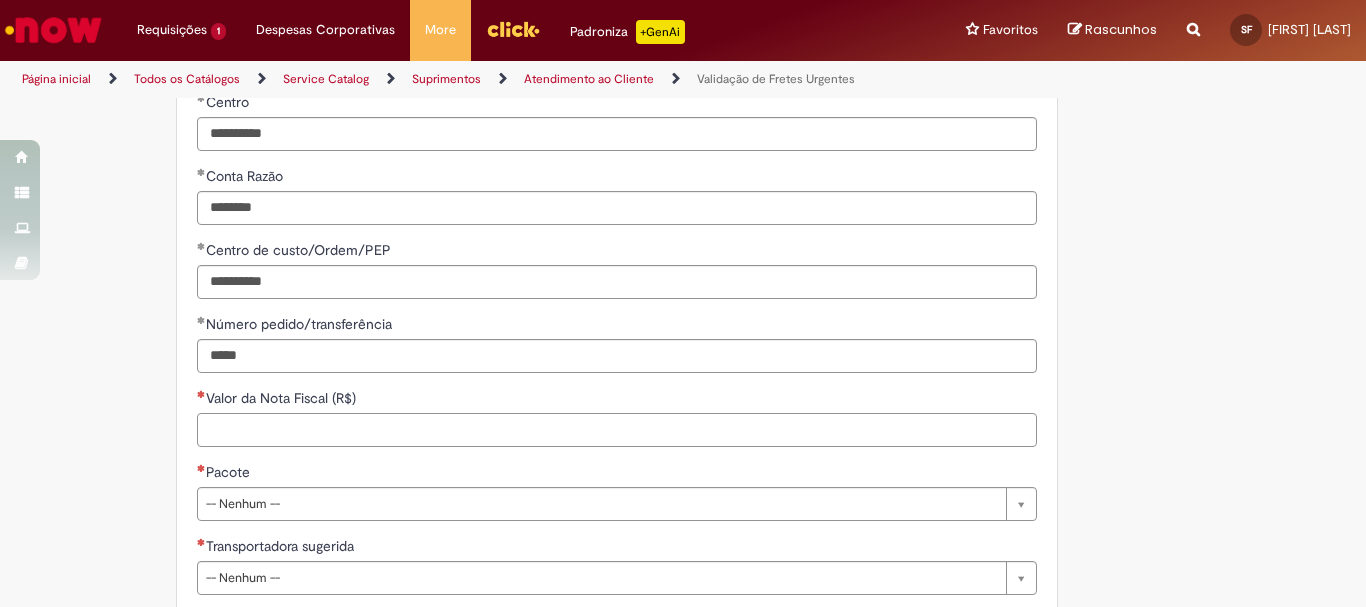 click on "Valor da Nota Fiscal (R$)" at bounding box center (617, 430) 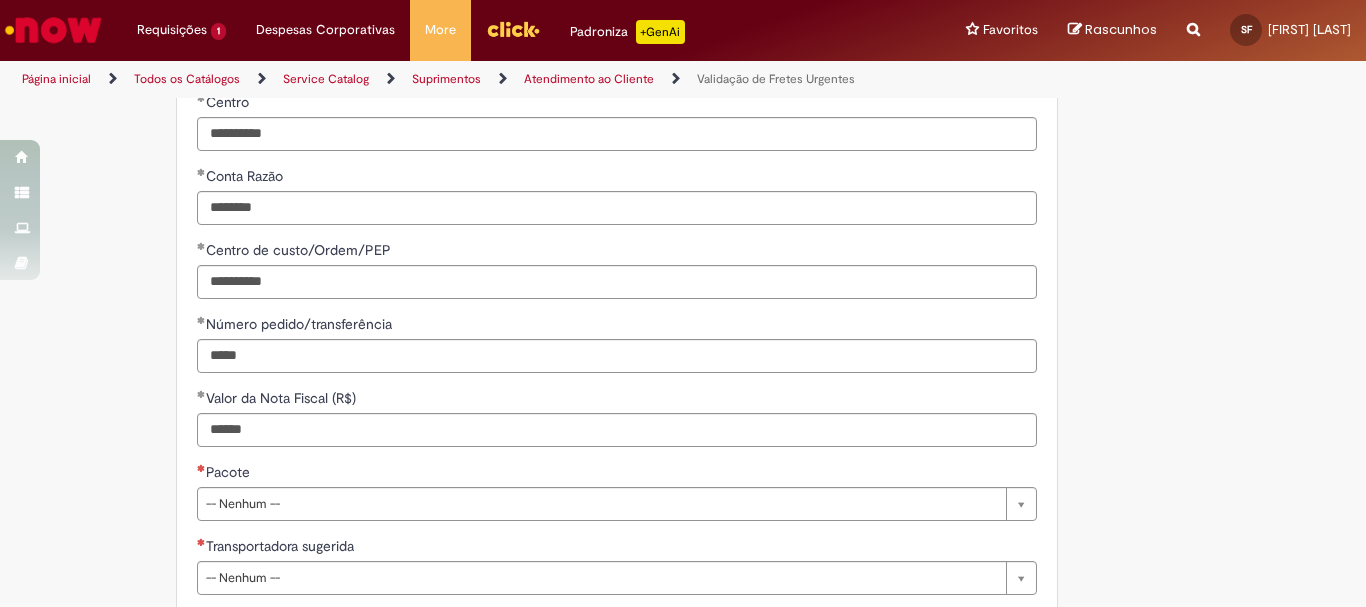 type on "*********" 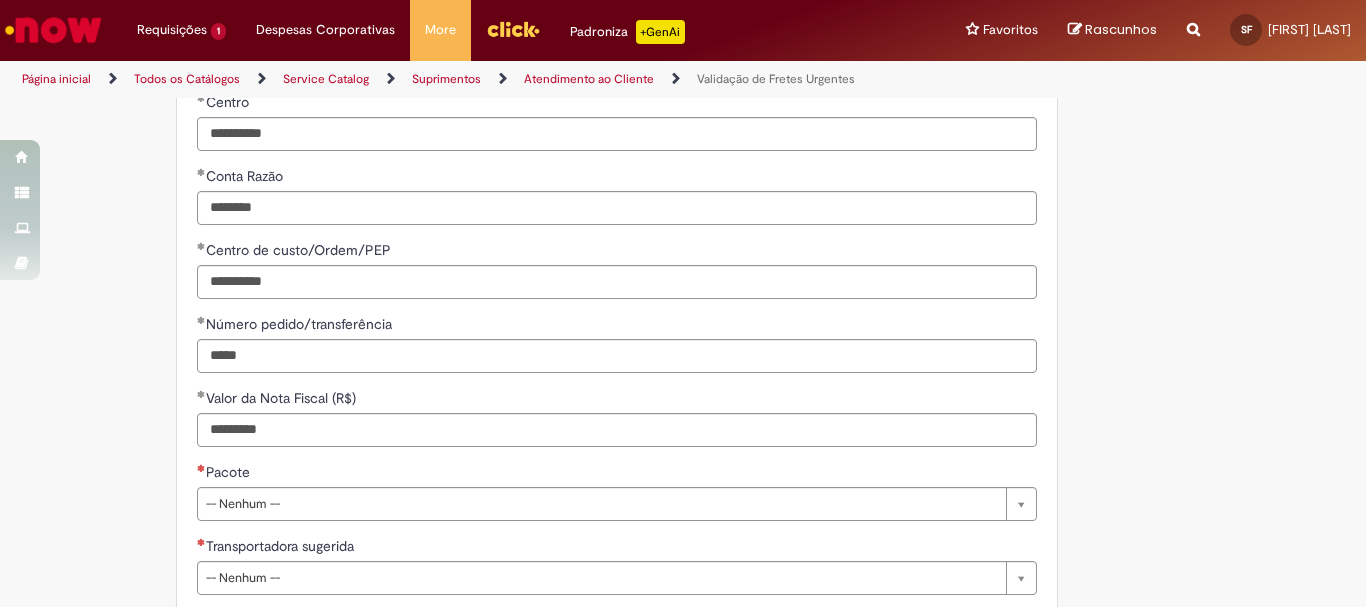 click on "Número pedido/transferência" at bounding box center (617, 326) 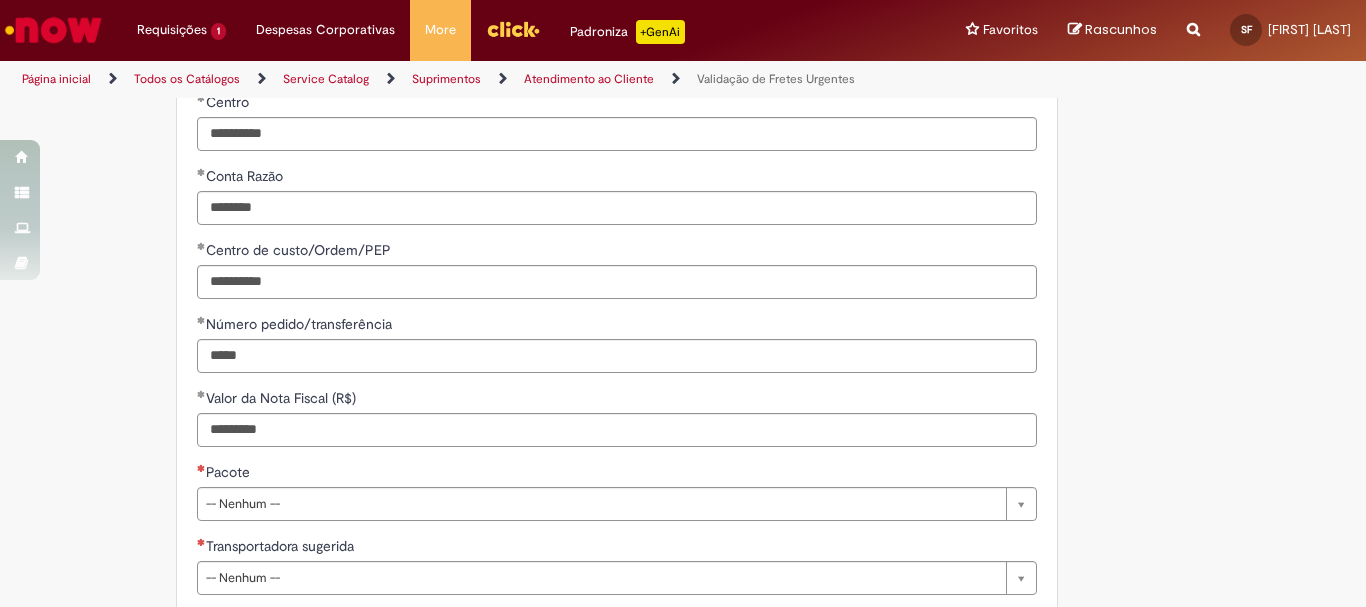 scroll, scrollTop: 1200, scrollLeft: 0, axis: vertical 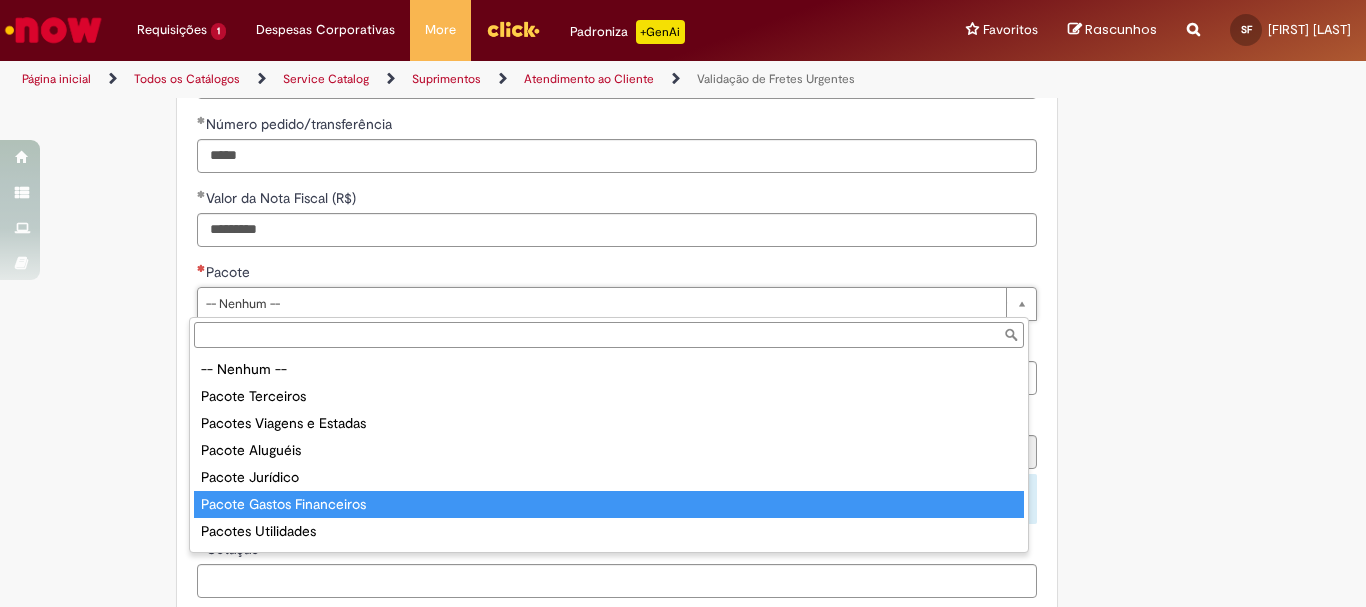 type on "**********" 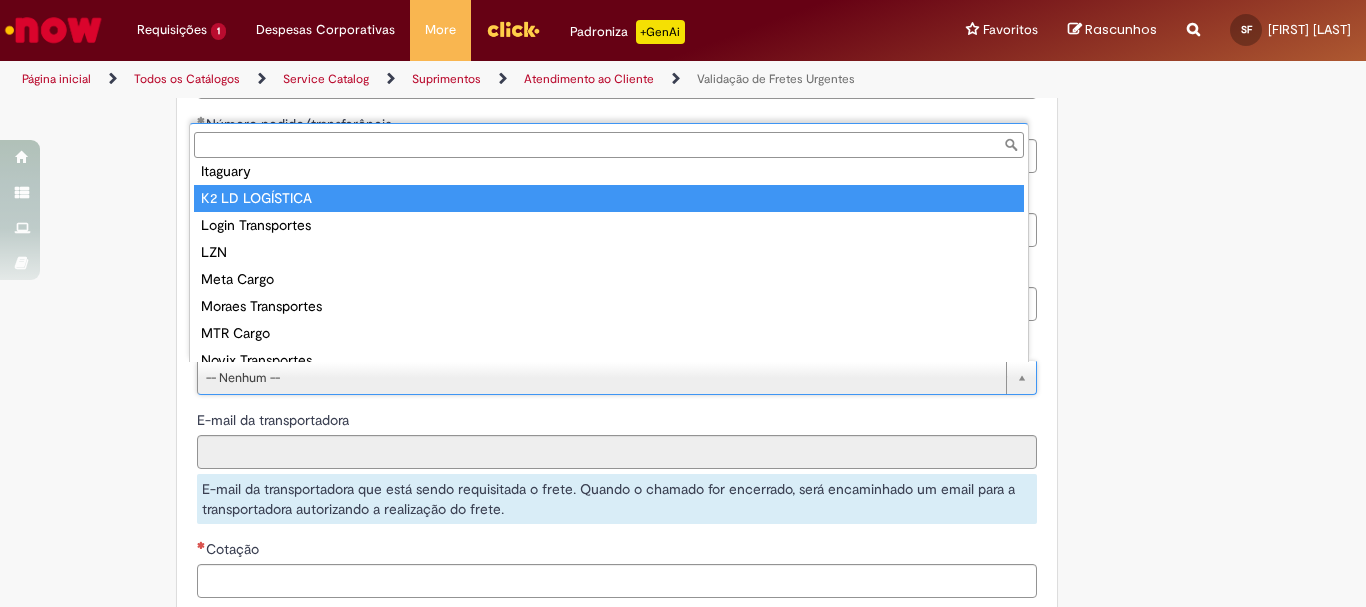 scroll, scrollTop: 294, scrollLeft: 0, axis: vertical 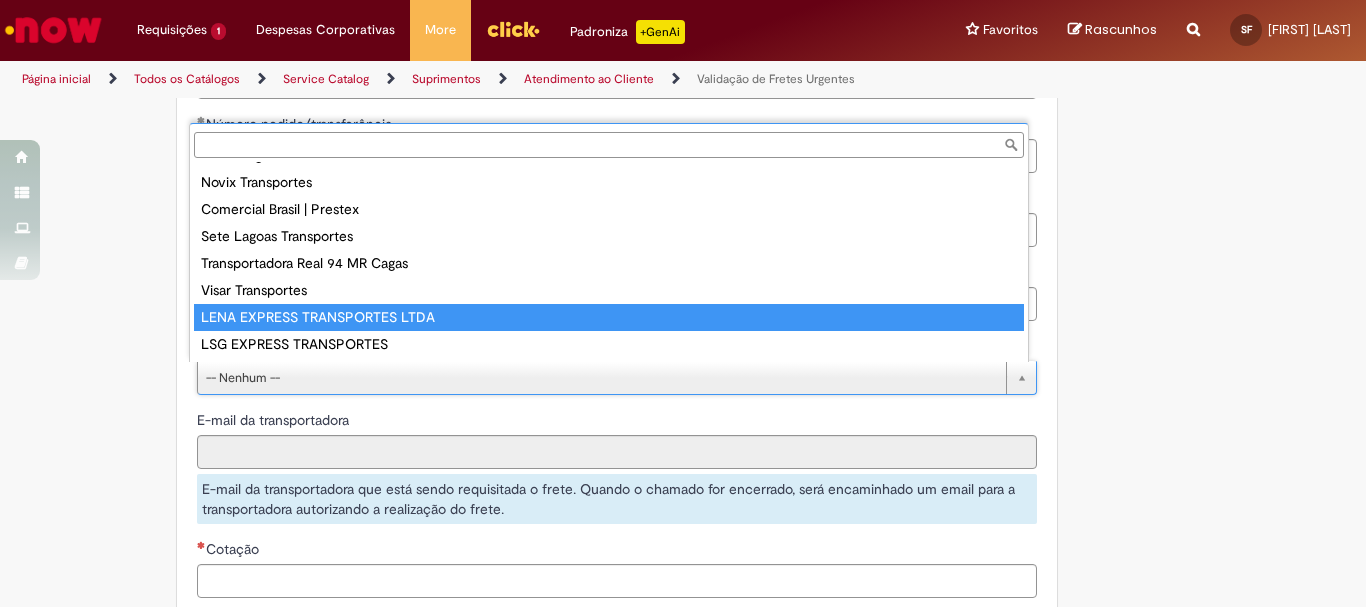 type on "**********" 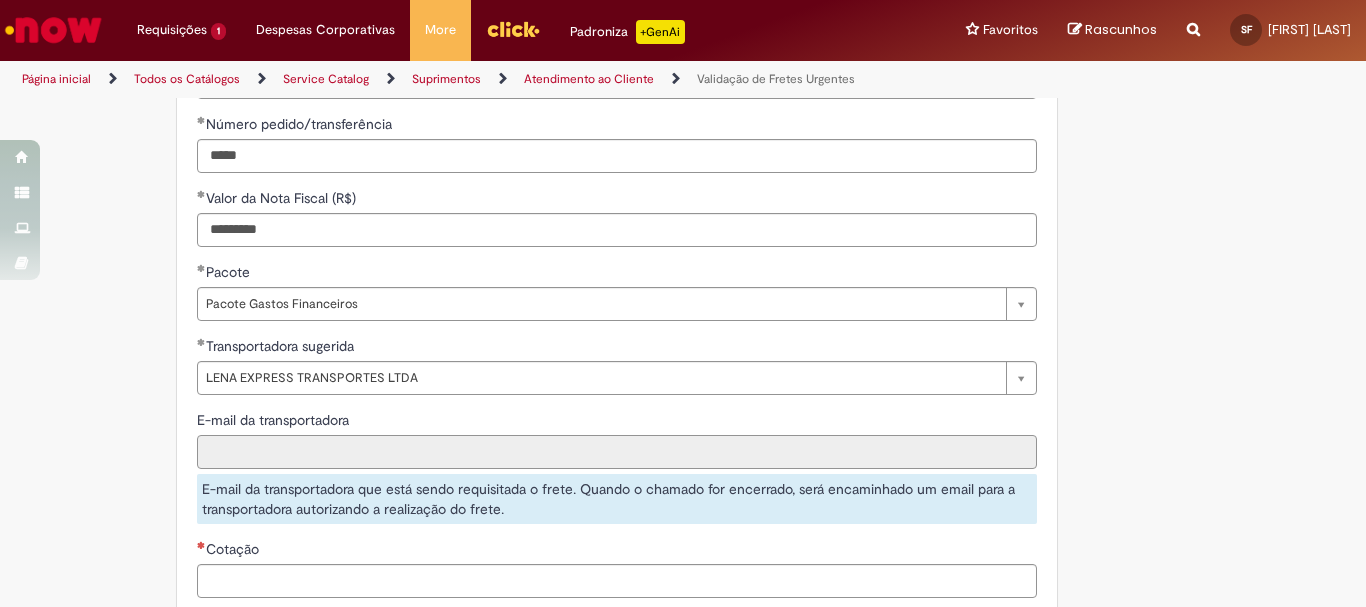 click on "E-mail da transportadora" at bounding box center (617, 452) 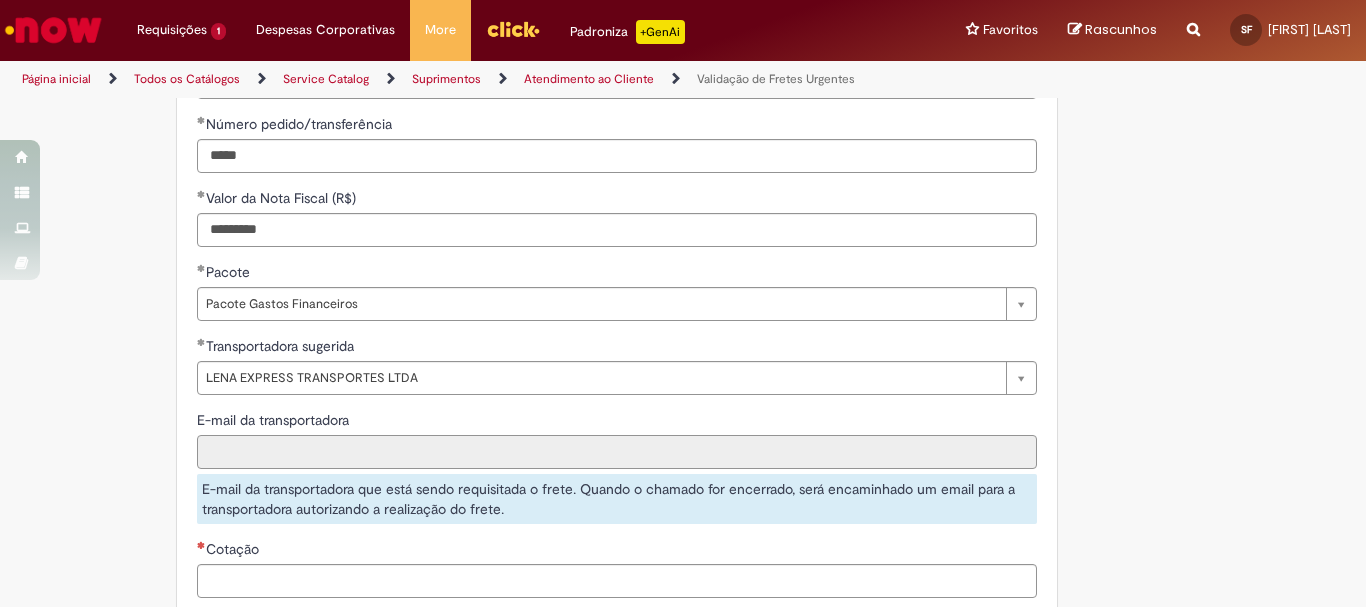 click on "E-mail da transportadora" at bounding box center [617, 452] 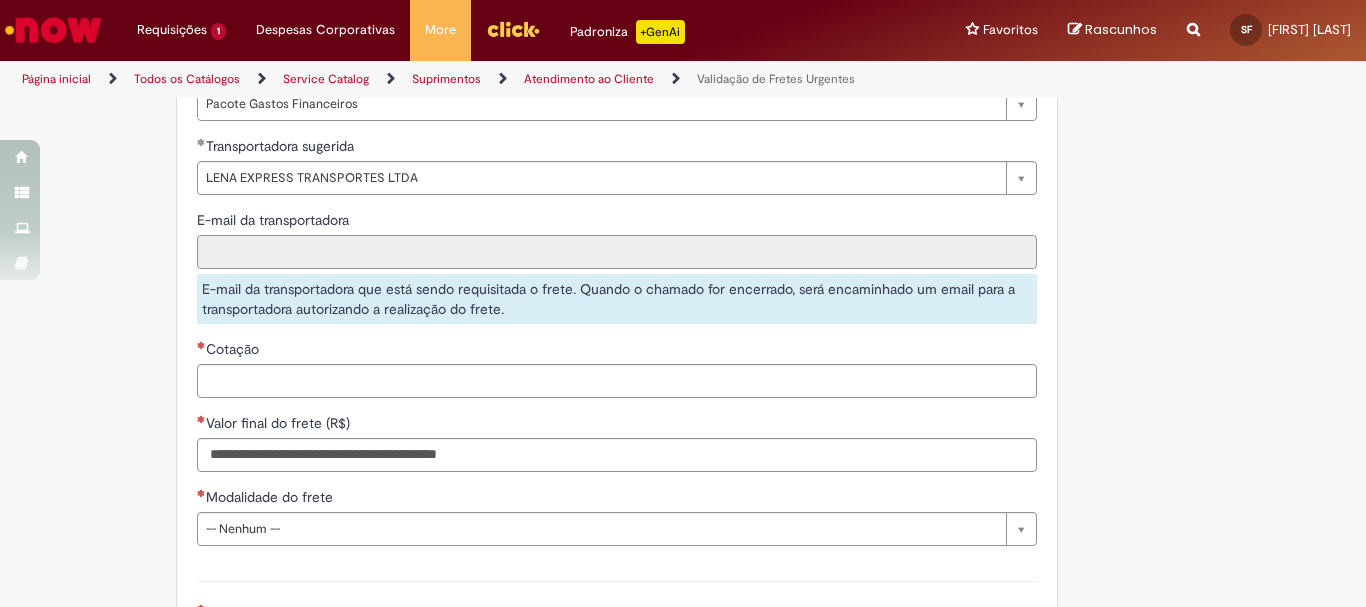 click on "E-mail da transportadora" at bounding box center [617, 252] 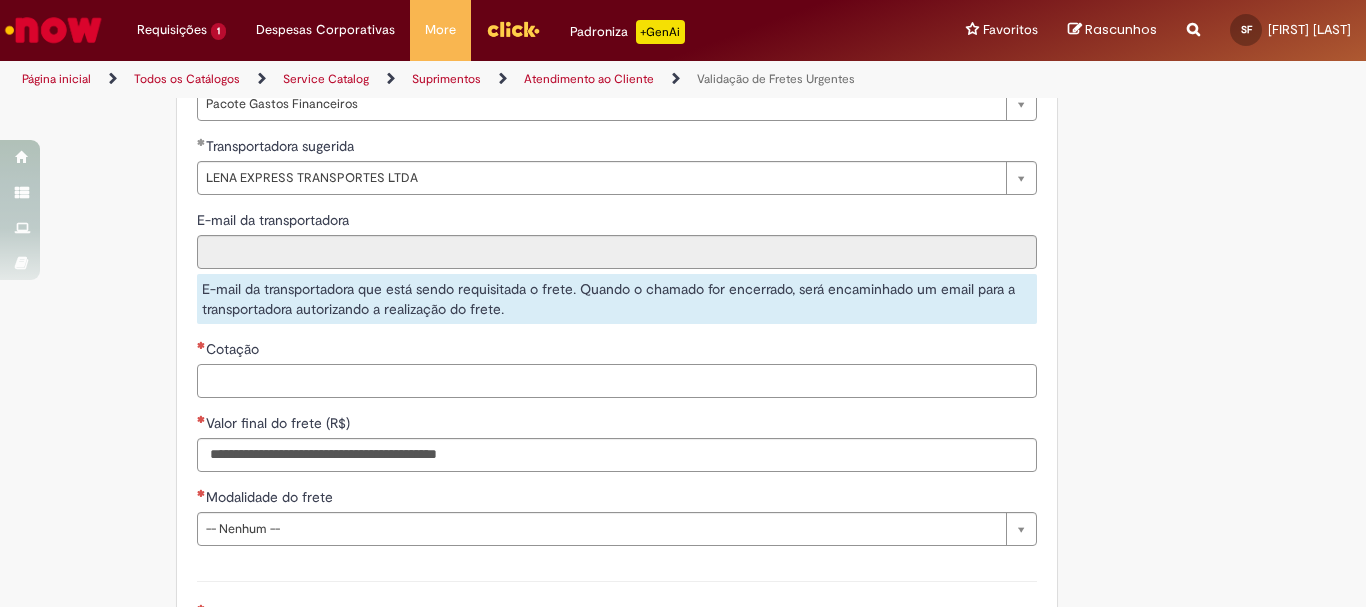 click on "Cotação" at bounding box center [617, 381] 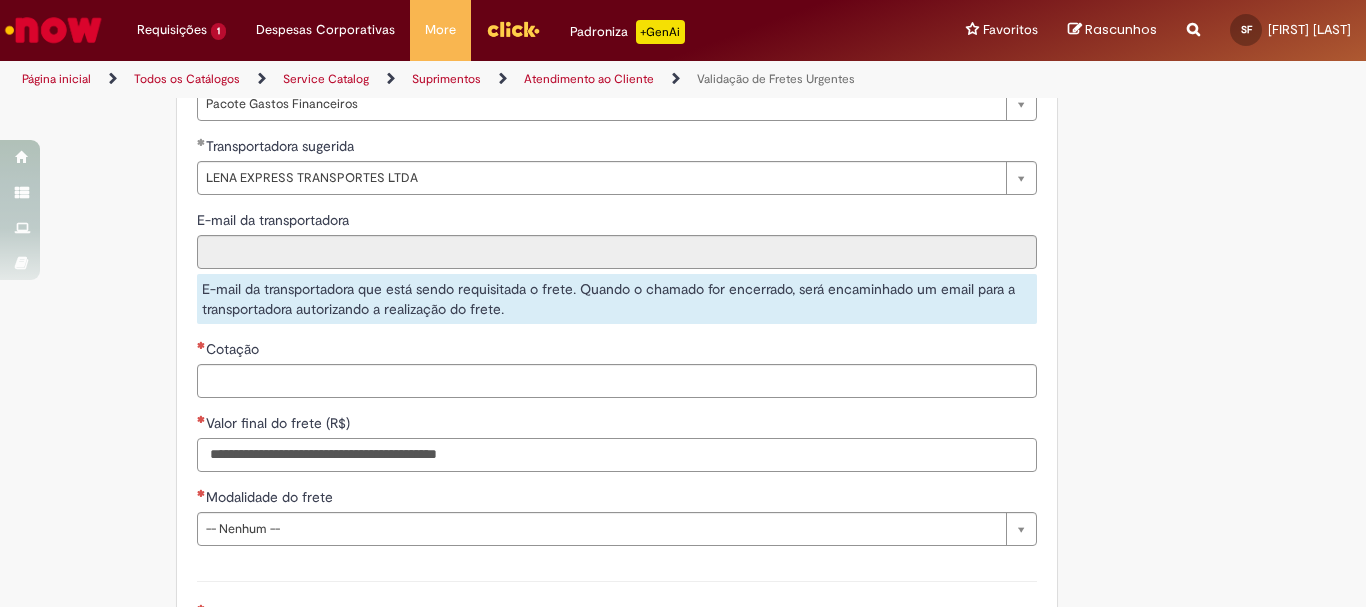 click on "Valor final do frete (R$)" at bounding box center [617, 455] 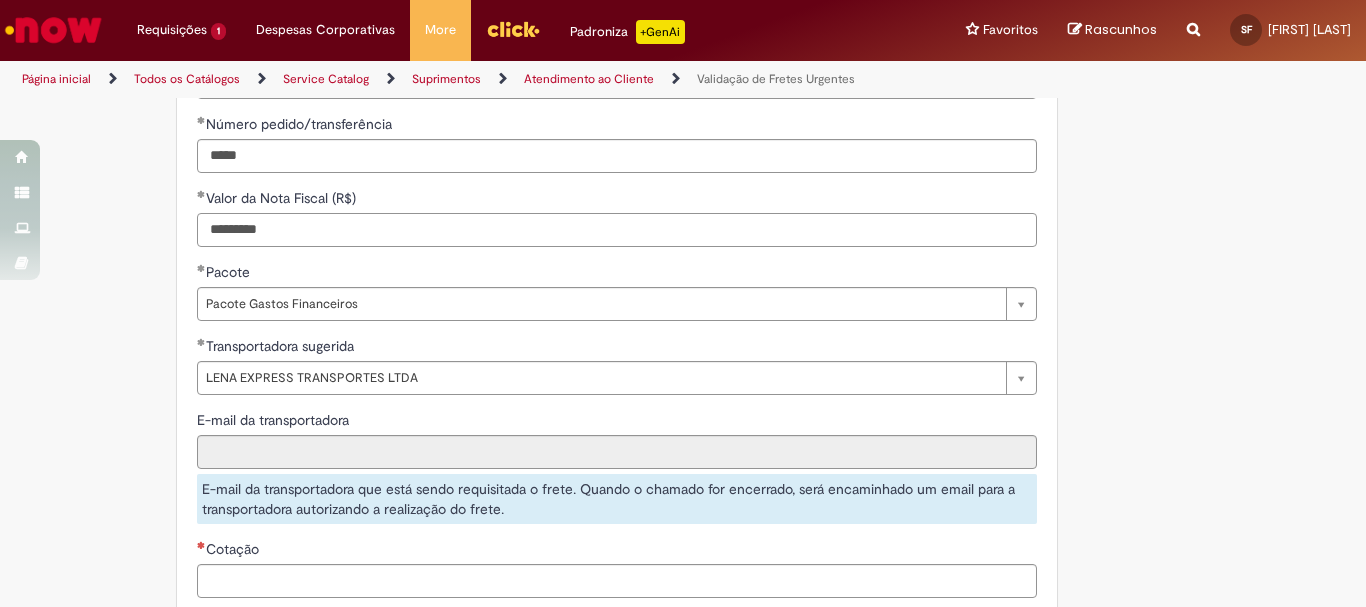 drag, startPoint x: 278, startPoint y: 223, endPoint x: 175, endPoint y: 224, distance: 103.00485 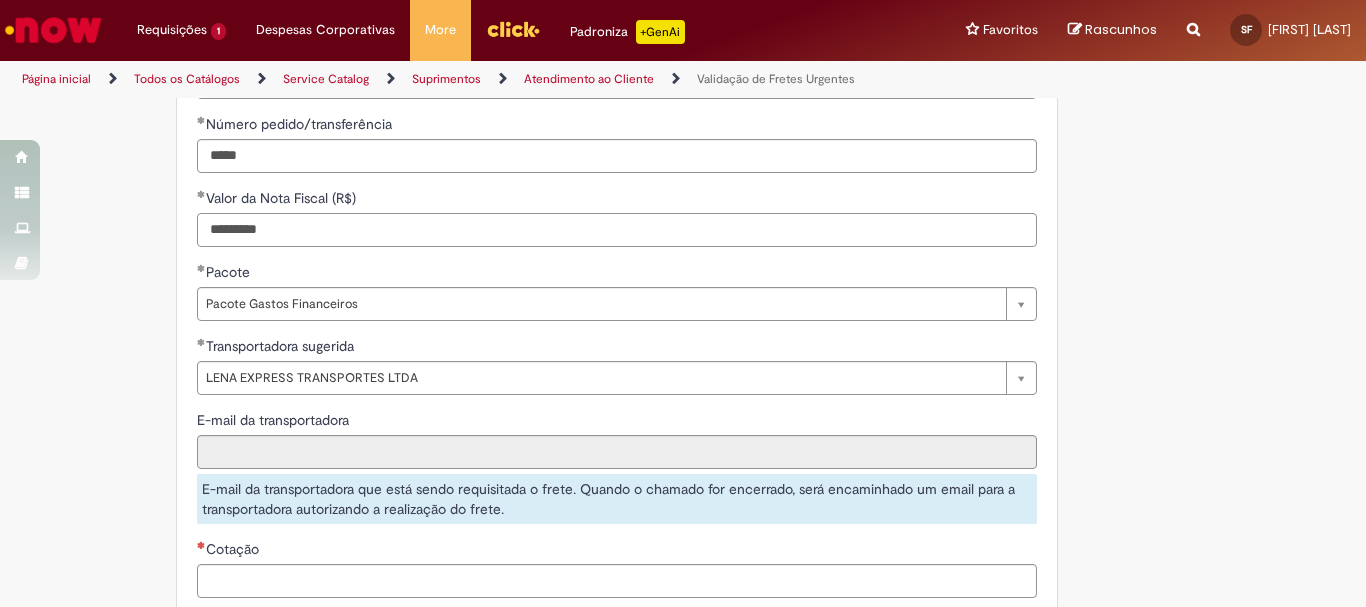 scroll, scrollTop: 1300, scrollLeft: 0, axis: vertical 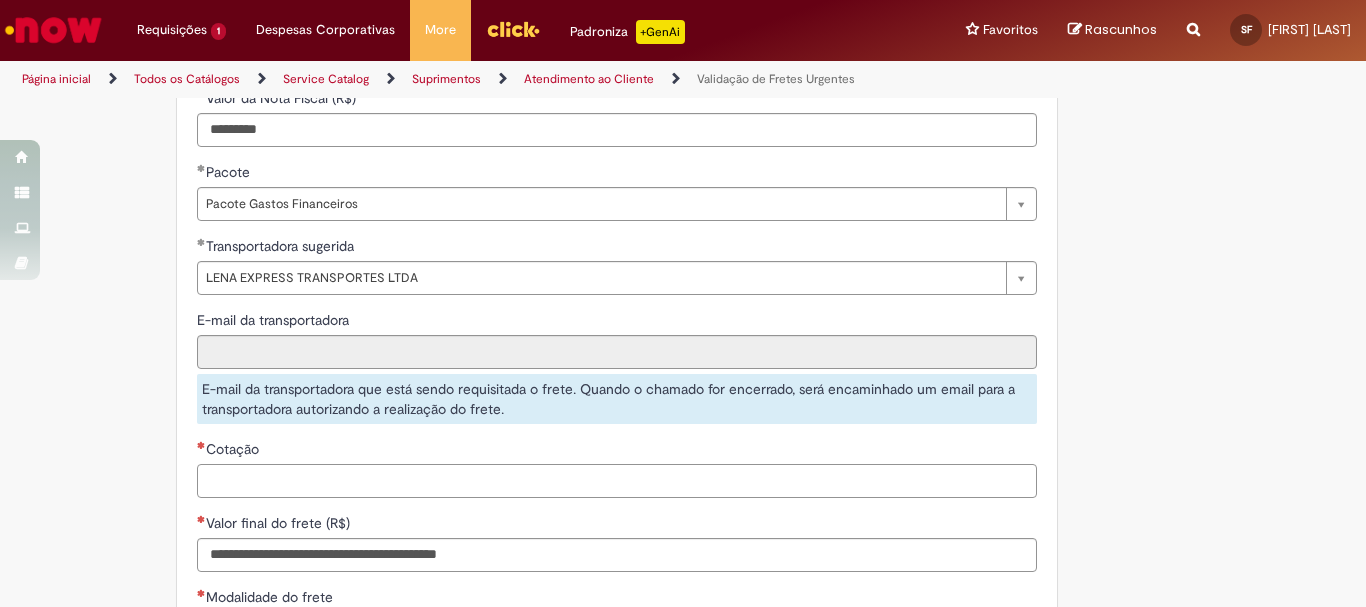 click on "Cotação" at bounding box center (617, 481) 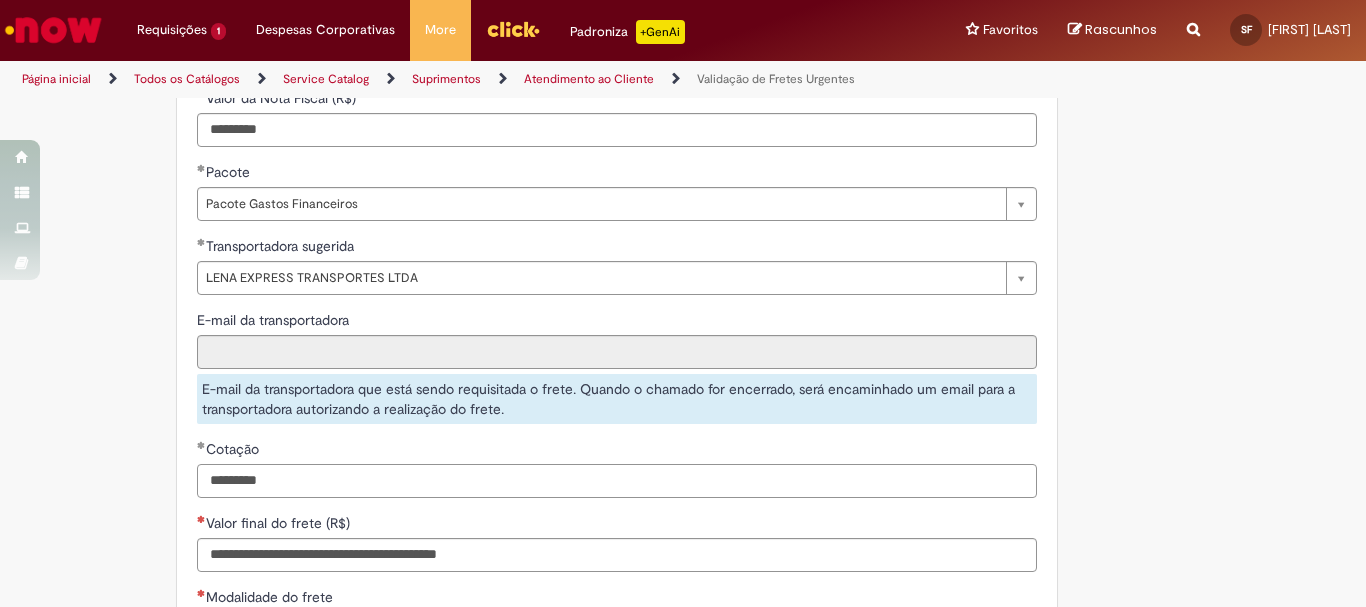 scroll, scrollTop: 1400, scrollLeft: 0, axis: vertical 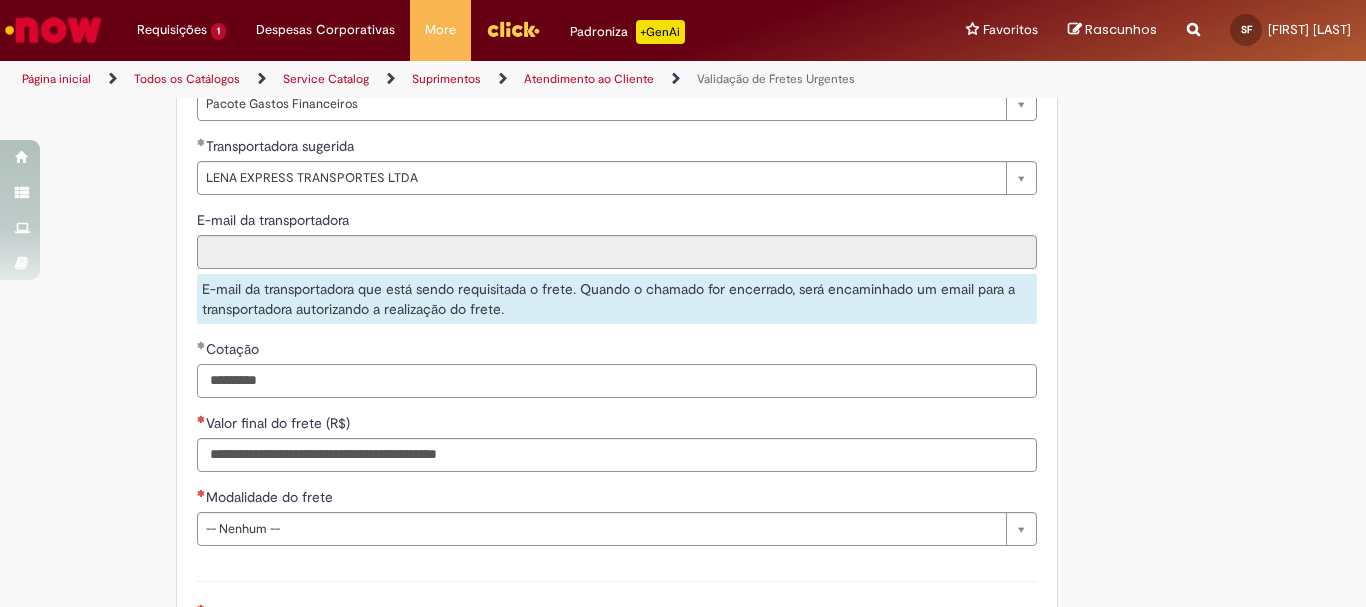 type on "*********" 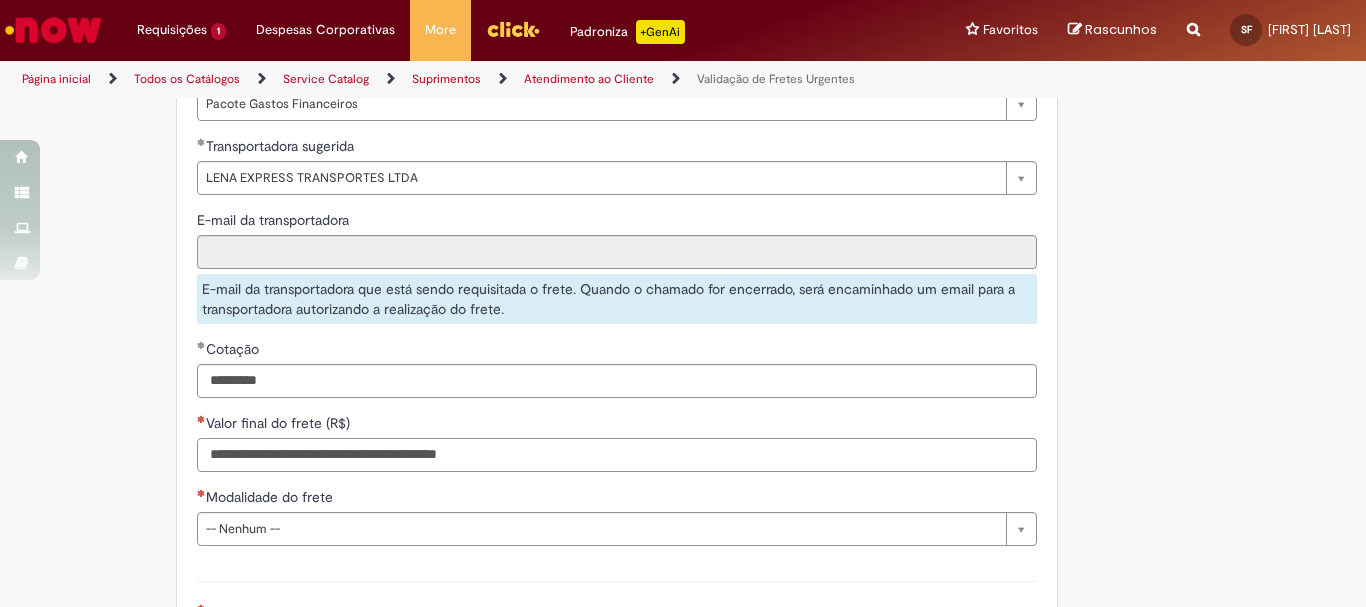 click on "Valor final do frete (R$)" at bounding box center (617, 455) 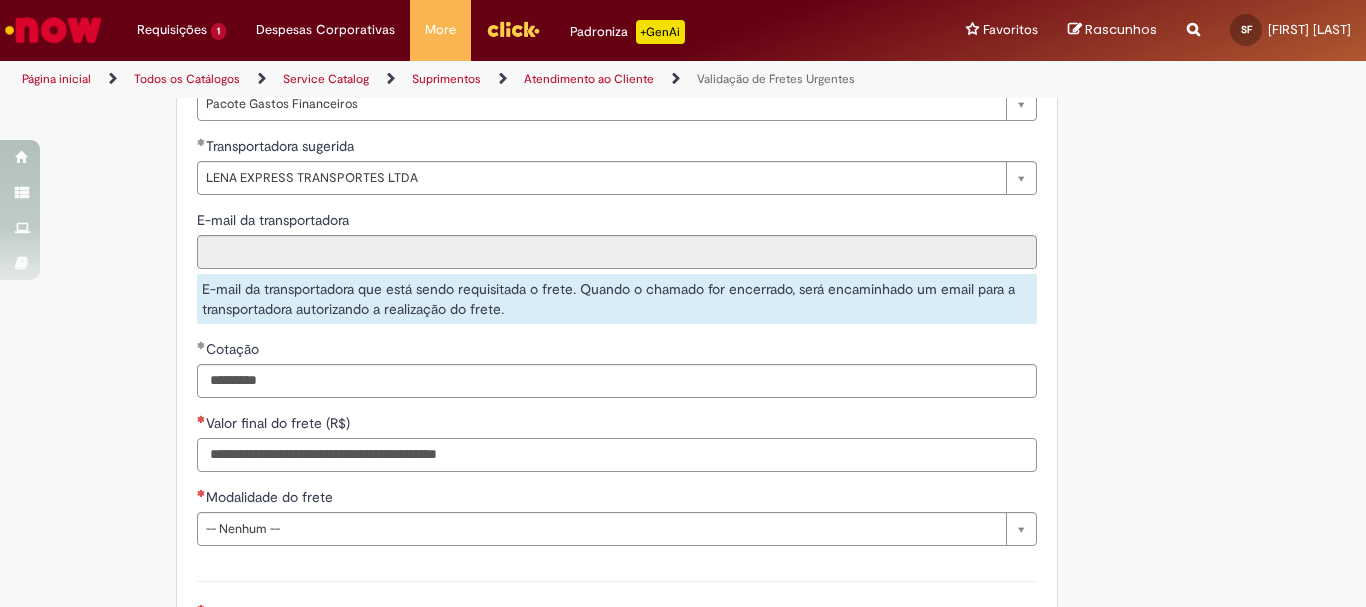 paste on "*********" 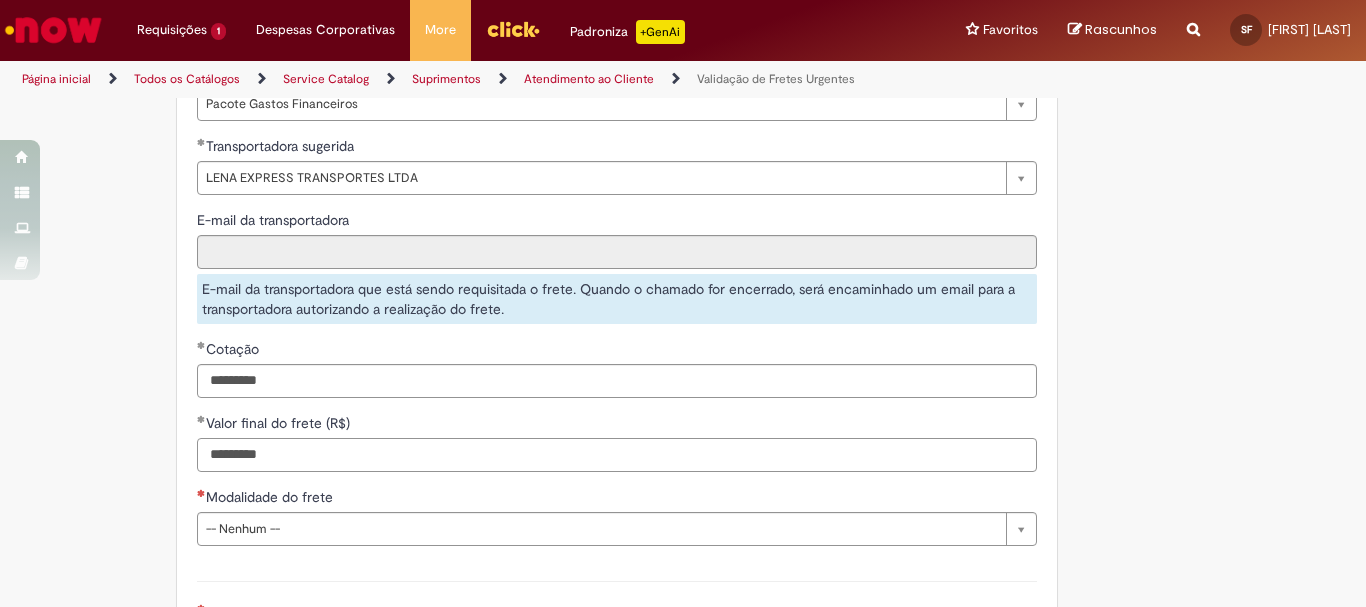 type on "*********" 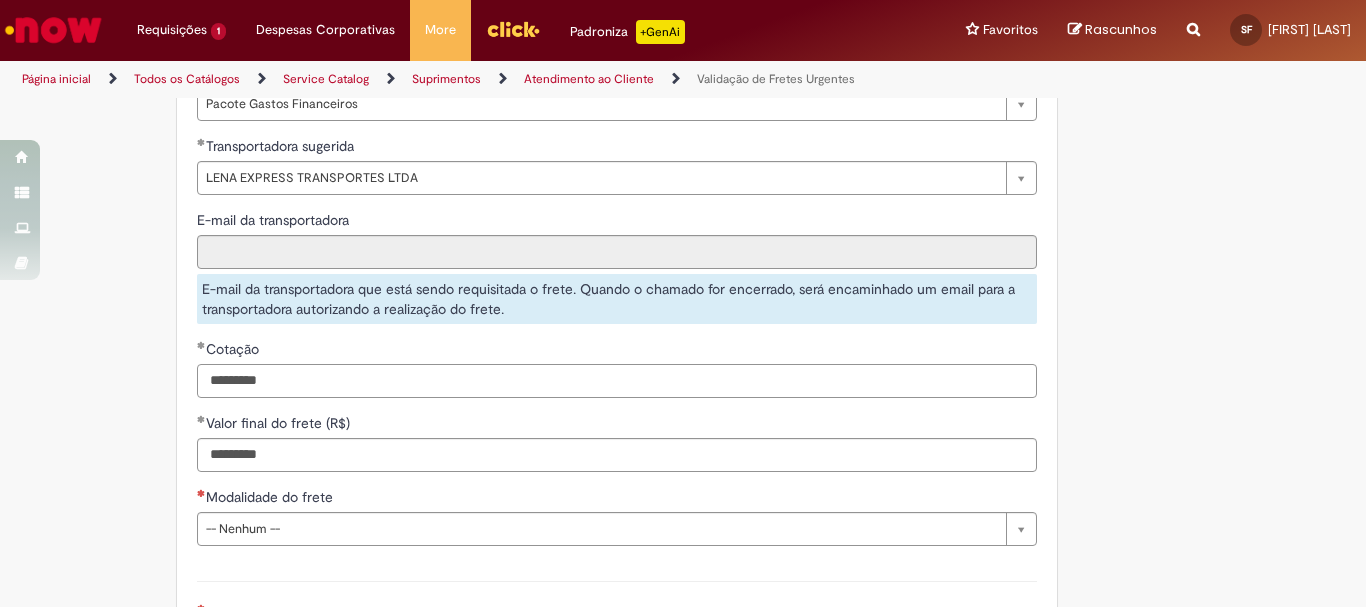 drag, startPoint x: 290, startPoint y: 373, endPoint x: 99, endPoint y: 361, distance: 191.37659 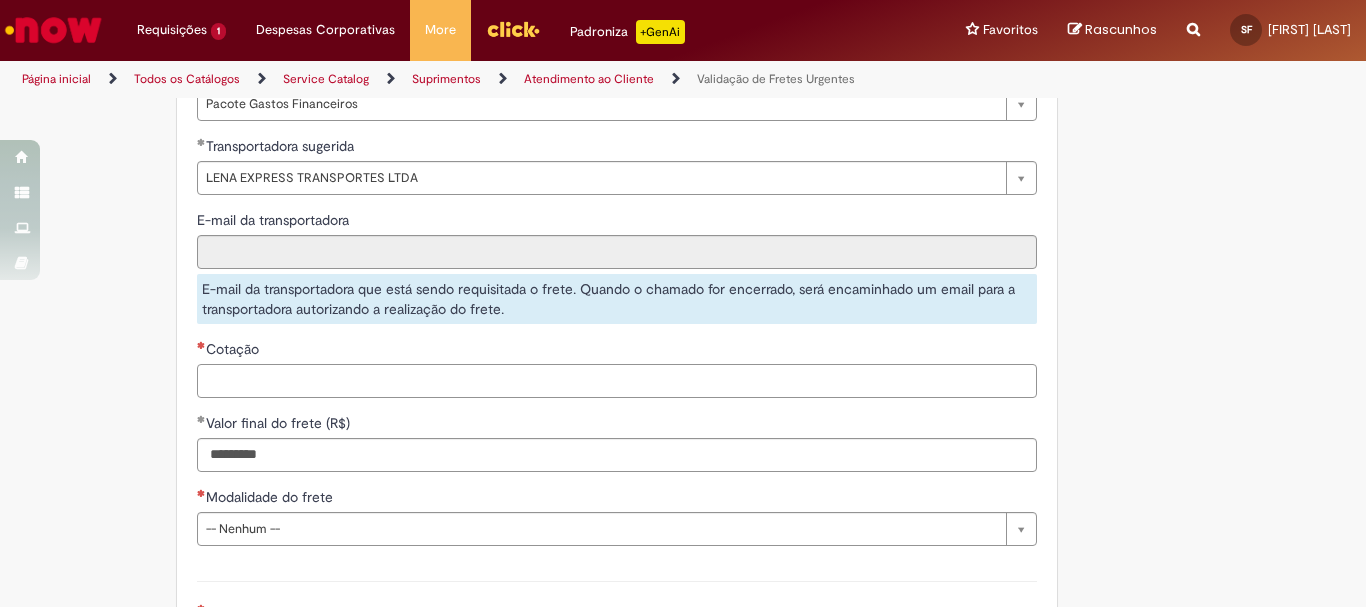scroll, scrollTop: 1200, scrollLeft: 0, axis: vertical 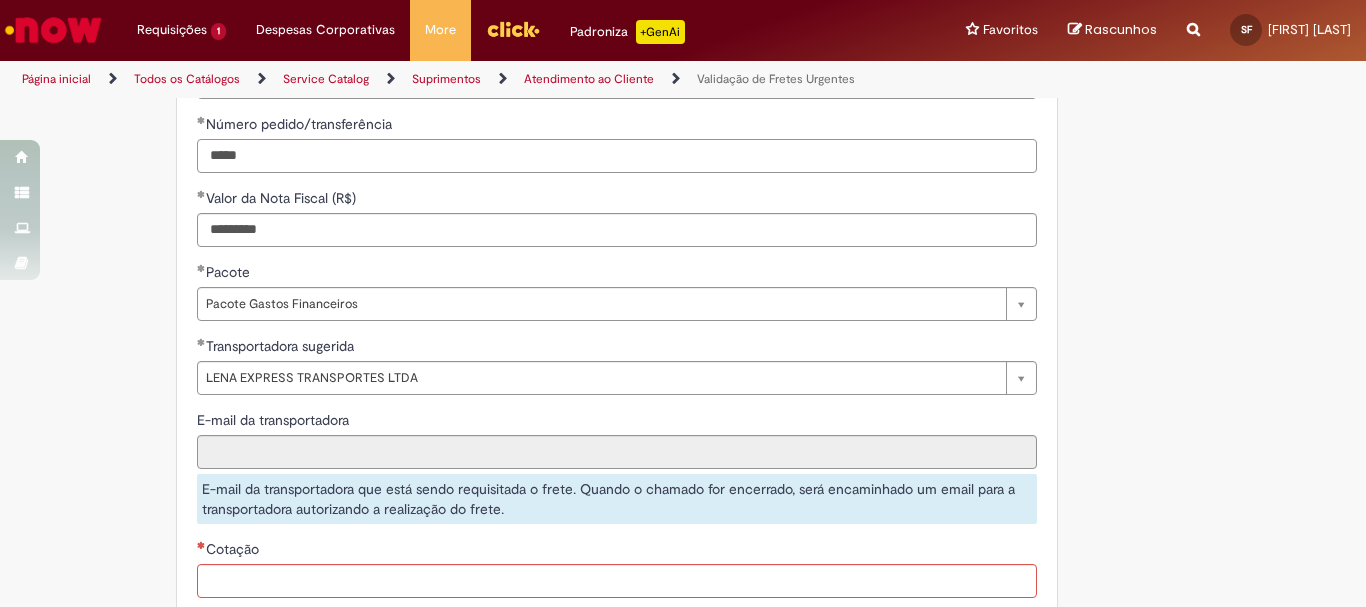 drag, startPoint x: 278, startPoint y: 160, endPoint x: 113, endPoint y: 159, distance: 165.00304 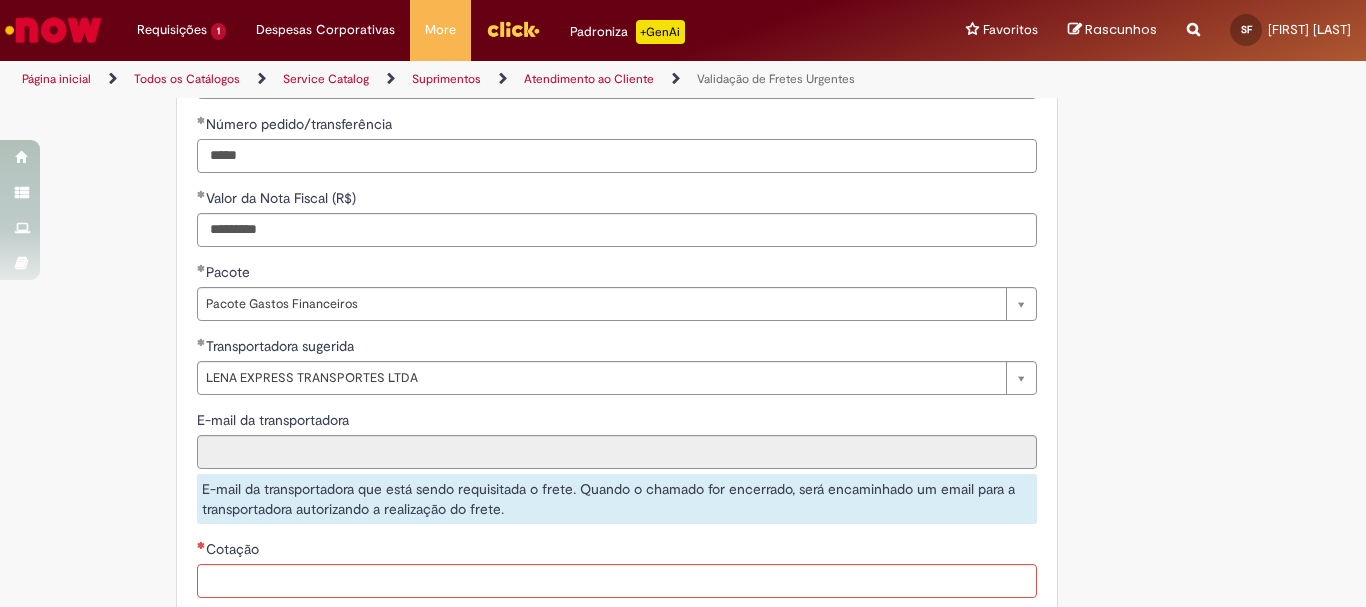 scroll, scrollTop: 1400, scrollLeft: 0, axis: vertical 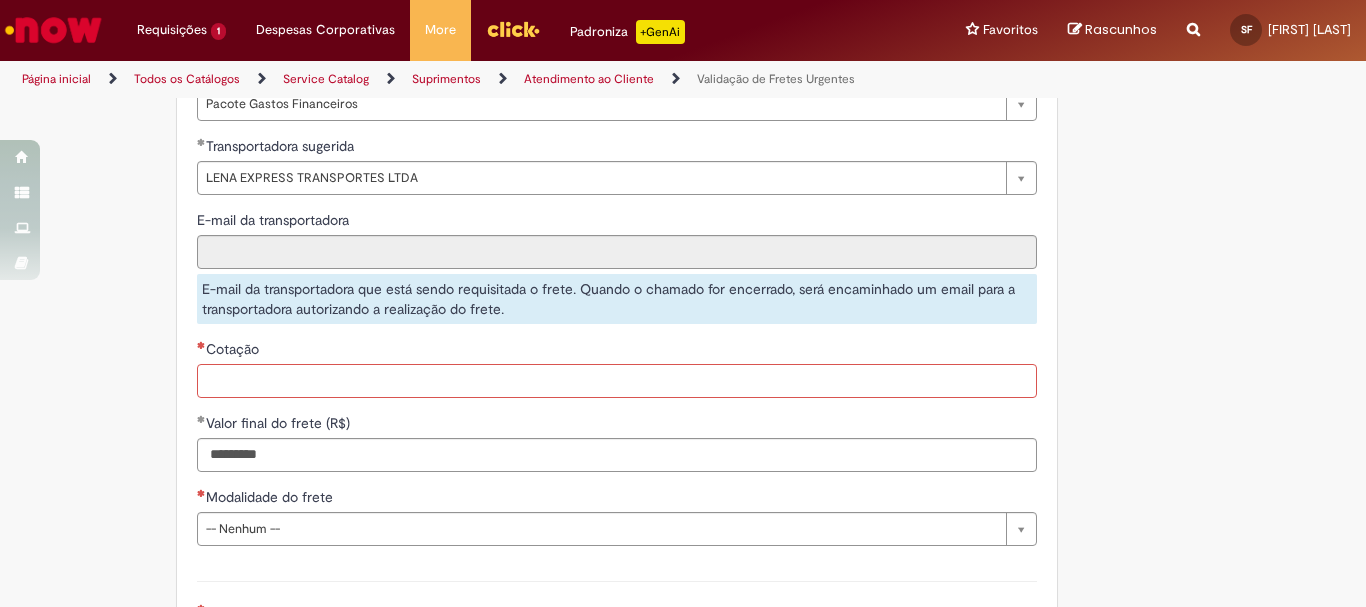 click on "Cotação" at bounding box center [617, 381] 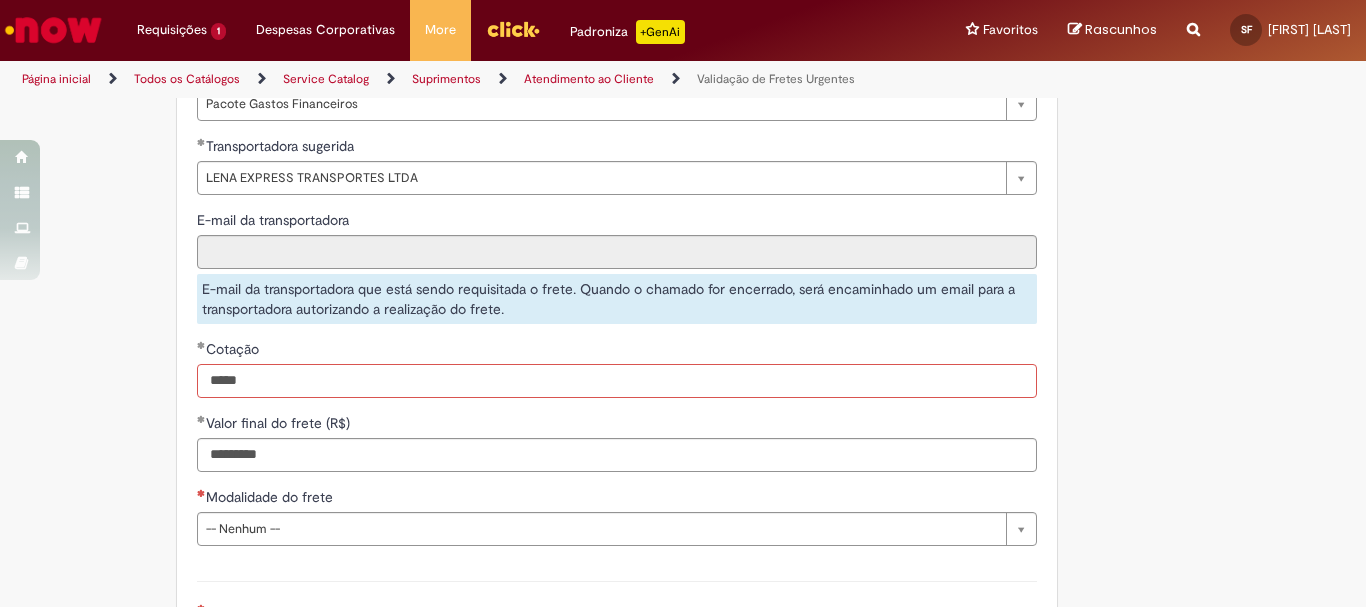 scroll, scrollTop: 1500, scrollLeft: 0, axis: vertical 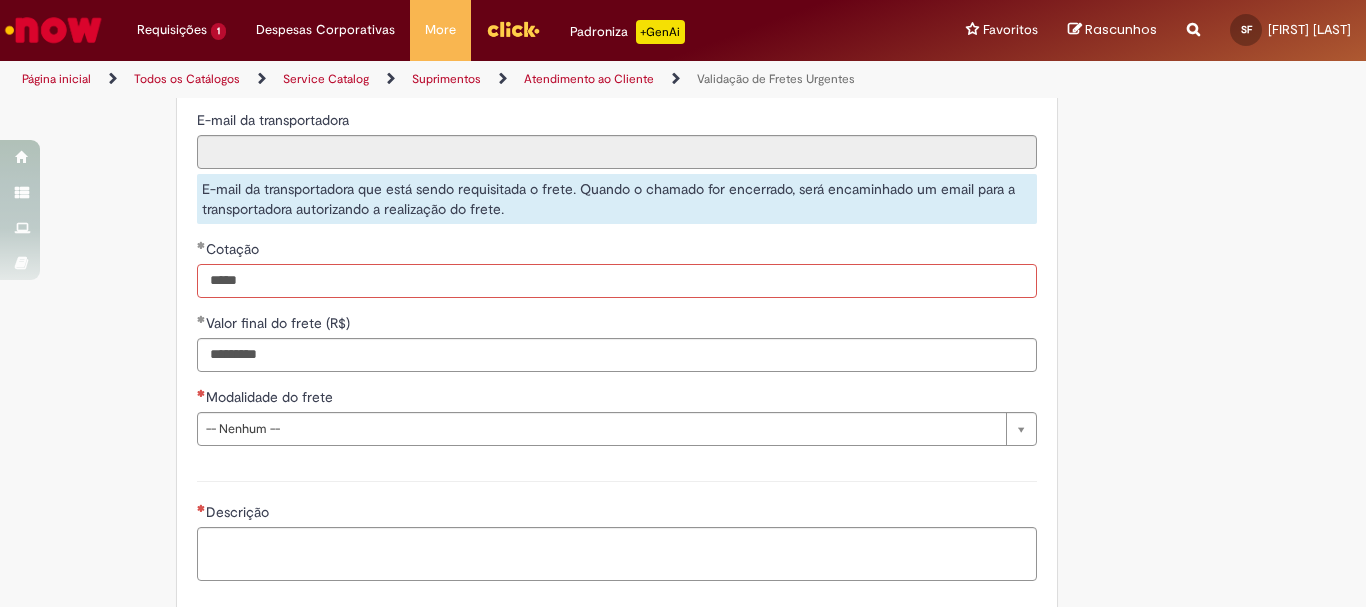 type on "*****" 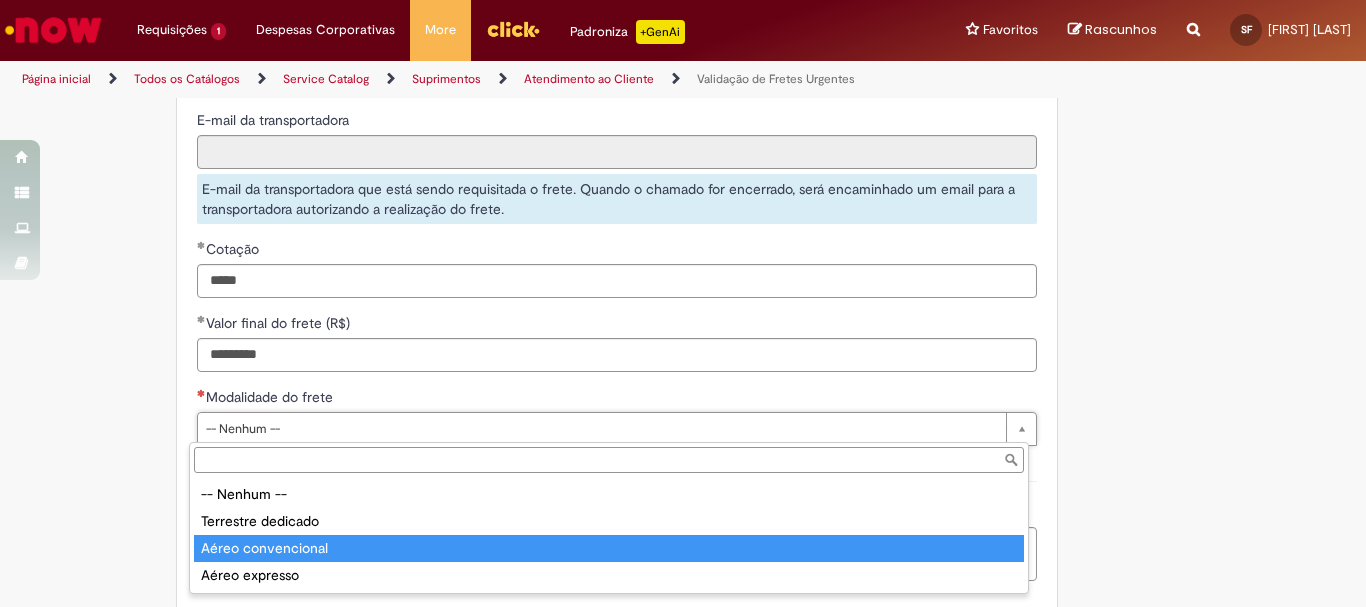 type on "**********" 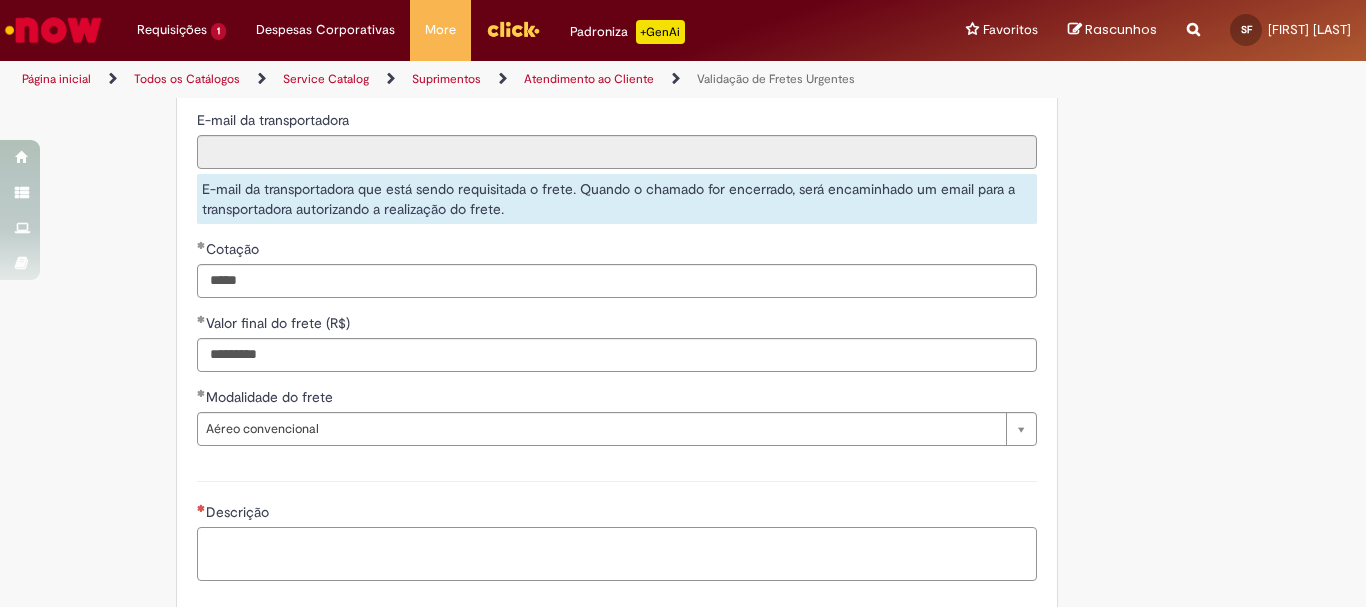 click on "Descrição" at bounding box center (617, 554) 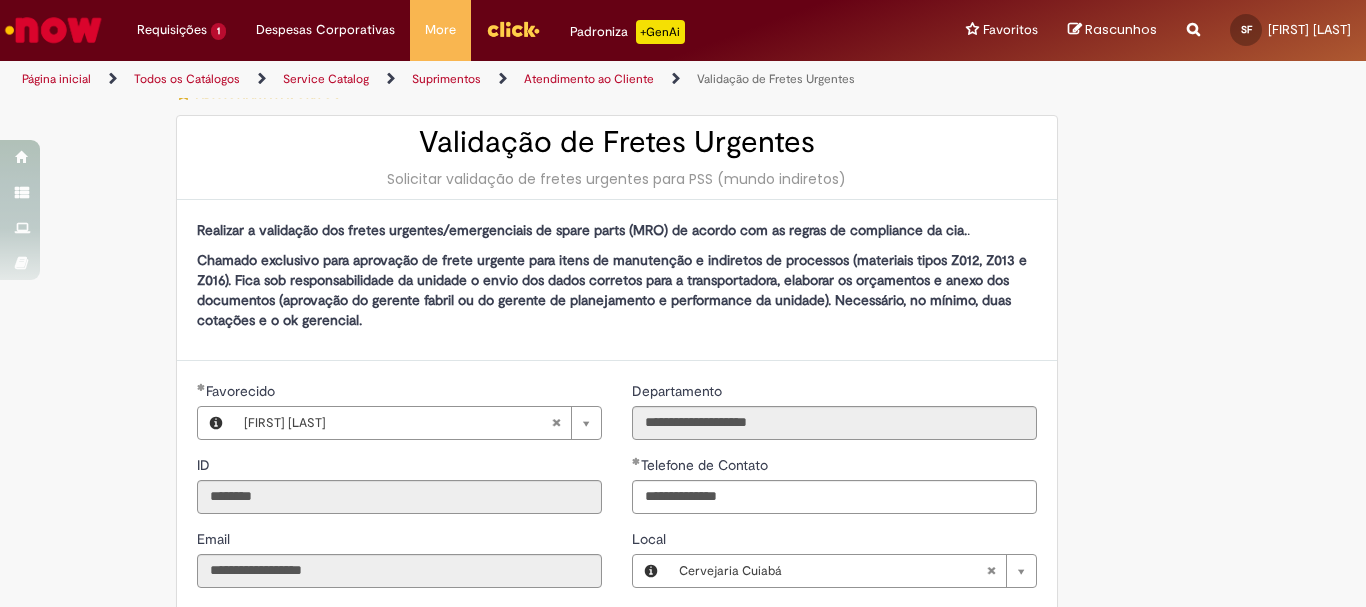 scroll, scrollTop: 300, scrollLeft: 0, axis: vertical 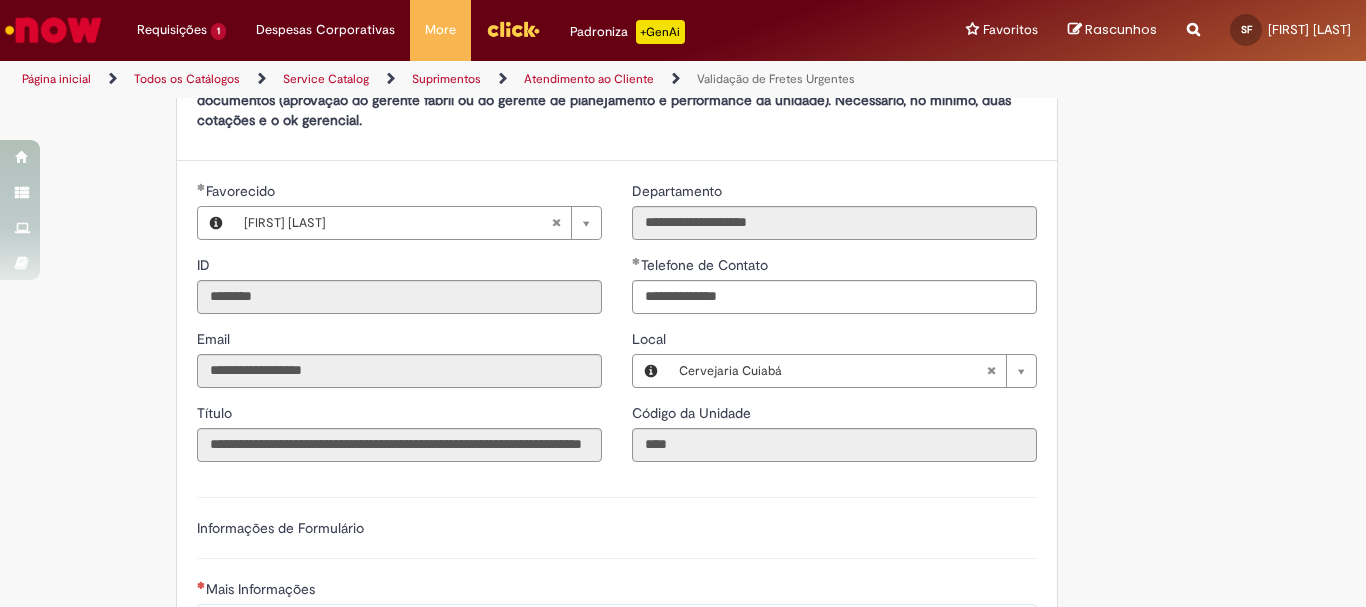 type on "**********" 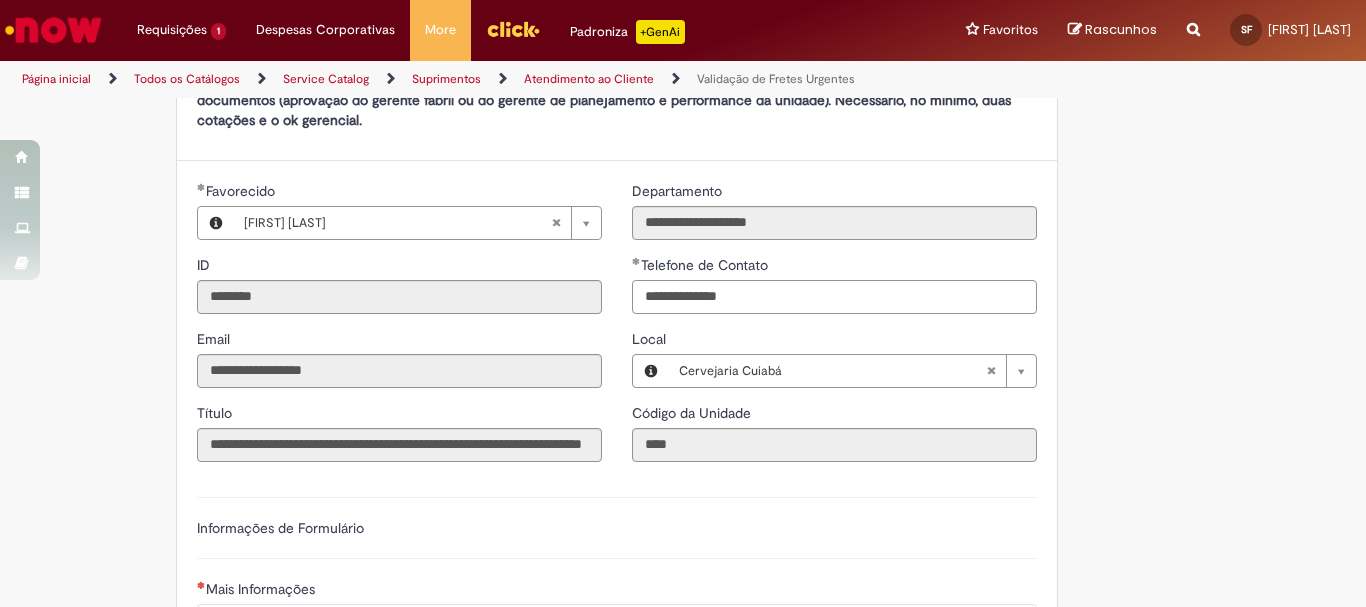 click on "**********" at bounding box center [834, 297] 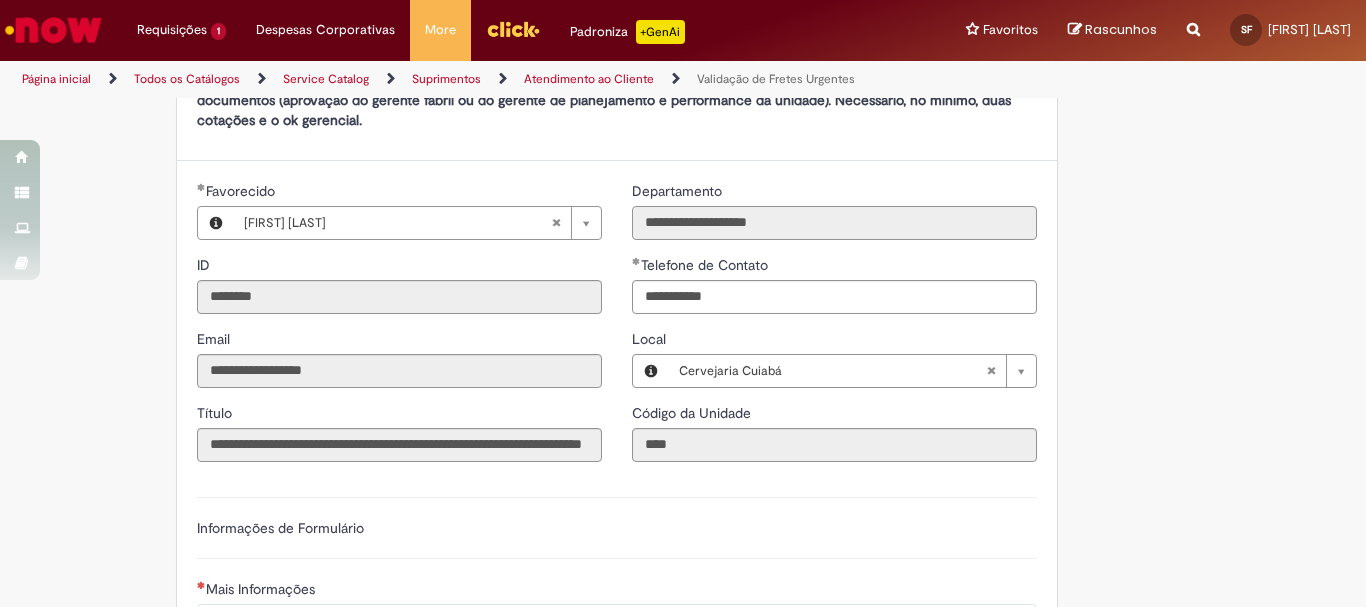 type on "**********" 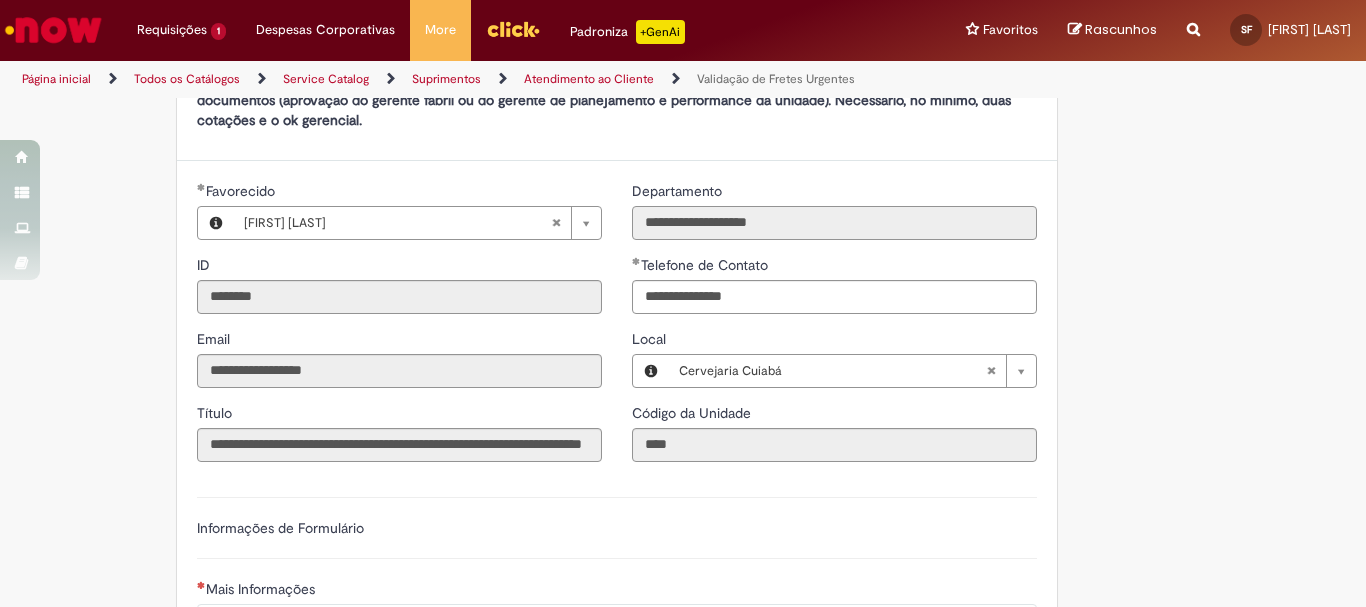 click on "**********" at bounding box center (834, 223) 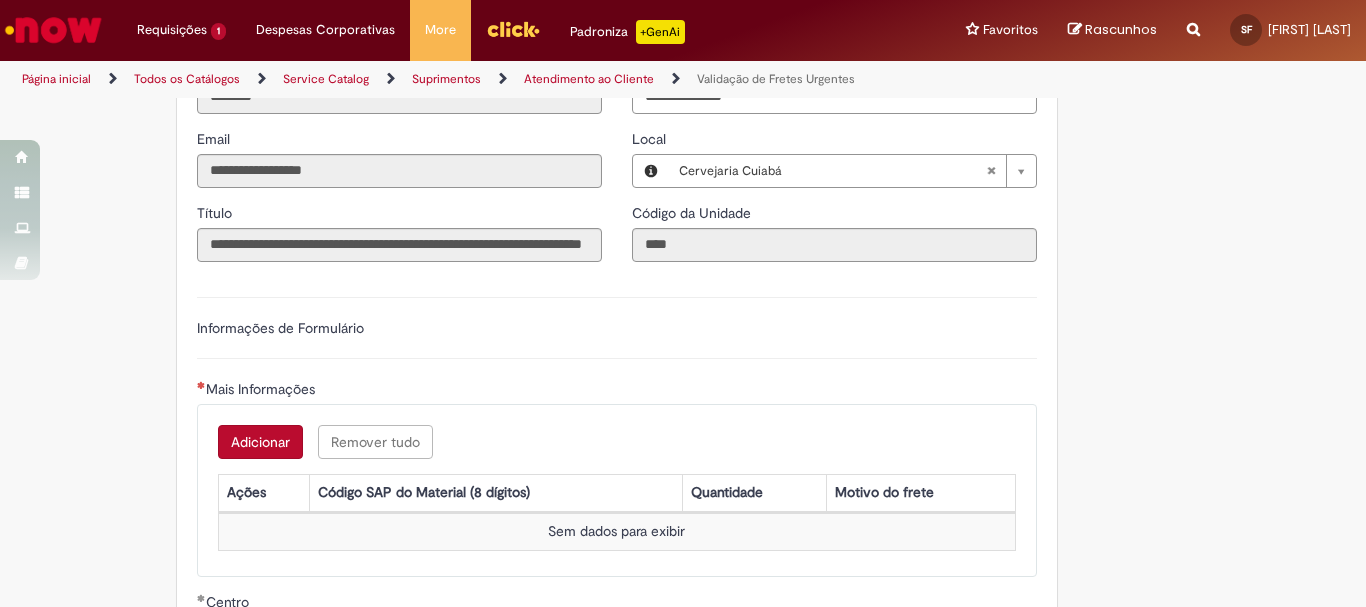 scroll, scrollTop: 600, scrollLeft: 0, axis: vertical 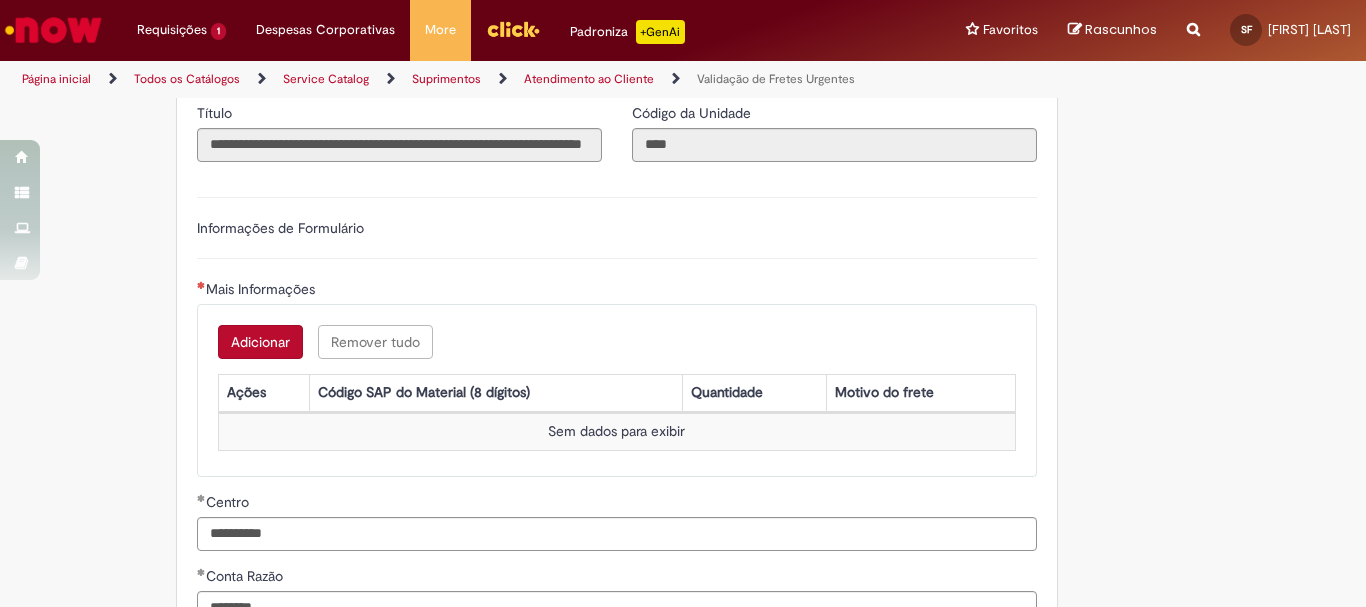 click on "Adicionar" at bounding box center [260, 342] 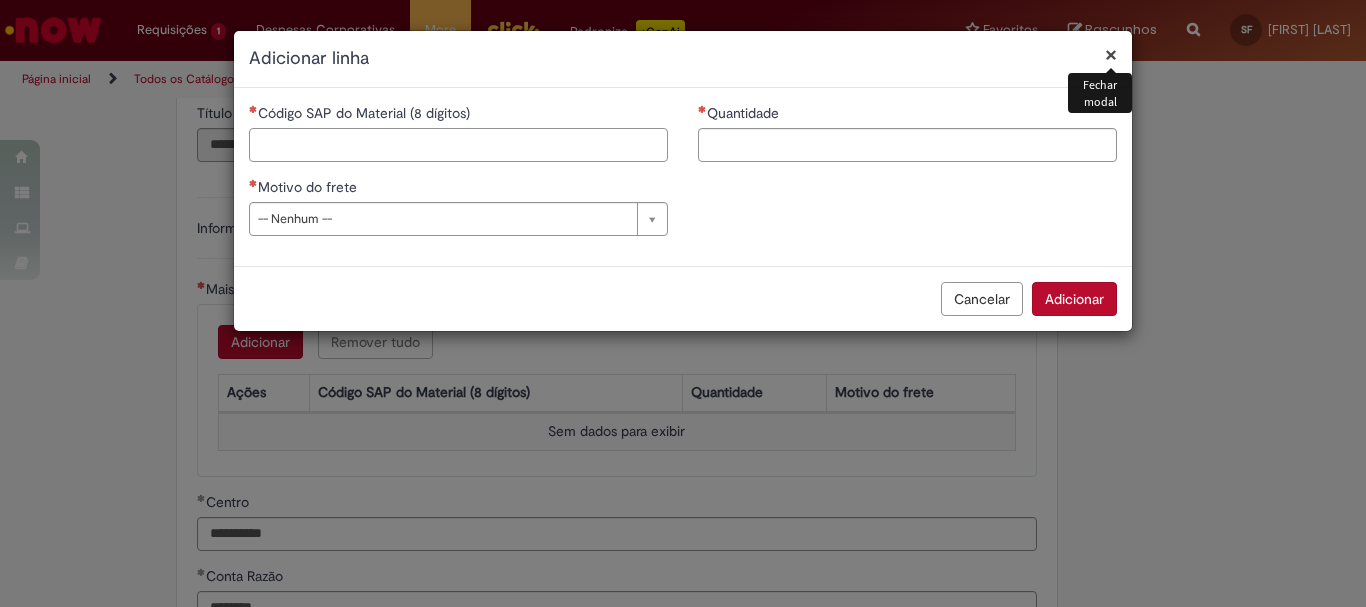 click on "Código SAP do Material (8 dígitos)" at bounding box center (458, 145) 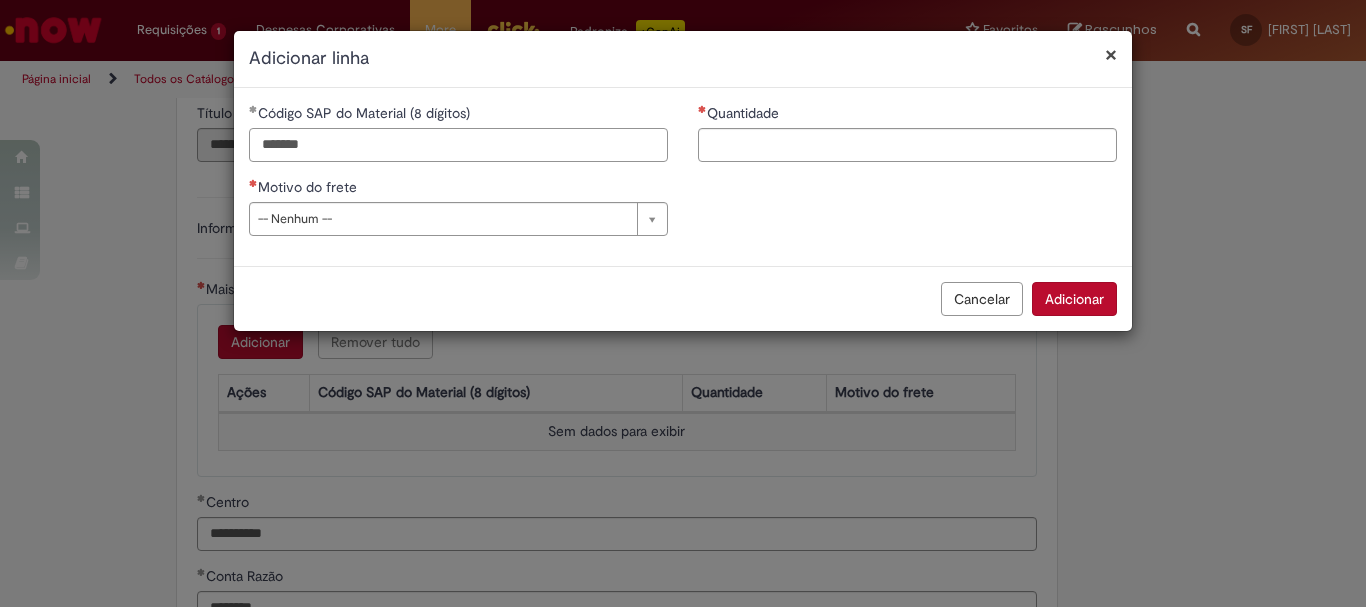 type on "*******" 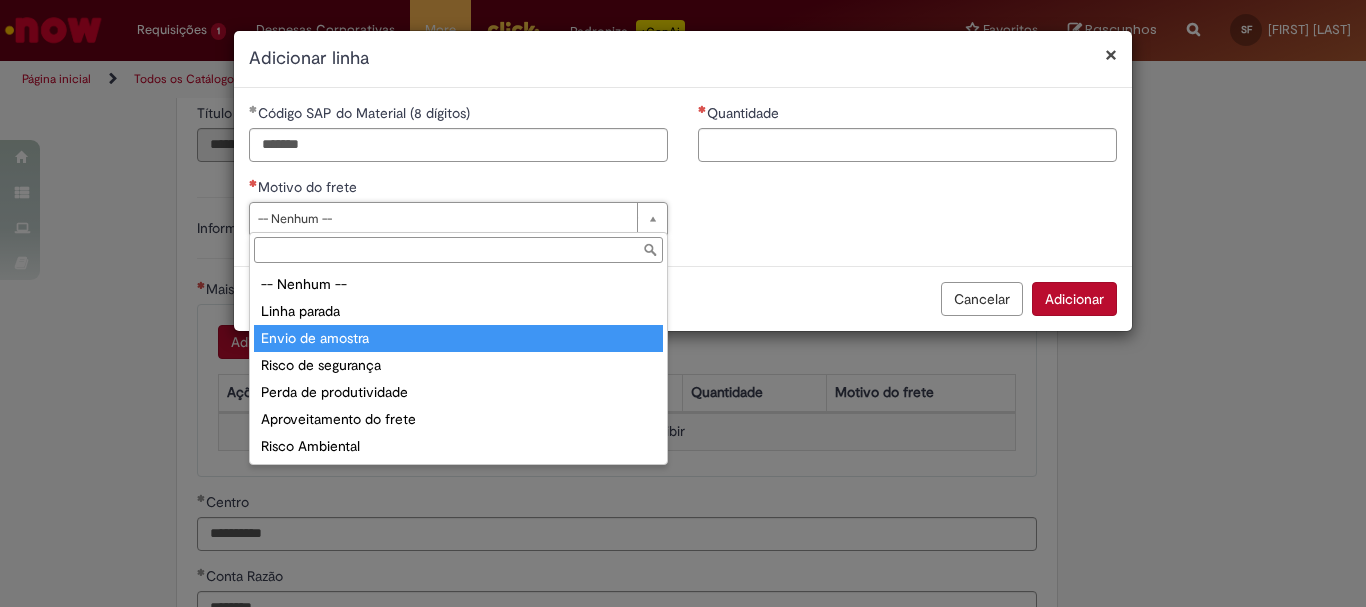 type on "**********" 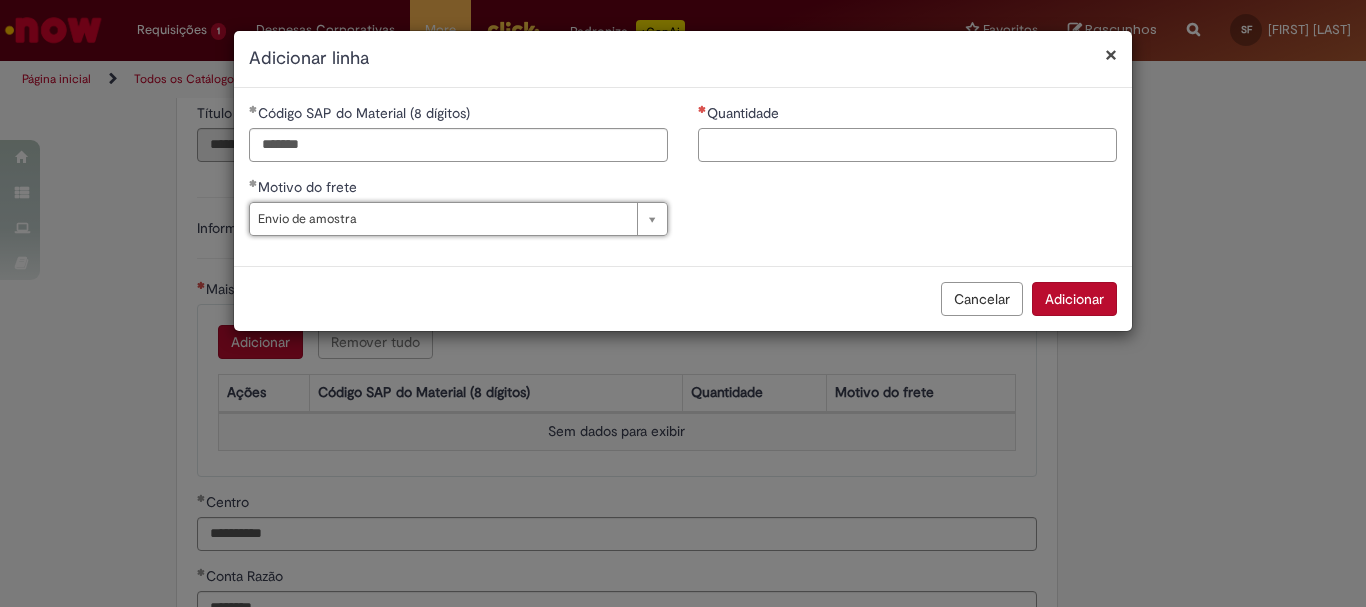 click on "Quantidade" at bounding box center [907, 145] 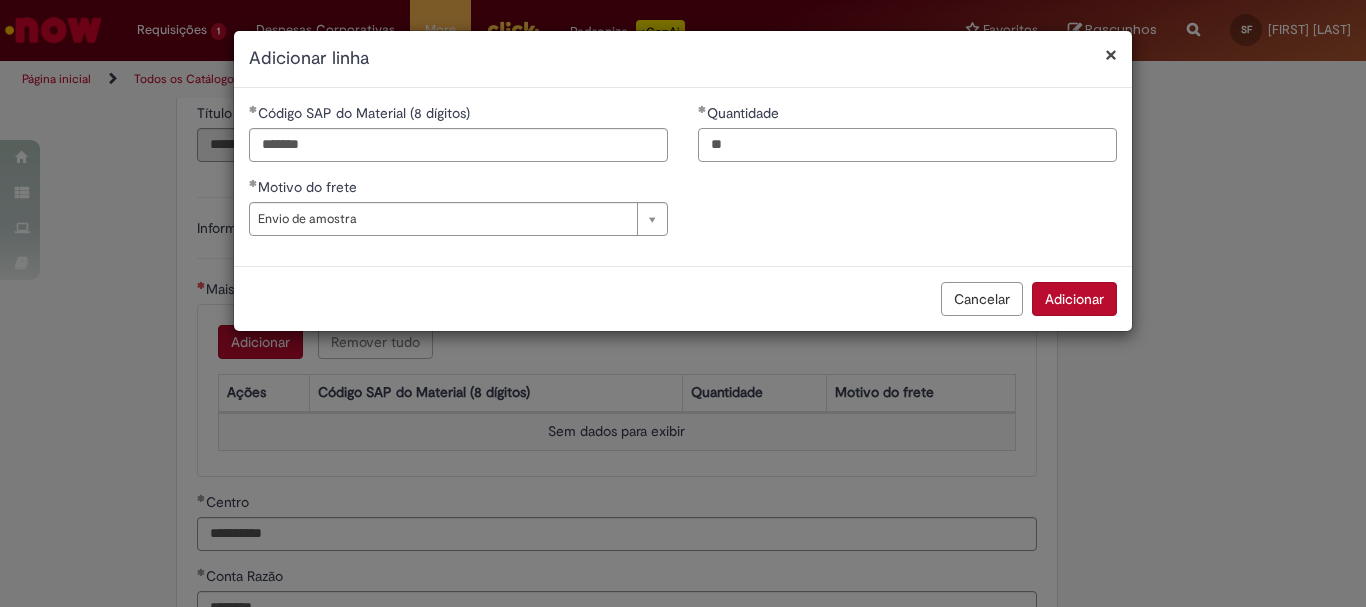 type on "**" 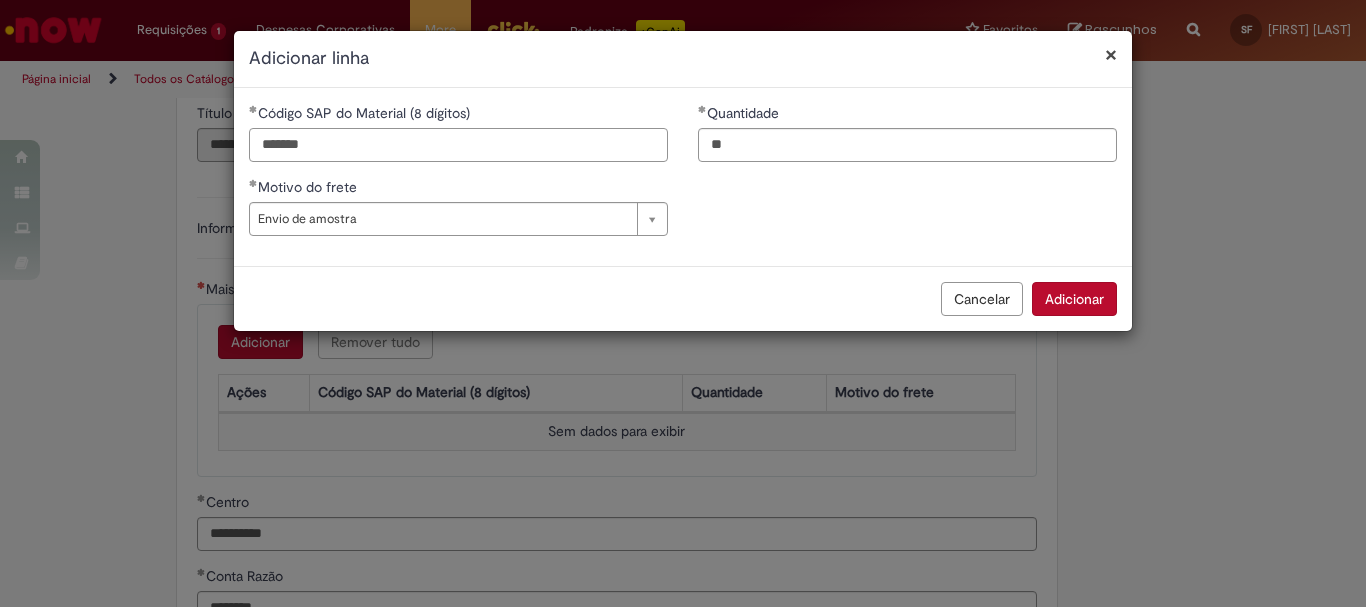click on "*******" at bounding box center [458, 145] 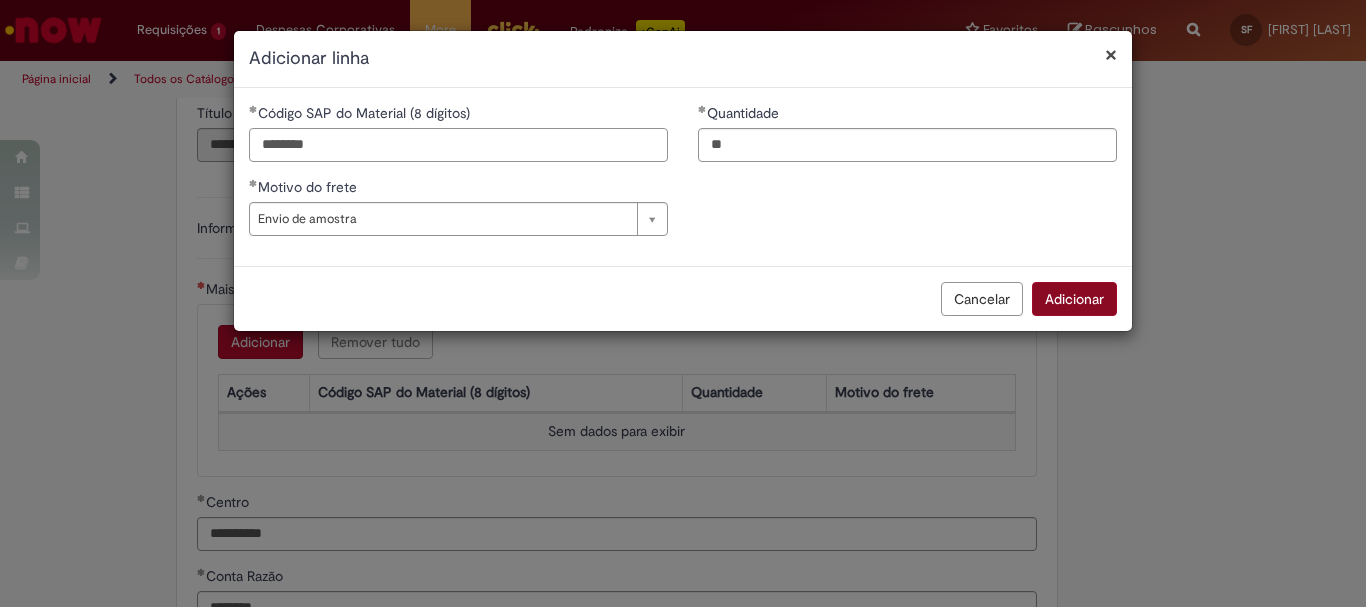 type on "********" 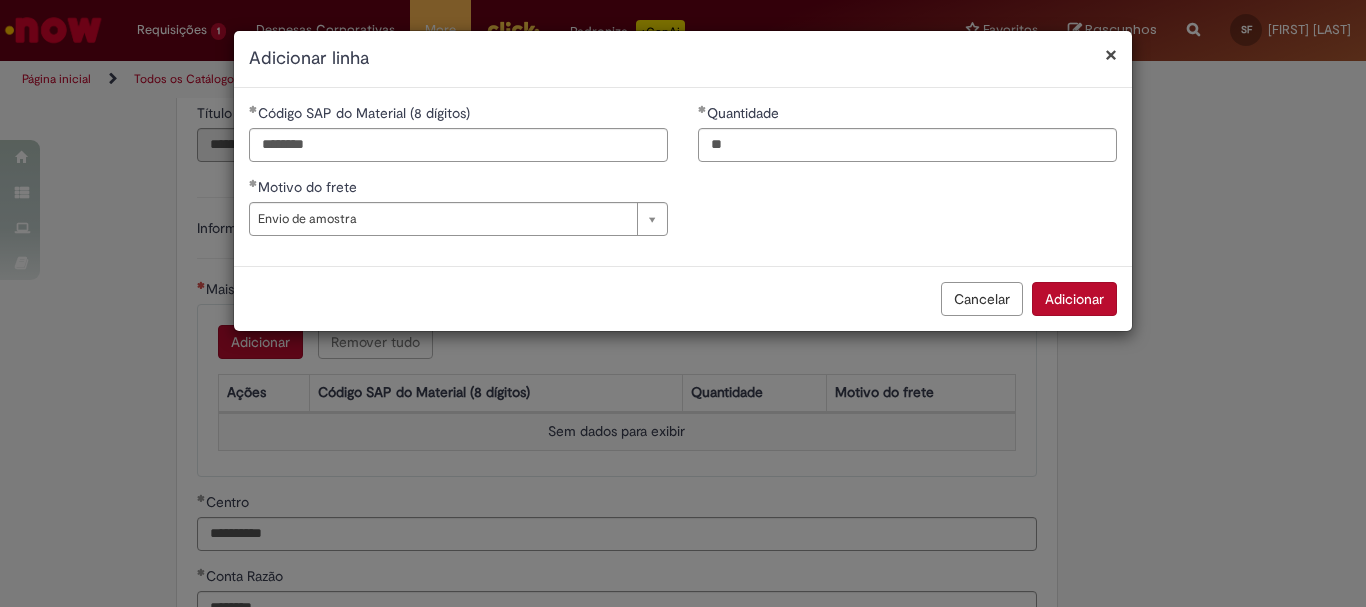 click on "Adicionar" at bounding box center [1074, 299] 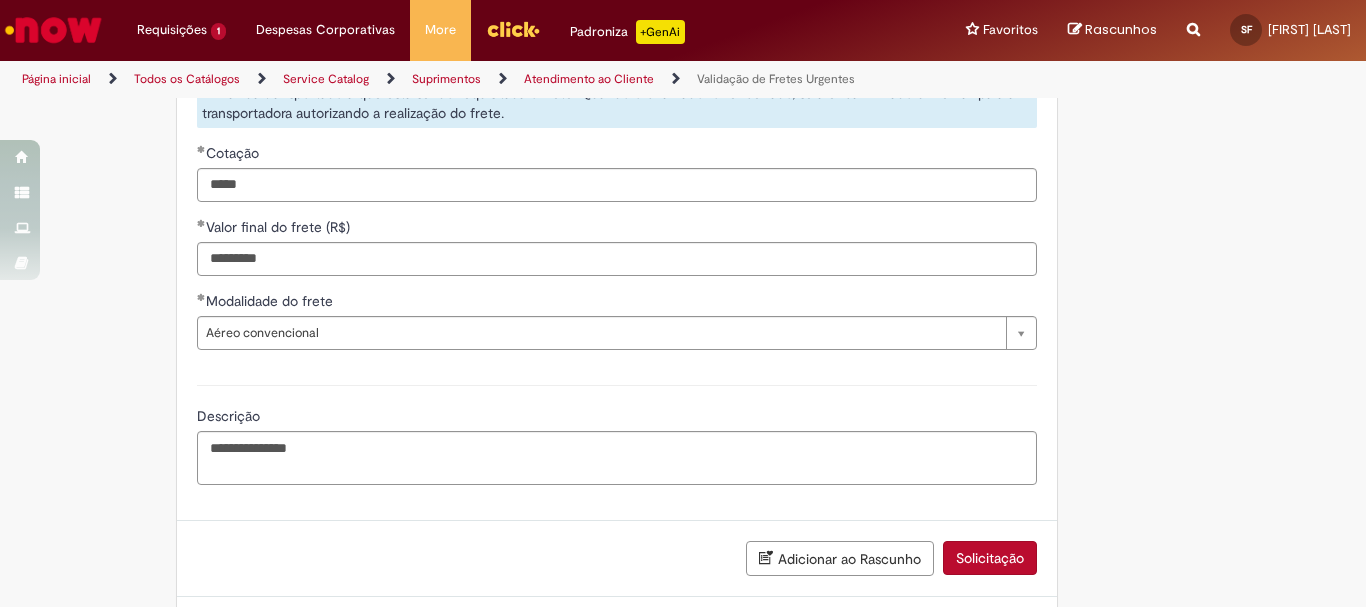 scroll, scrollTop: 1699, scrollLeft: 0, axis: vertical 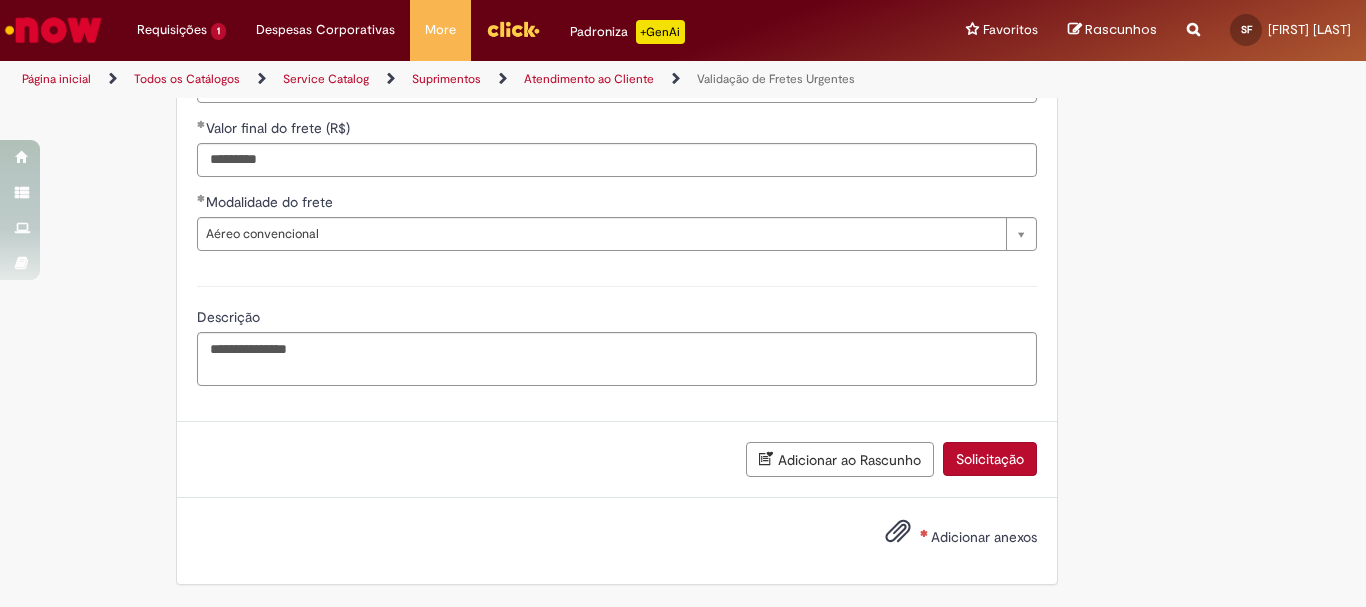 click on "Adicionar ao Rascunho" at bounding box center [840, 459] 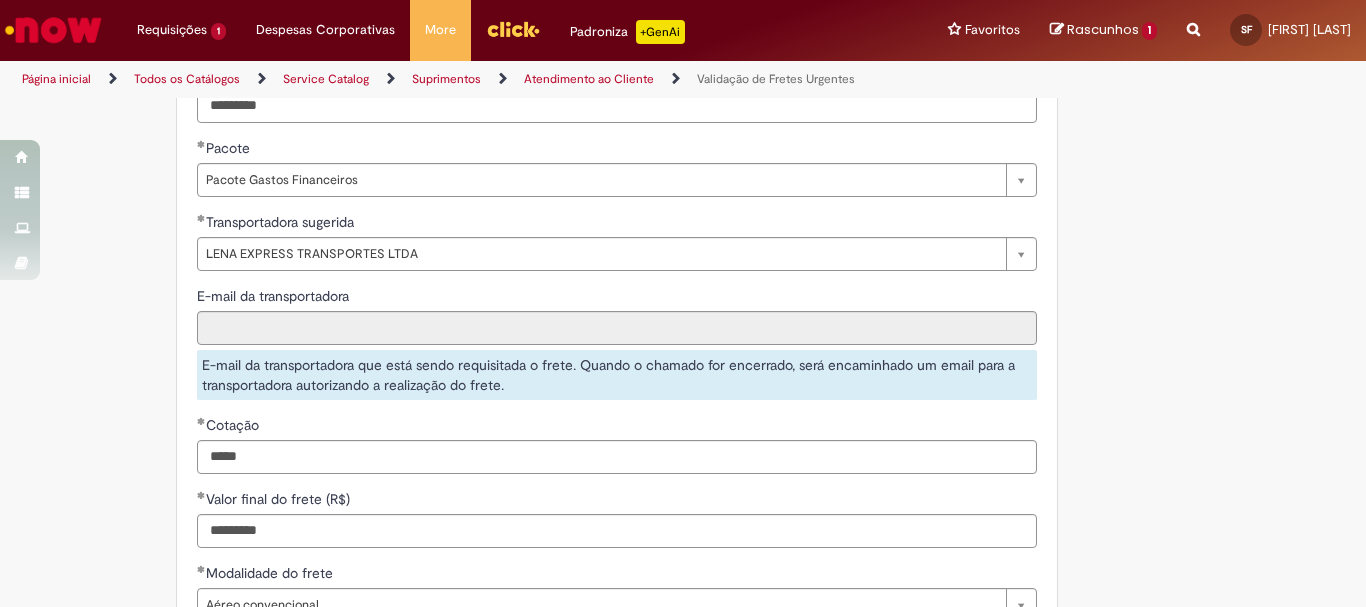 scroll, scrollTop: 1771, scrollLeft: 0, axis: vertical 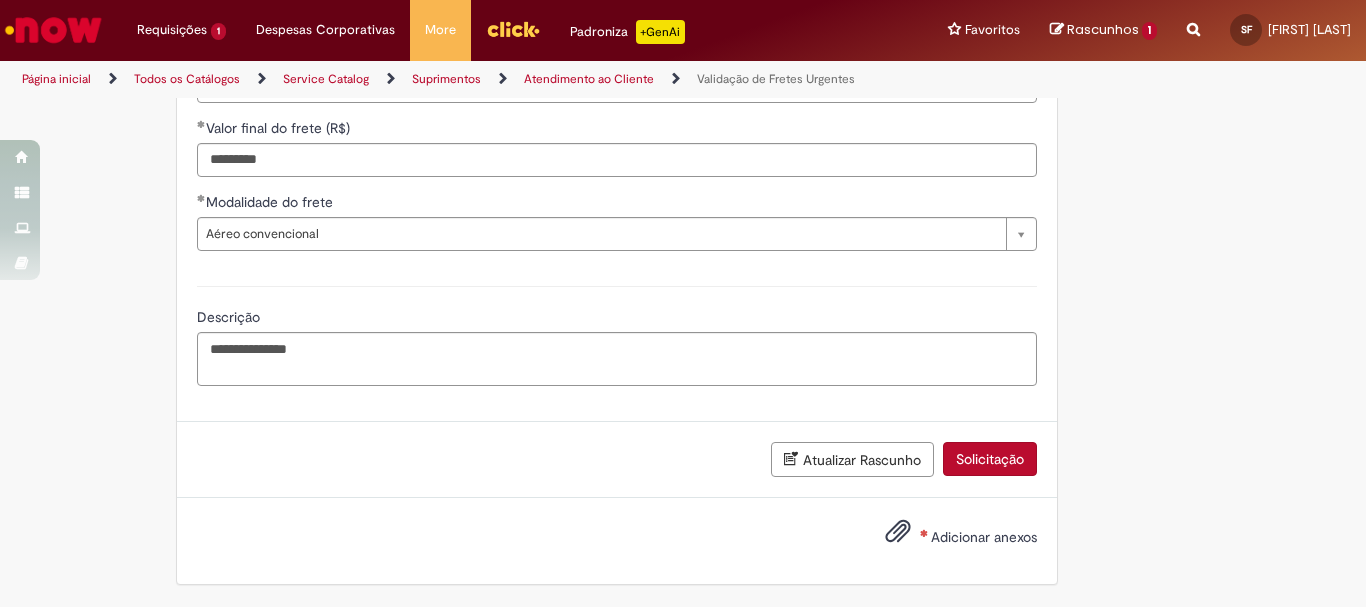 click on "Adicionar anexos" at bounding box center (984, 537) 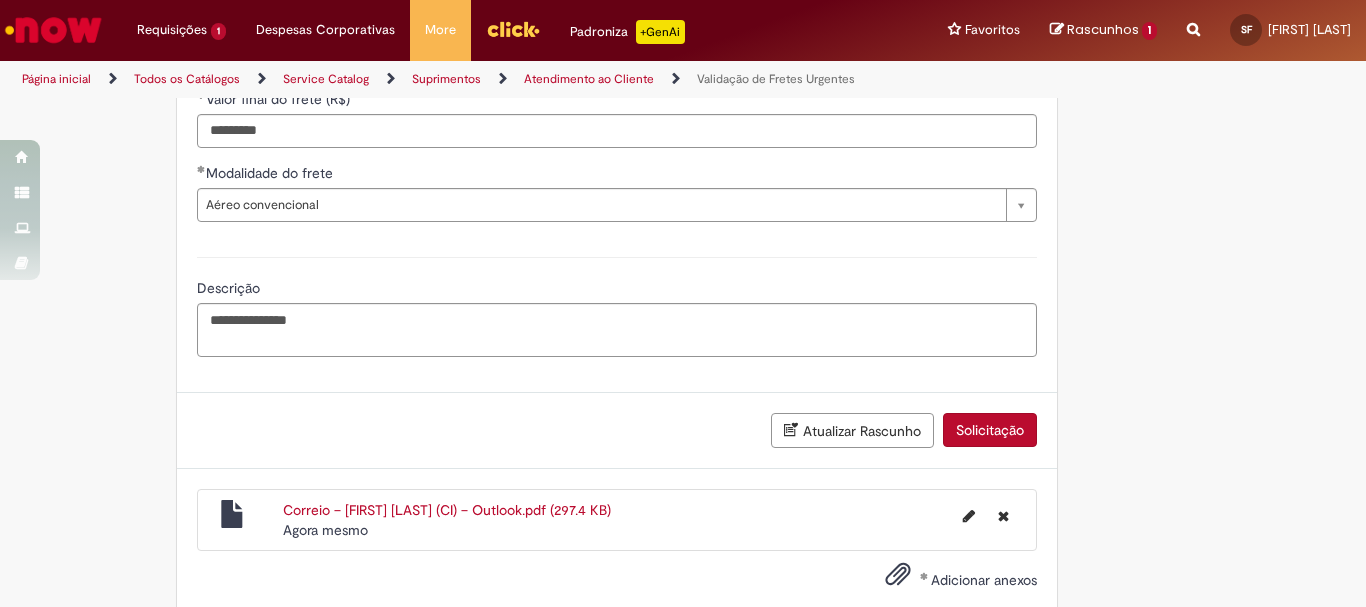 scroll, scrollTop: 1843, scrollLeft: 0, axis: vertical 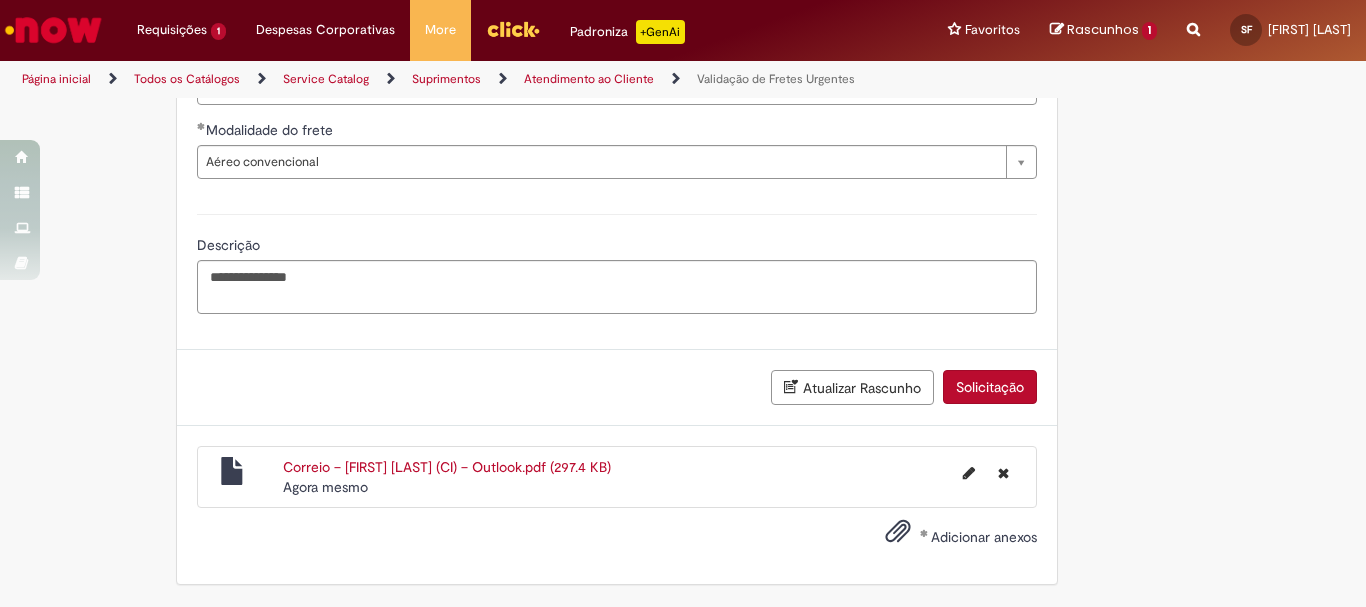 click on "Solicitação" at bounding box center [990, 387] 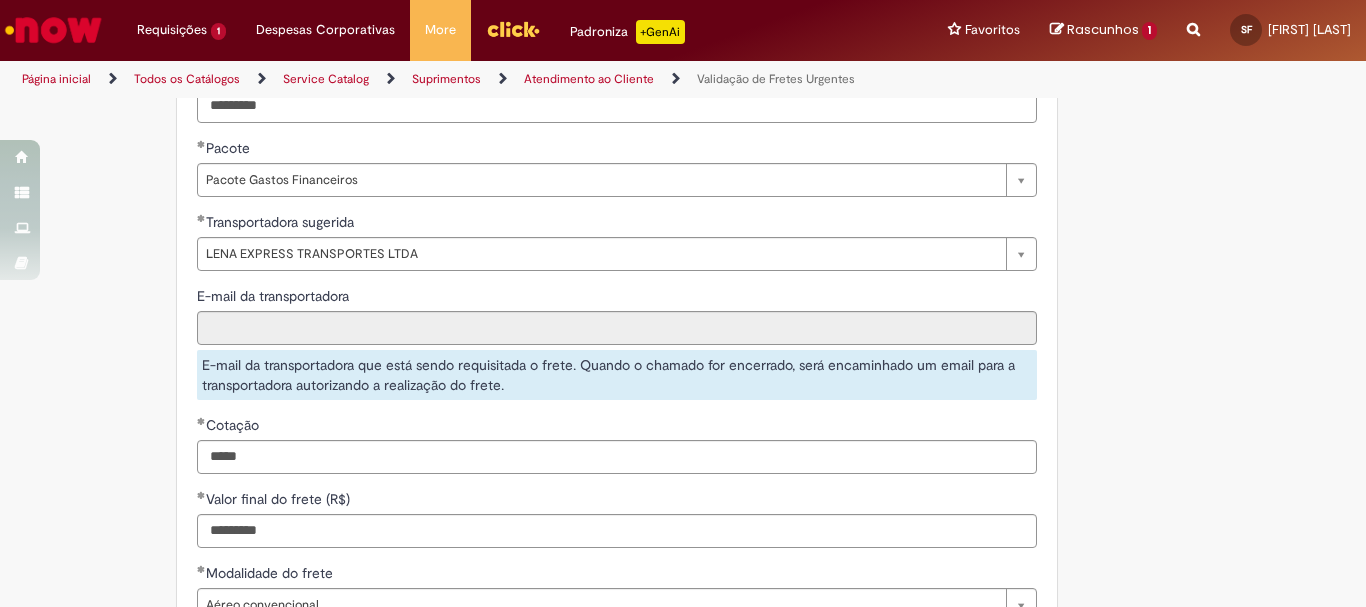 scroll, scrollTop: 1843, scrollLeft: 0, axis: vertical 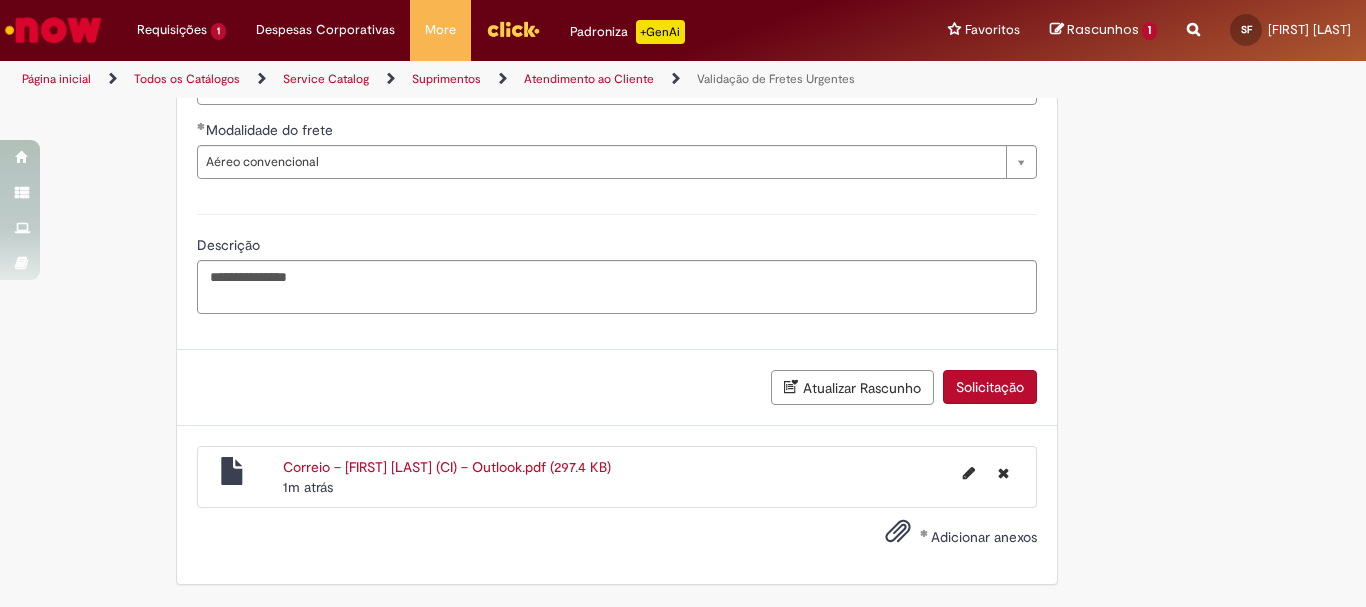 click on "Adicionar anexos" at bounding box center (984, 537) 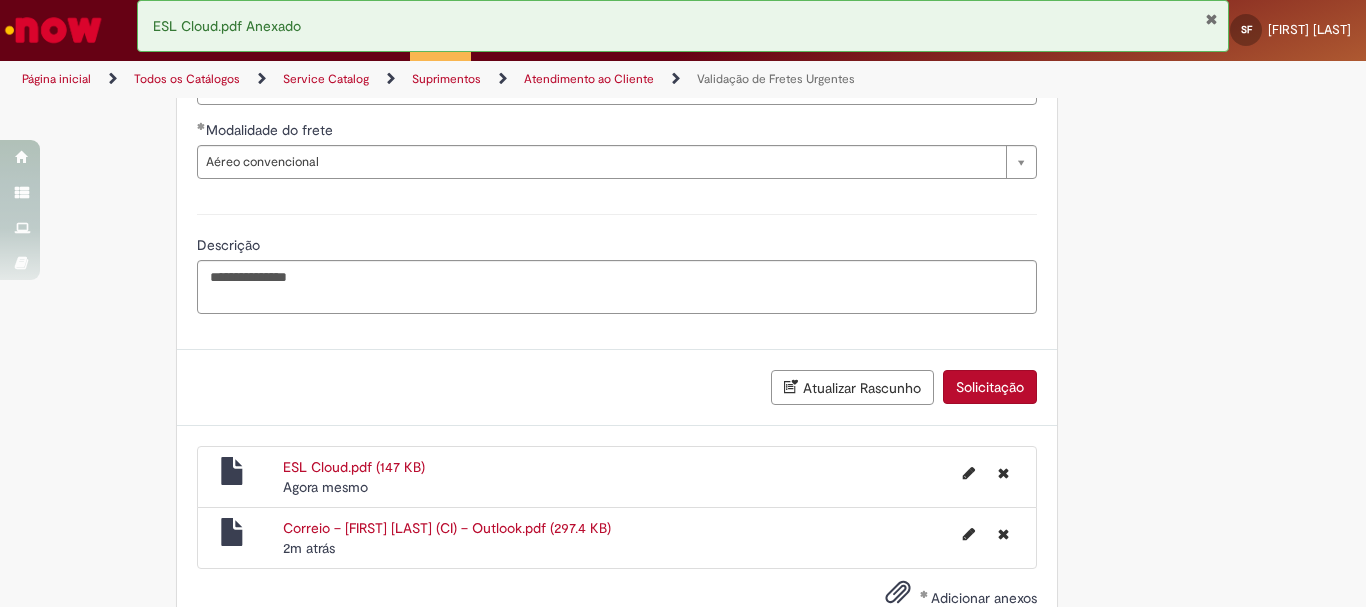 scroll, scrollTop: 1904, scrollLeft: 0, axis: vertical 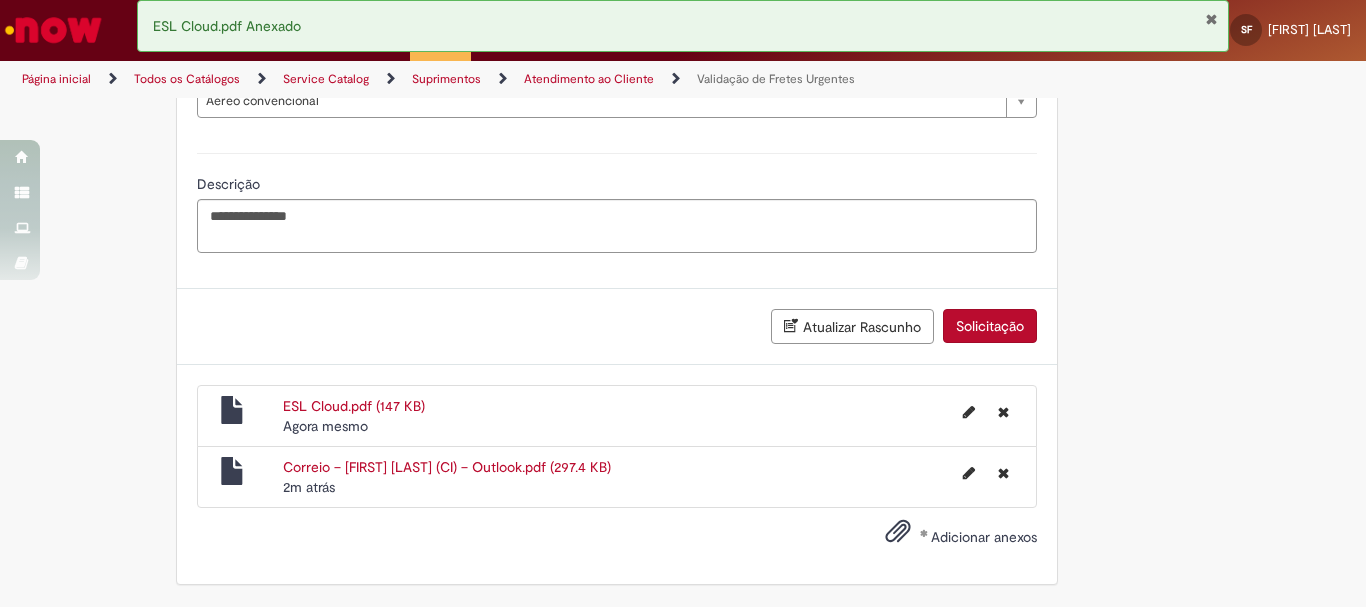 click on "Adicionar anexos" at bounding box center [984, 537] 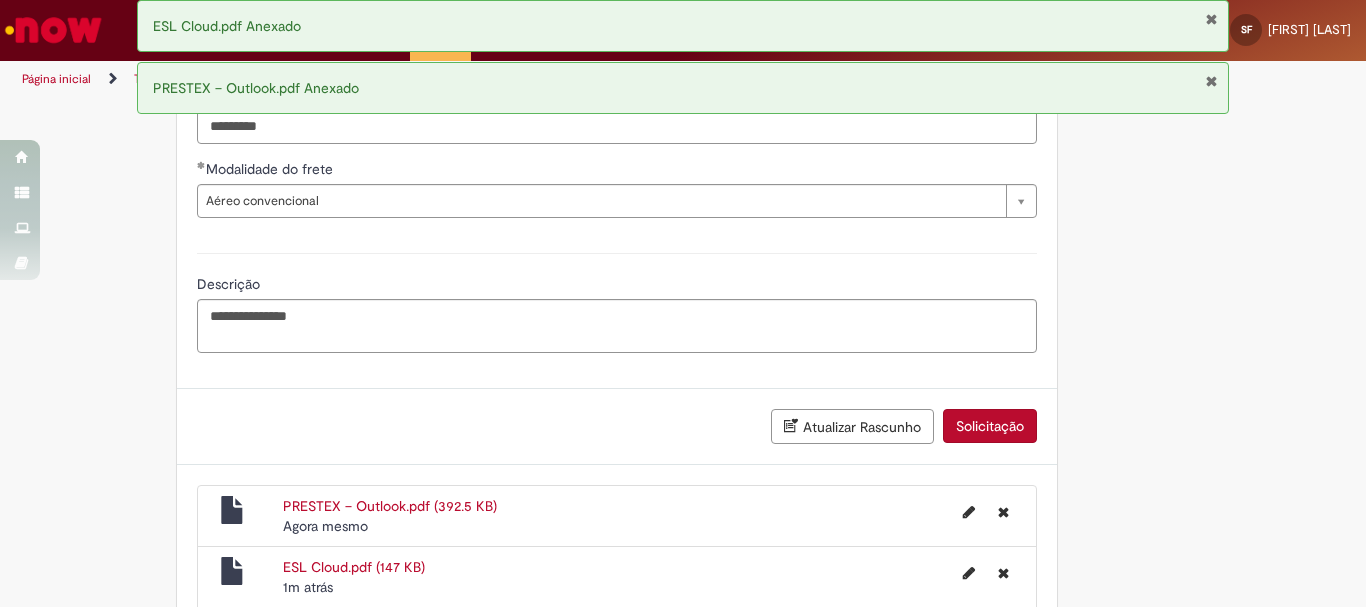 scroll, scrollTop: 1965, scrollLeft: 0, axis: vertical 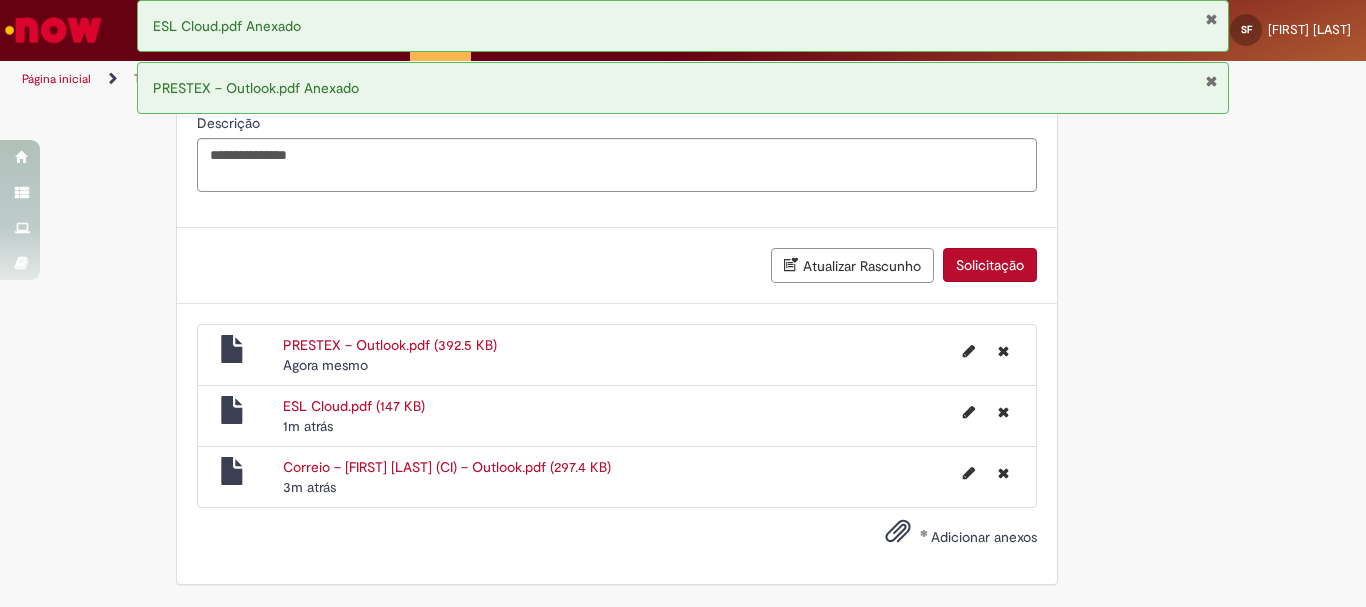 click on "Solicitação" at bounding box center [990, 265] 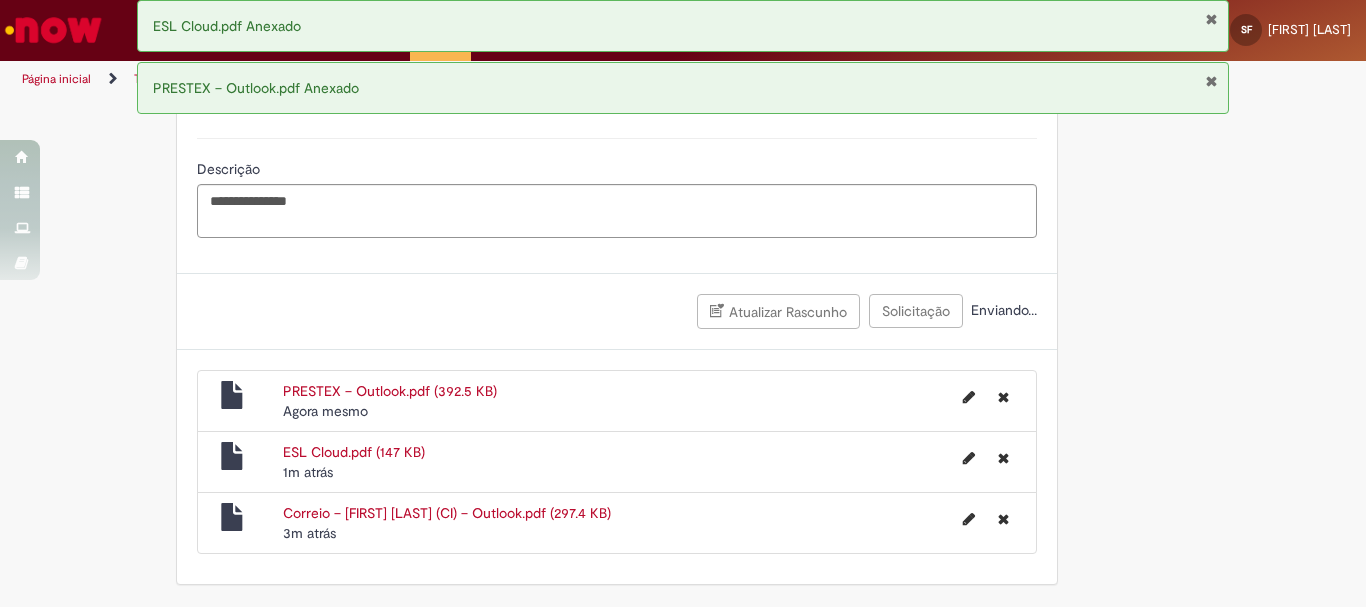 scroll, scrollTop: 1919, scrollLeft: 0, axis: vertical 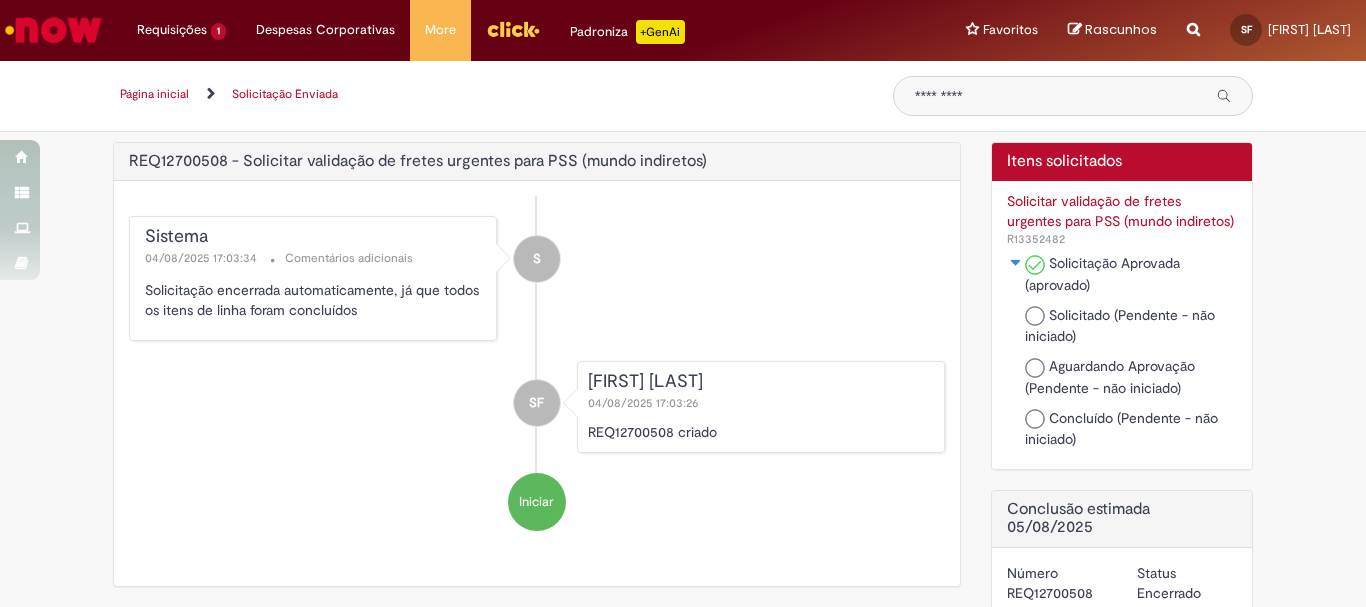 click on "S
Sistema
04/08/2025 17:03:34         Comentários adicionais
Solicitação encerrada automaticamente, já que todos os itens de linha foram concluídos" at bounding box center [537, 278] 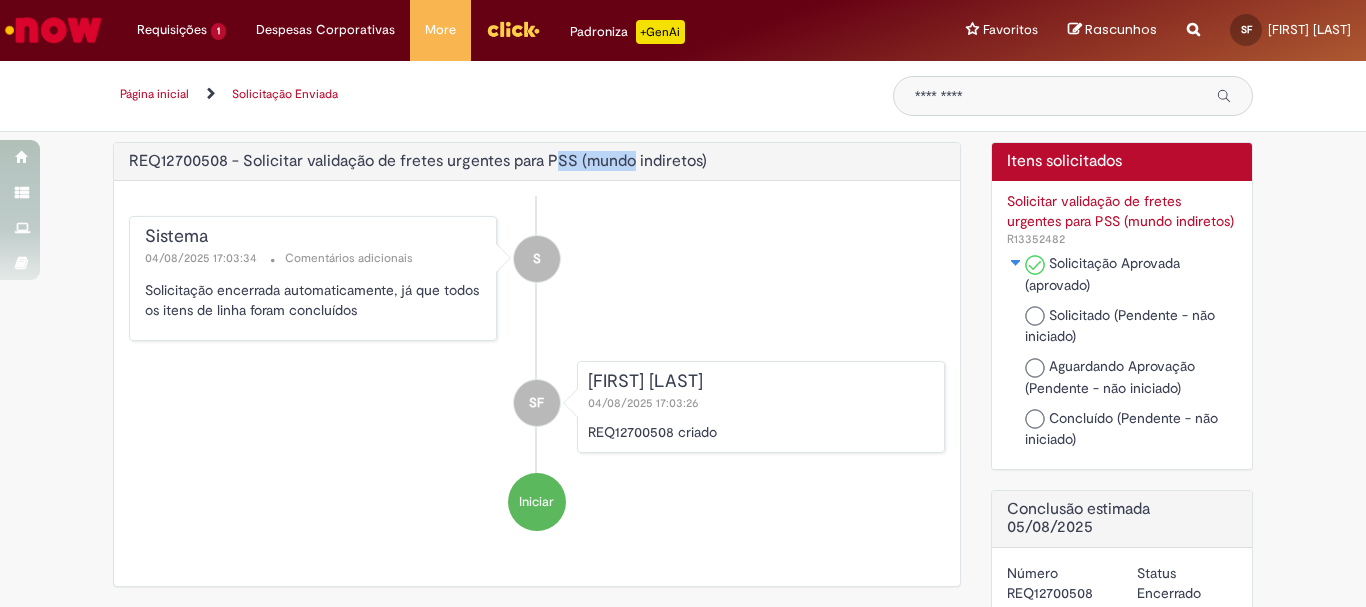 drag, startPoint x: 548, startPoint y: 161, endPoint x: 624, endPoint y: 160, distance: 76.00658 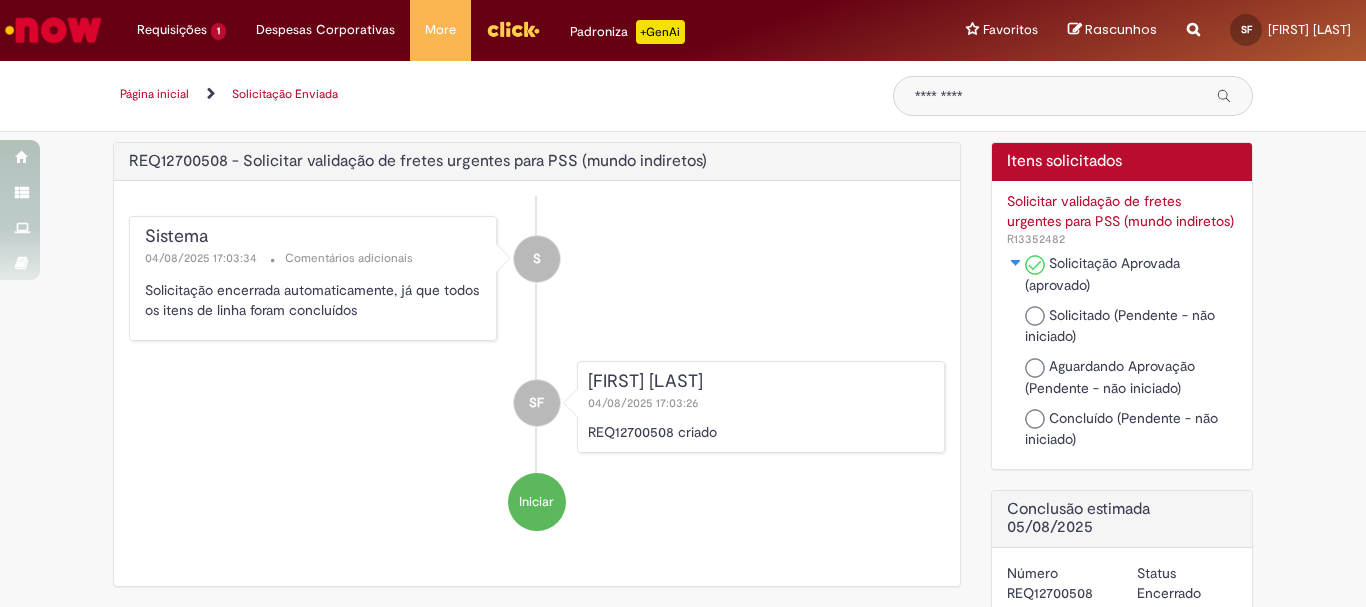 click on "REQ12700508 - Solicitar validação de fretes urgentes para PSS (mundo indiretos)" at bounding box center [418, 162] 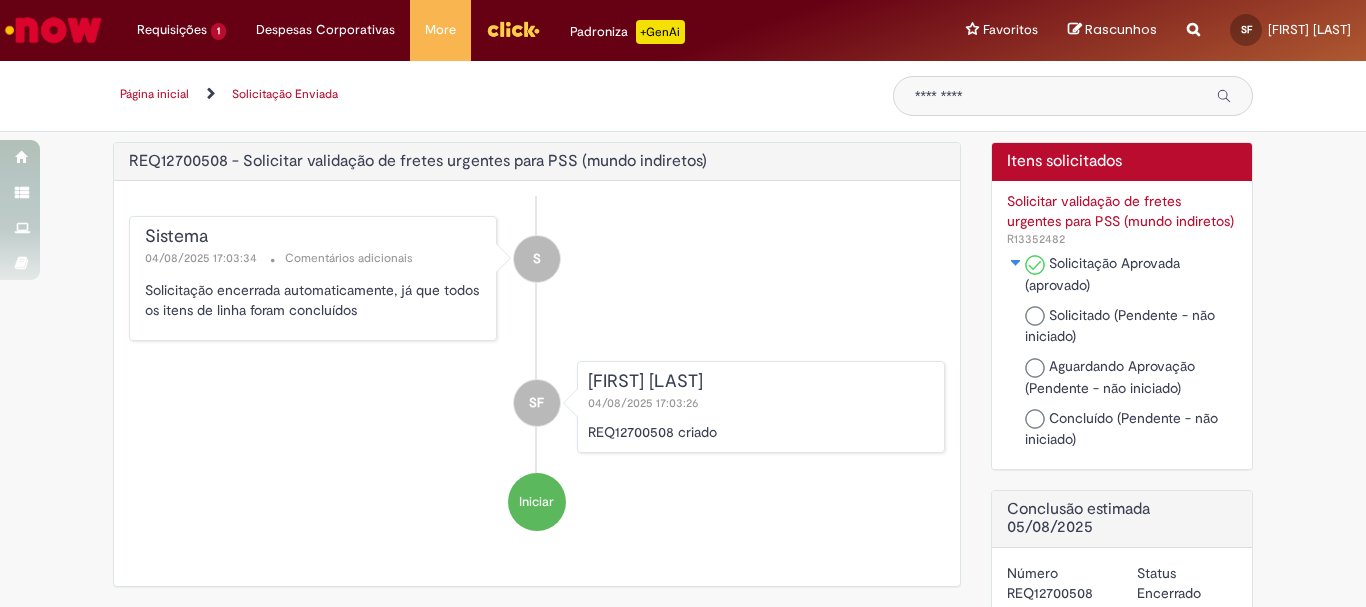 click on "REQ12700508 - Solicitar validação de fretes urgentes para PSS (mundo indiretos)" at bounding box center [418, 162] 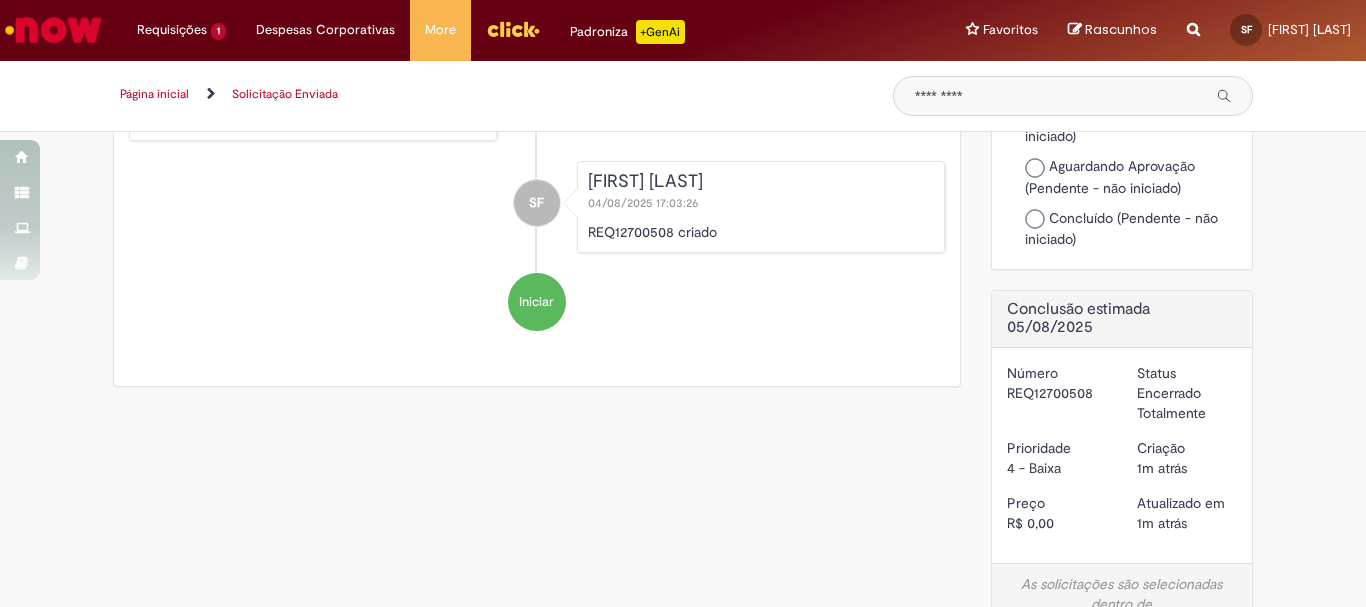 scroll, scrollTop: 0, scrollLeft: 0, axis: both 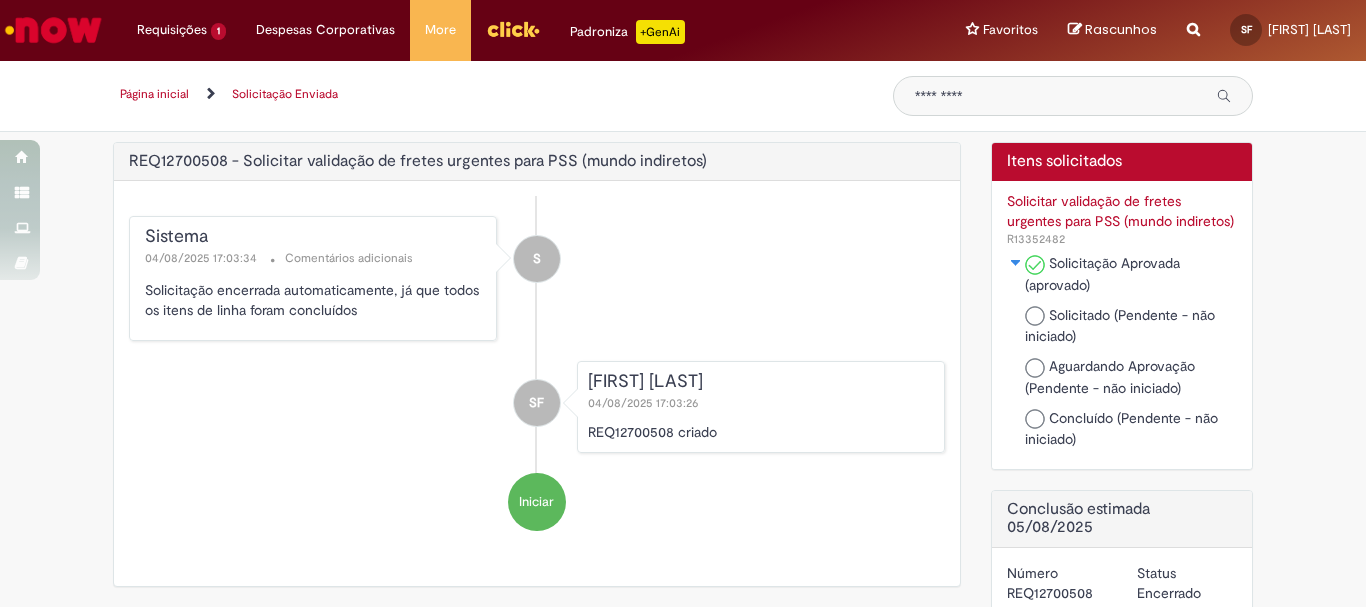 click on "Comentários adicionais" at bounding box center [349, 258] 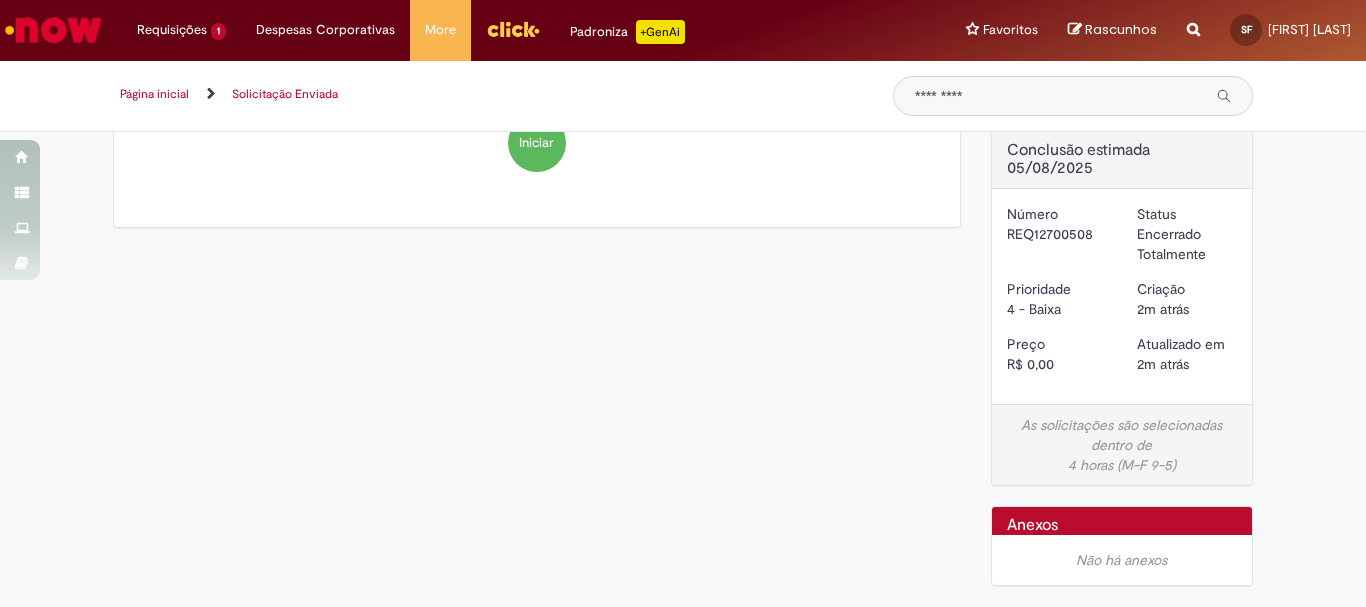 scroll, scrollTop: 0, scrollLeft: 0, axis: both 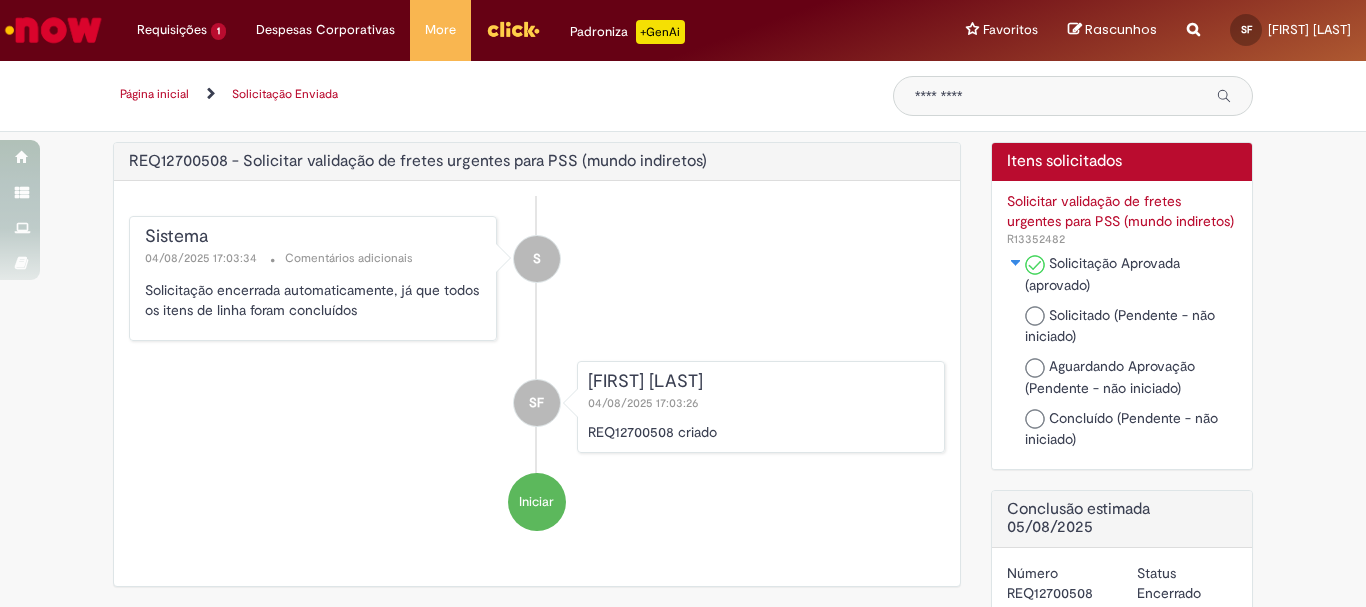 click on "REQ12700508 criado" at bounding box center (761, 432) 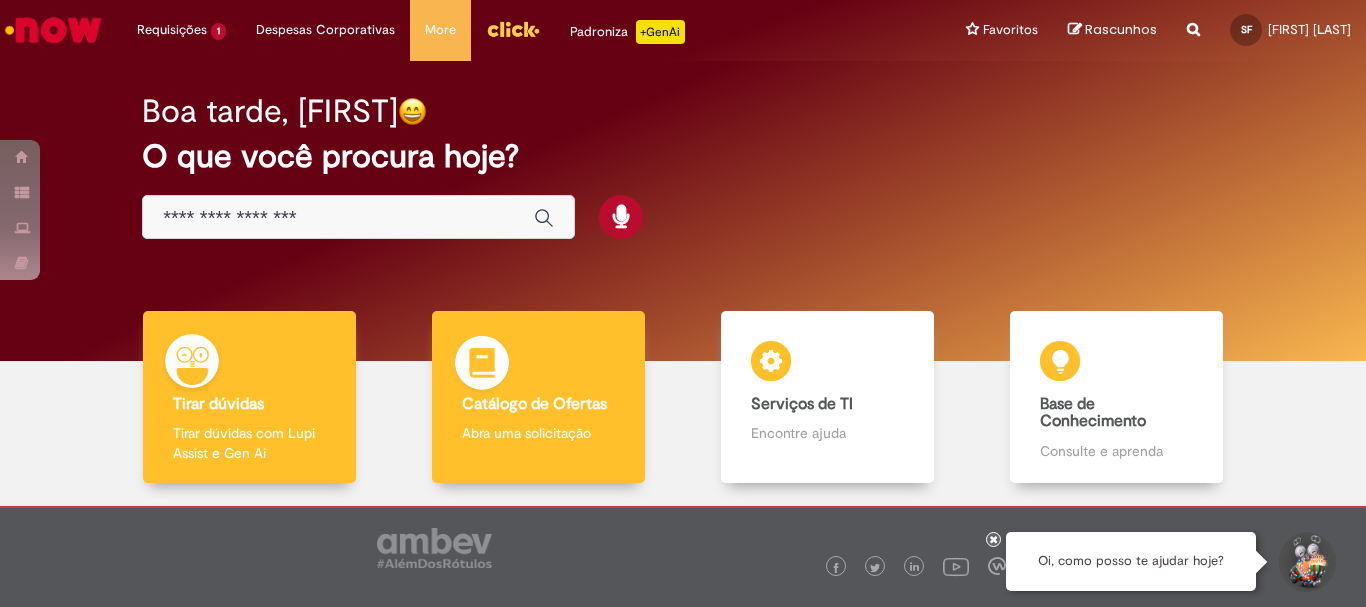 click on "Catálogo de Ofertas" at bounding box center [534, 404] 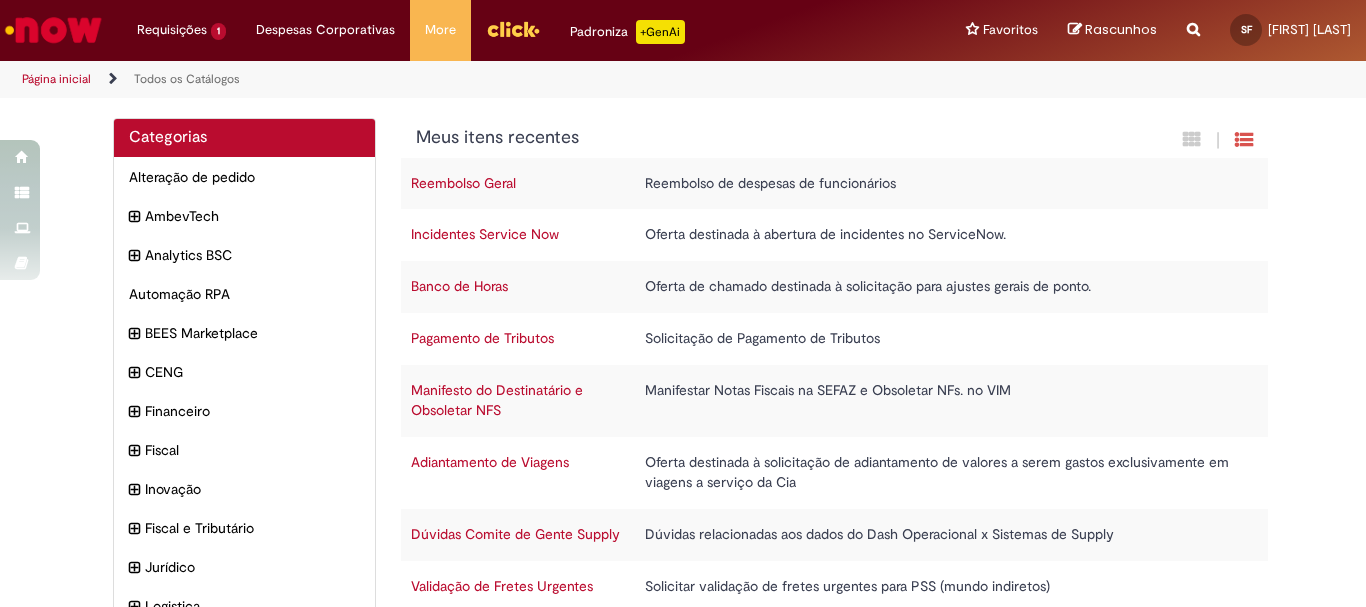 scroll, scrollTop: 100, scrollLeft: 0, axis: vertical 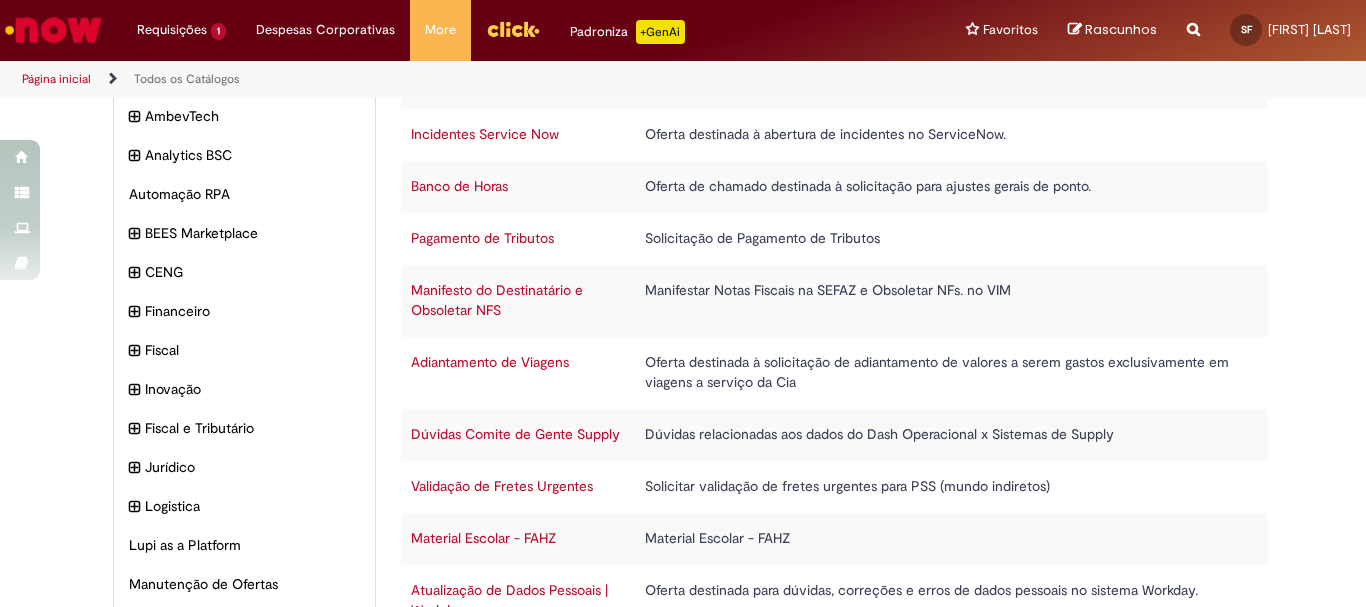click on "Validação de Fretes Urgentes" at bounding box center (502, 486) 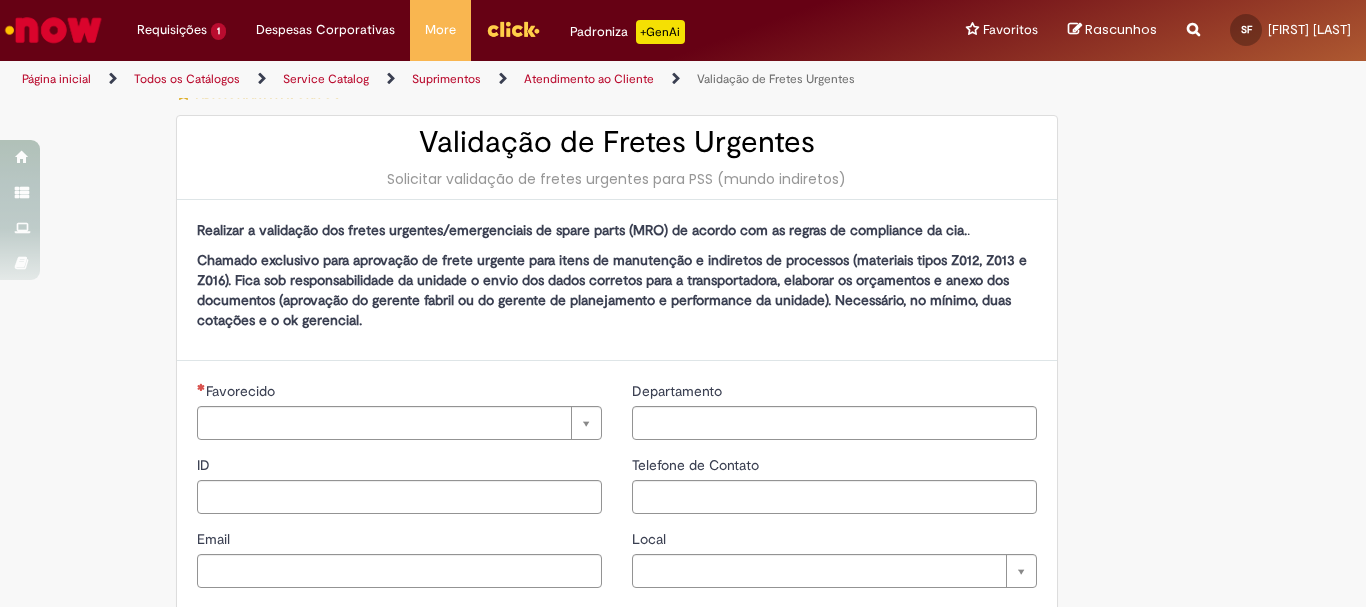 type on "********" 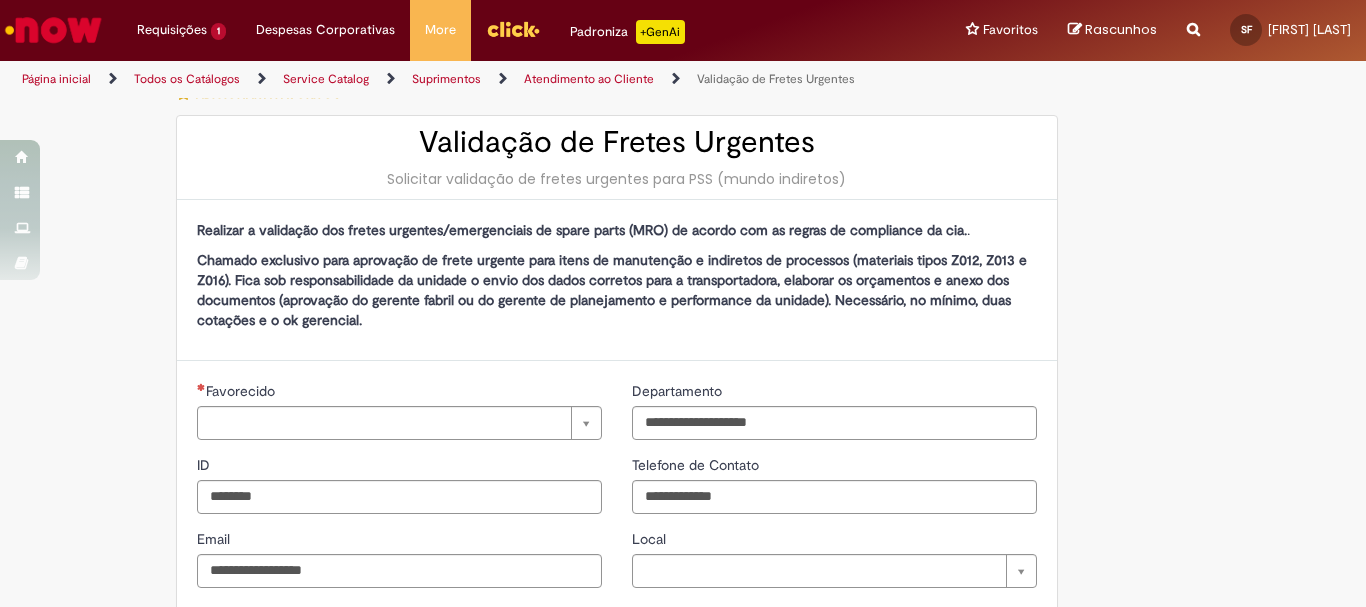 scroll, scrollTop: 0, scrollLeft: 0, axis: both 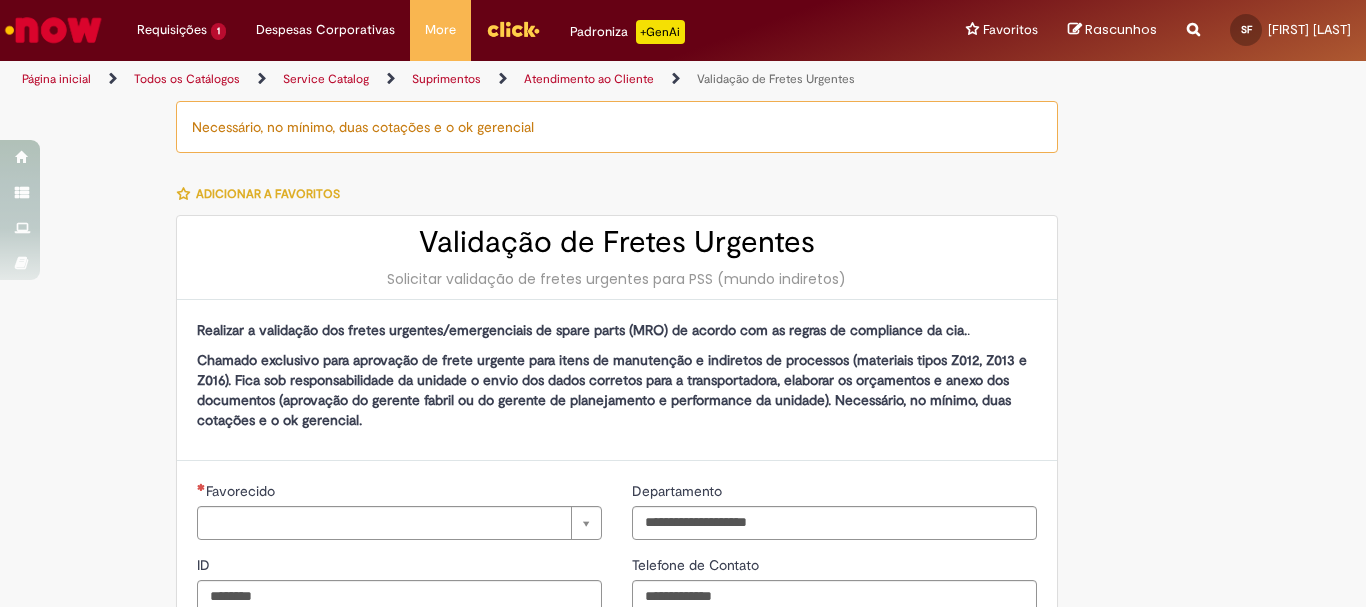 type on "**********" 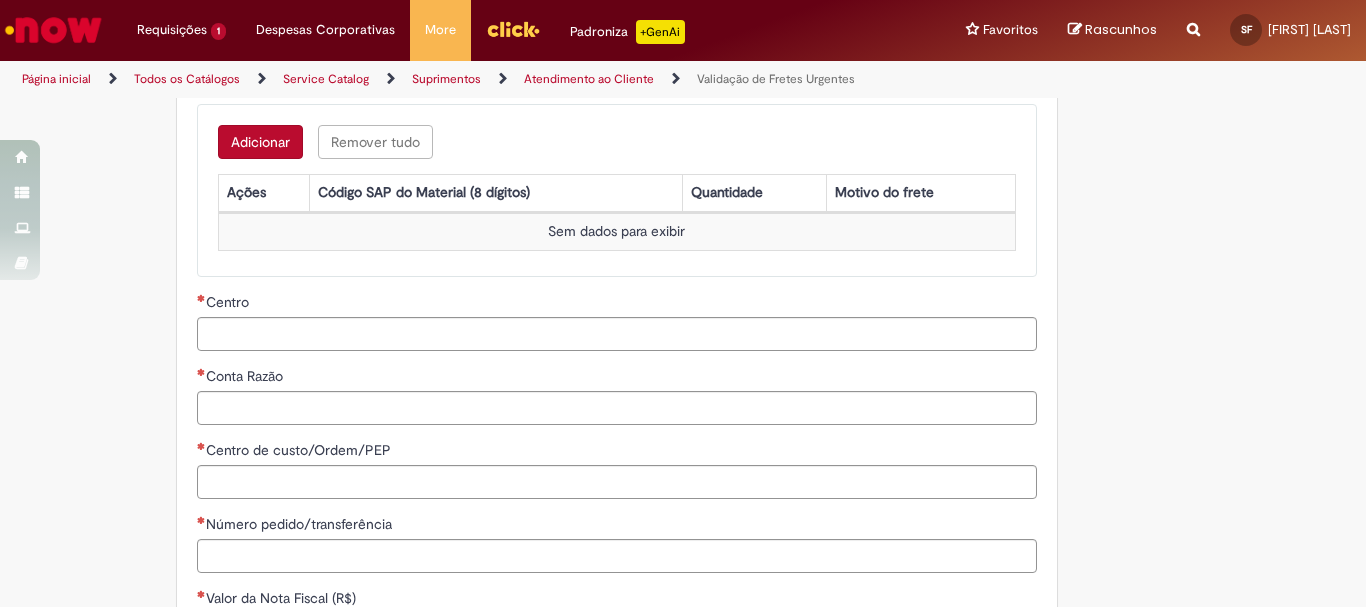 scroll, scrollTop: 600, scrollLeft: 0, axis: vertical 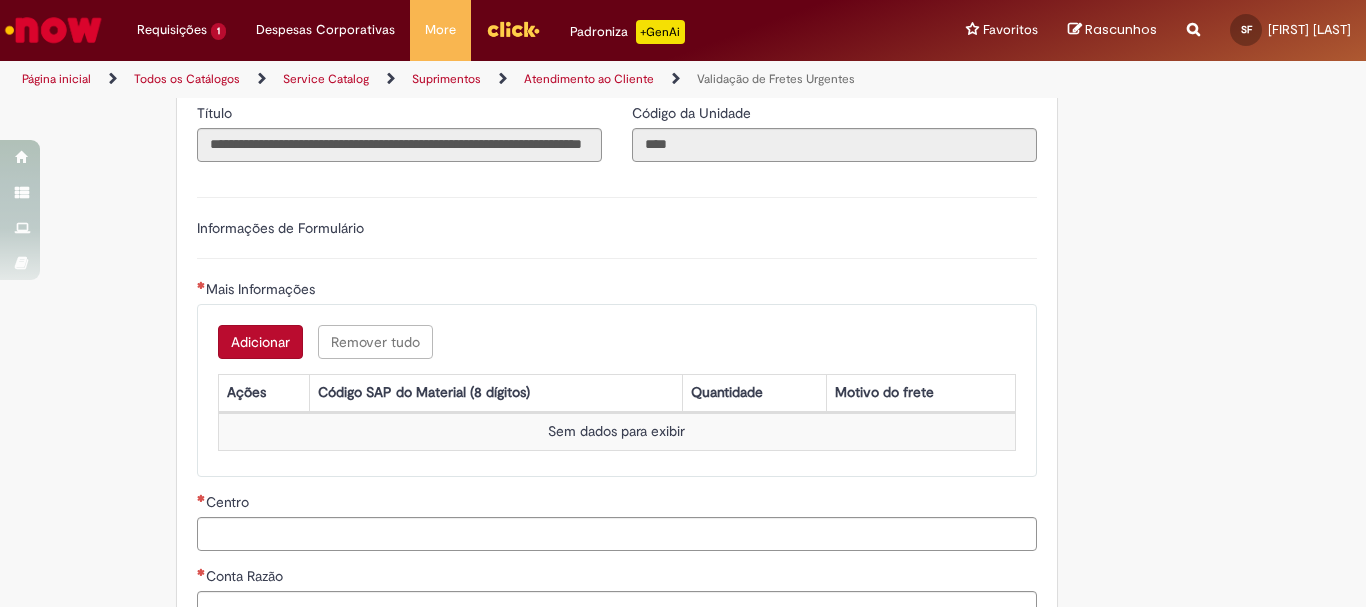 click on "Adicionar" at bounding box center [260, 342] 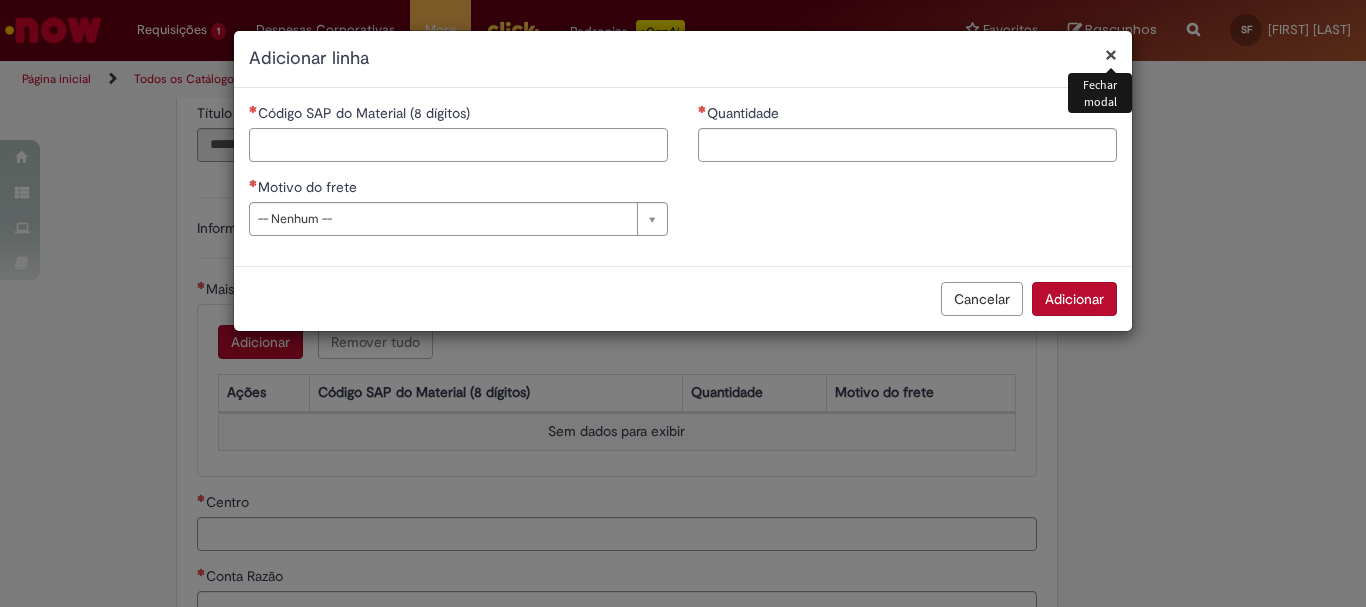 click on "Código SAP do Material (8 dígitos)" at bounding box center (458, 145) 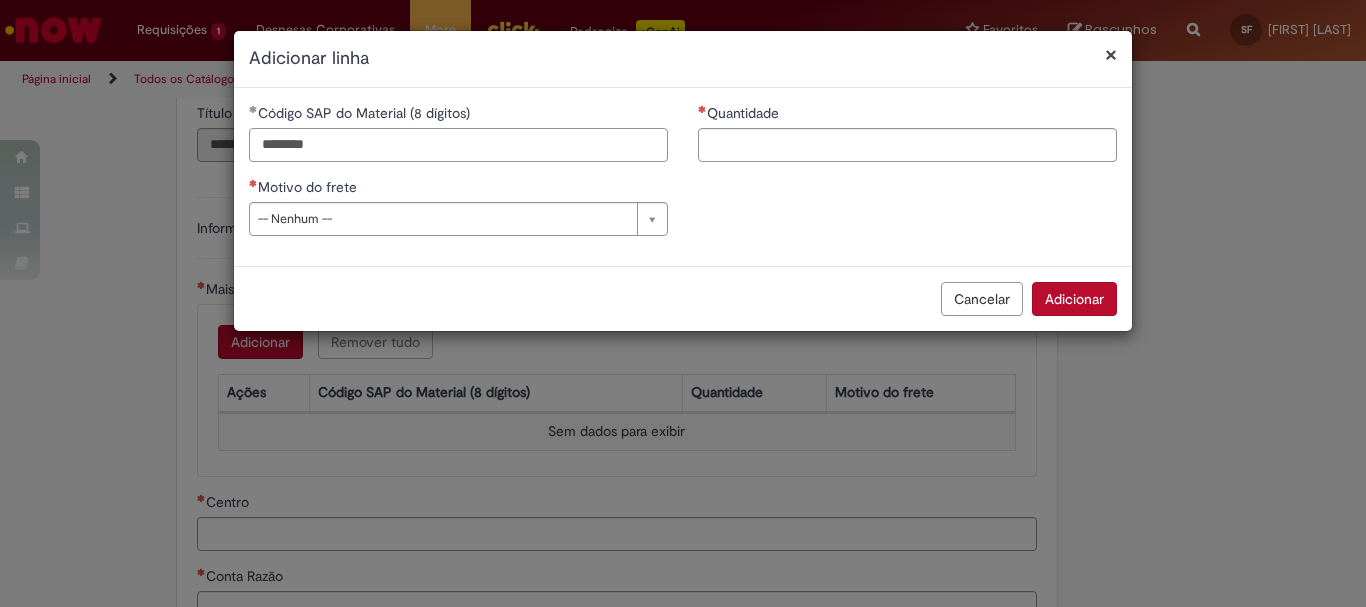 type on "********" 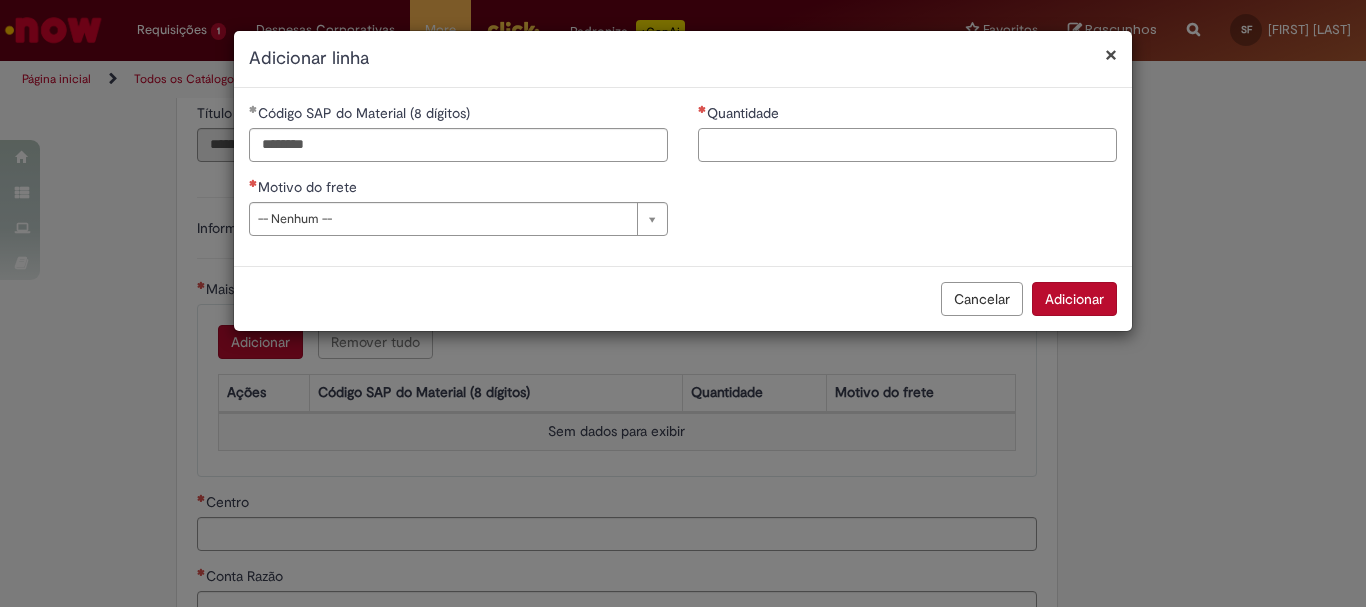 click on "Quantidade" at bounding box center [907, 145] 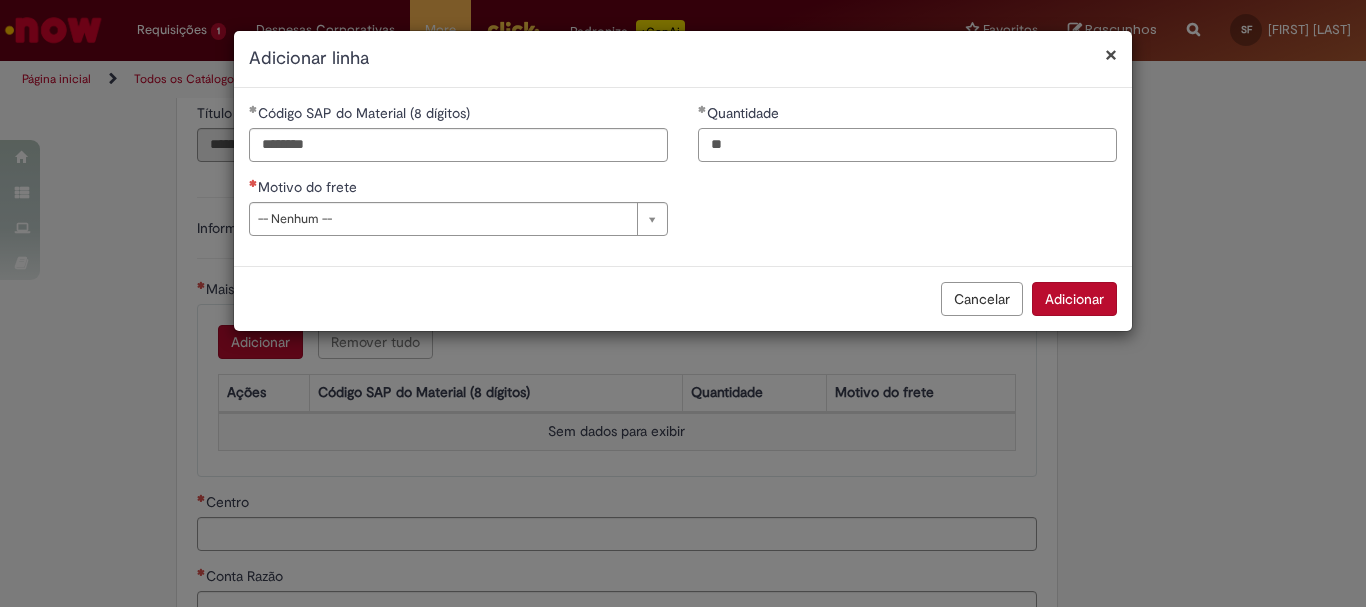 type on "**" 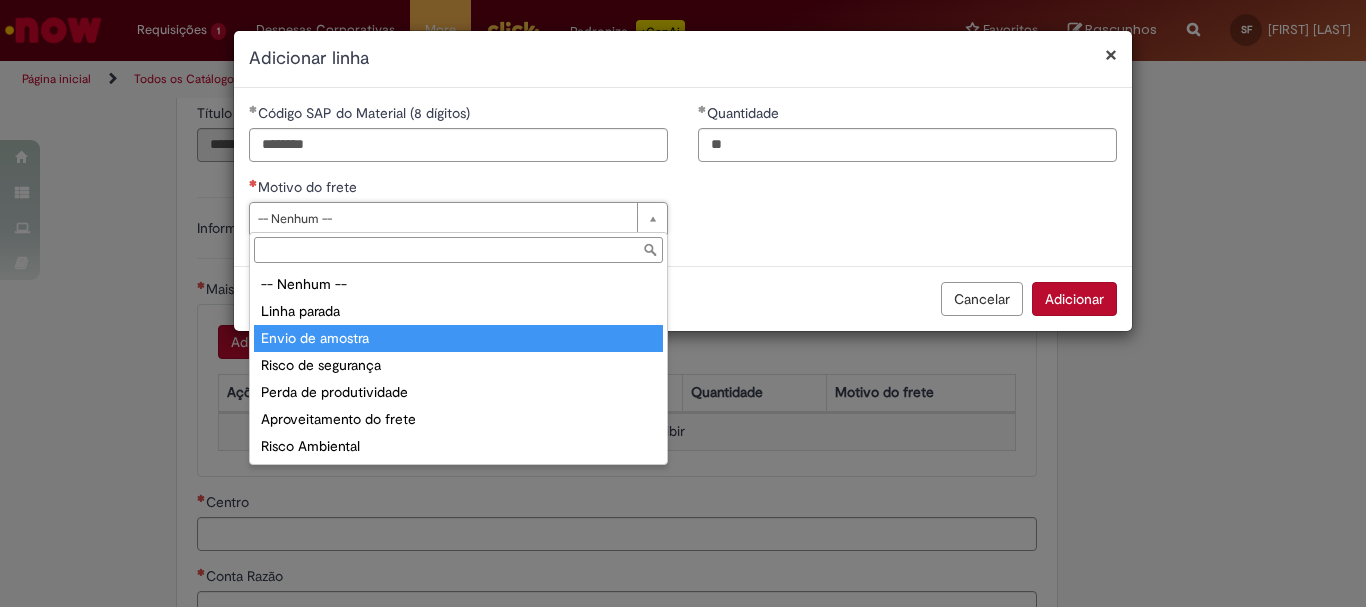 type on "**********" 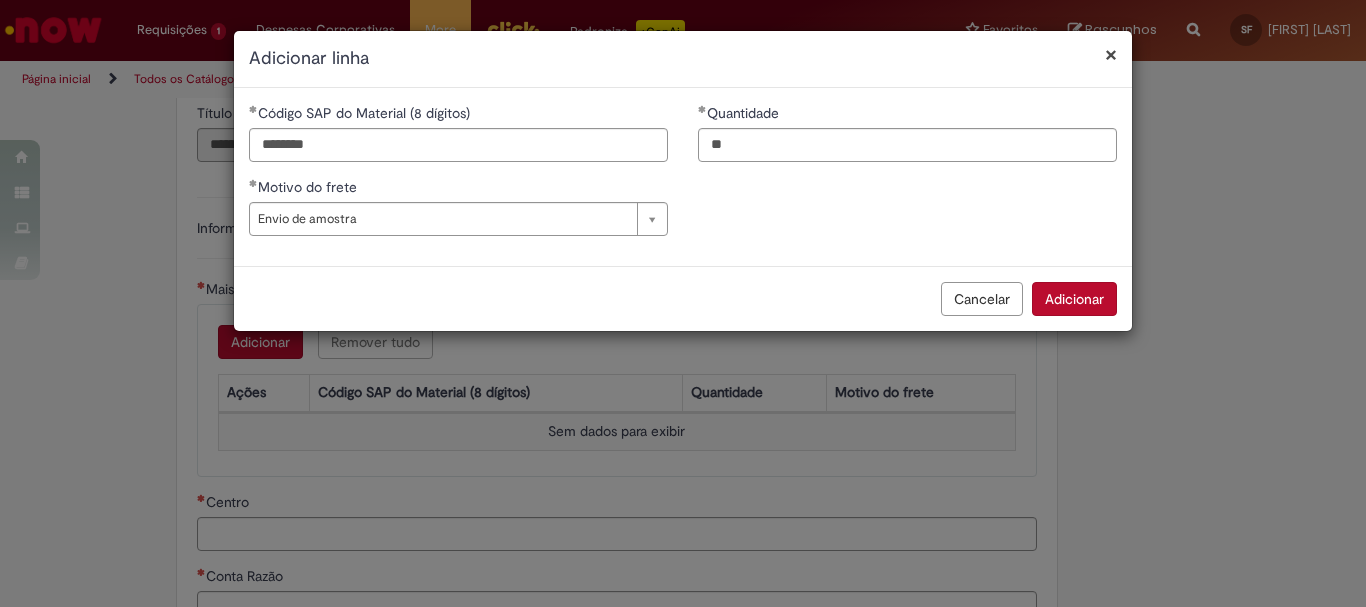 click on "Adicionar" at bounding box center (1074, 299) 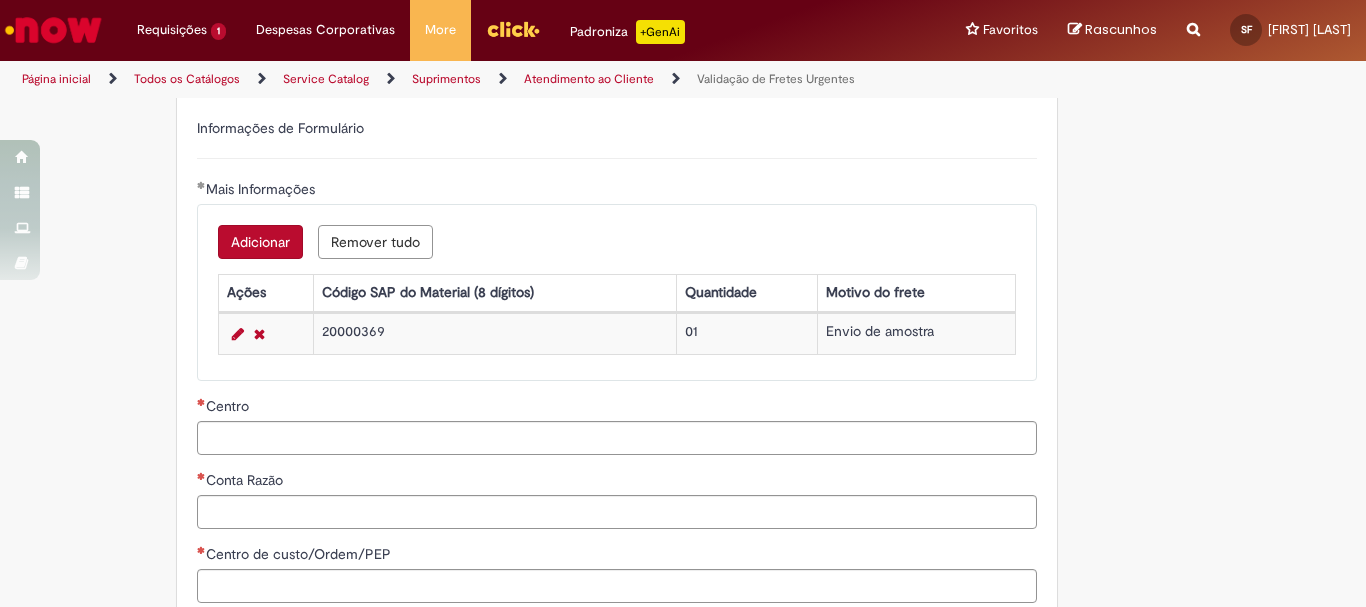 scroll, scrollTop: 800, scrollLeft: 0, axis: vertical 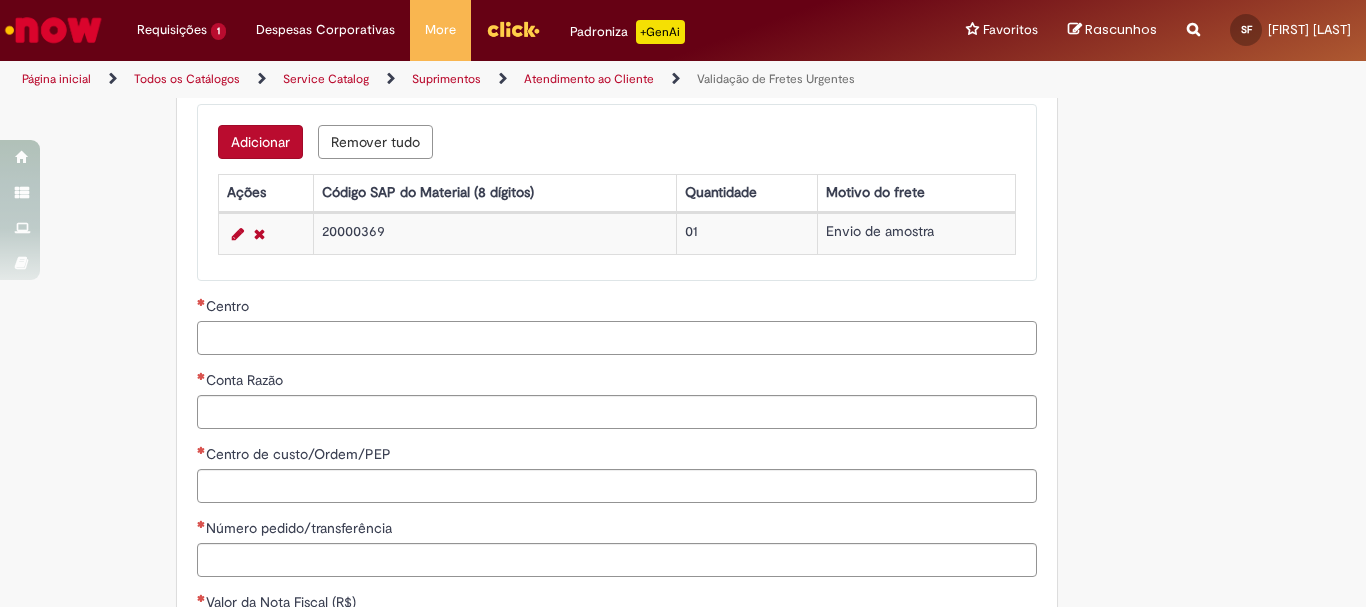 click on "Centro" at bounding box center [617, 338] 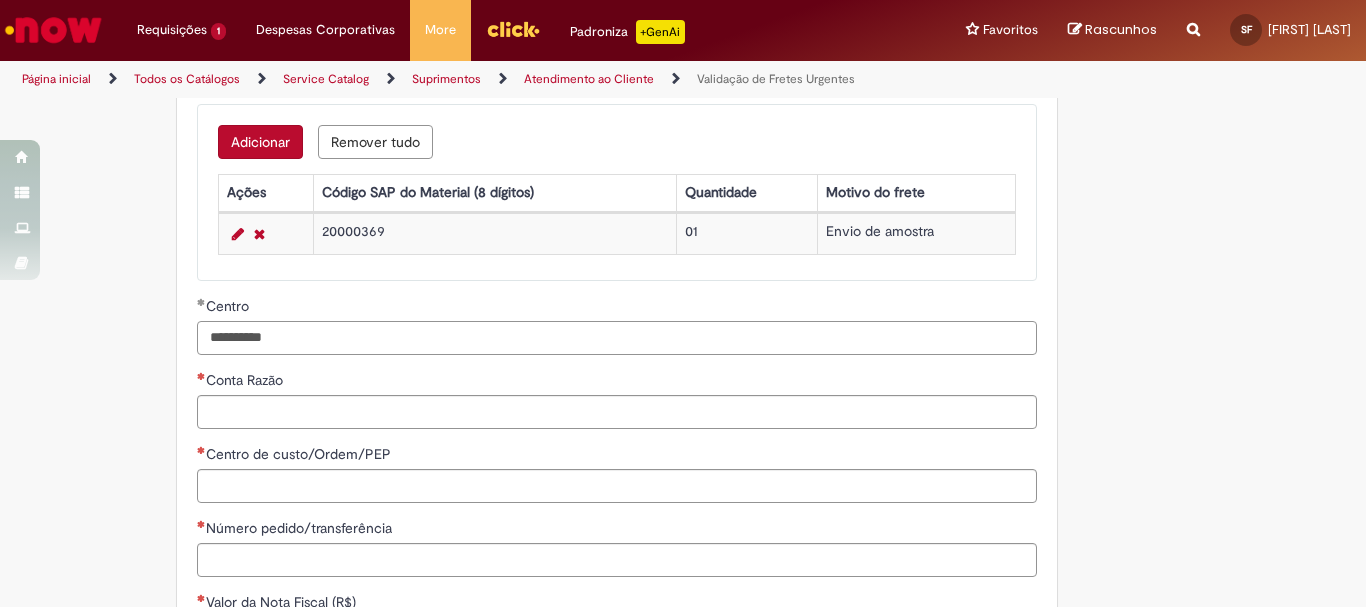 type on "**********" 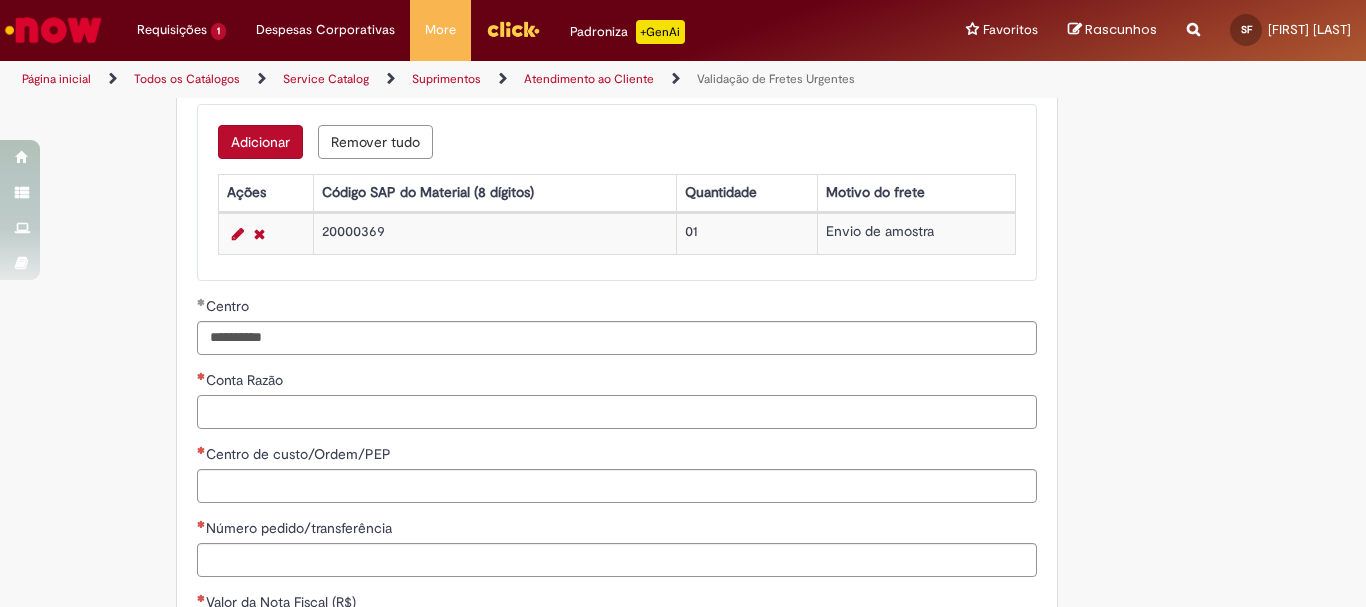 click on "Conta Razão" at bounding box center (617, 412) 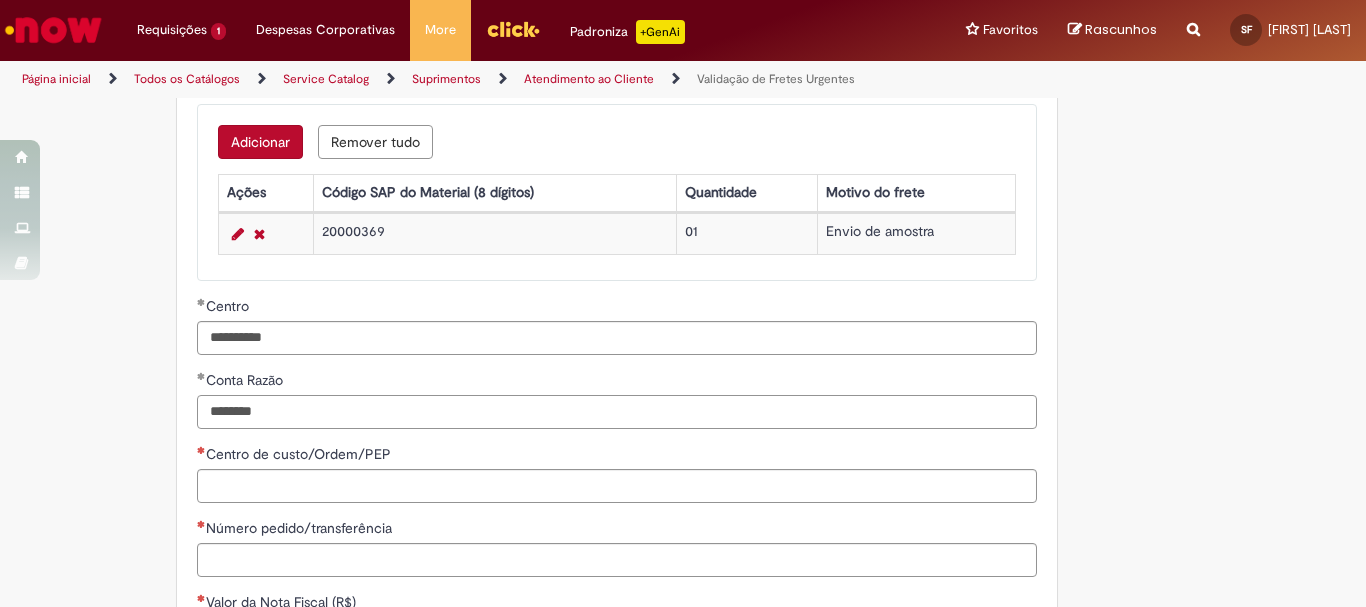 type on "********" 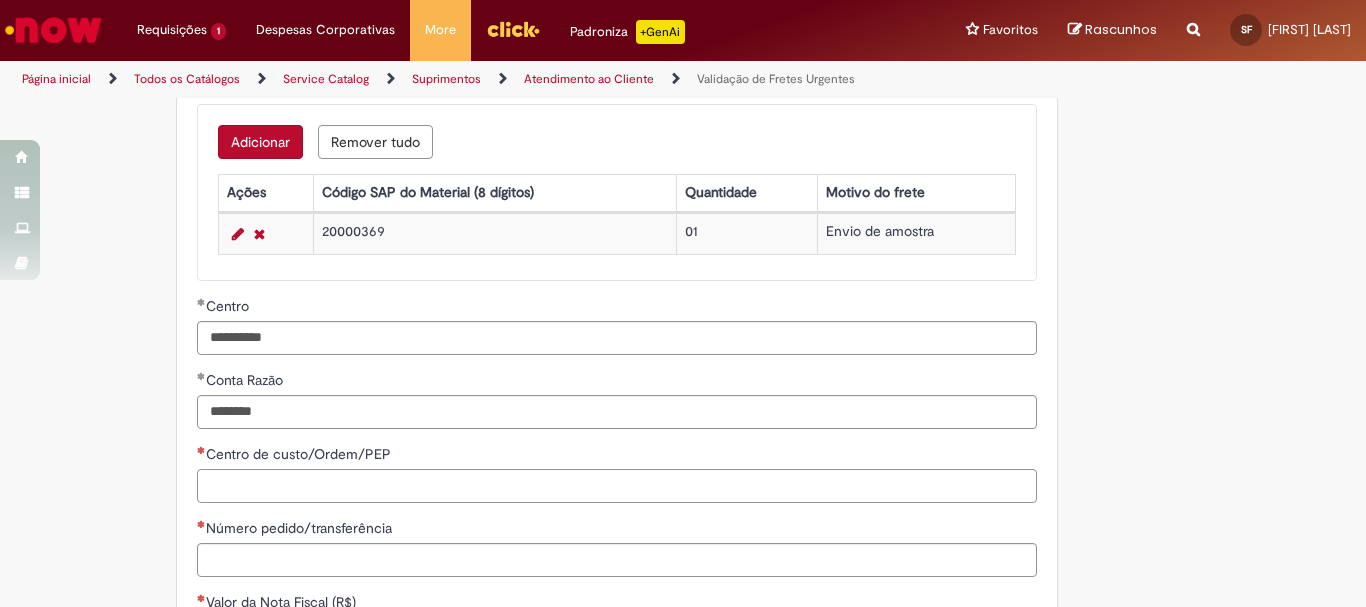 click on "Centro de custo/Ordem/PEP" at bounding box center (617, 486) 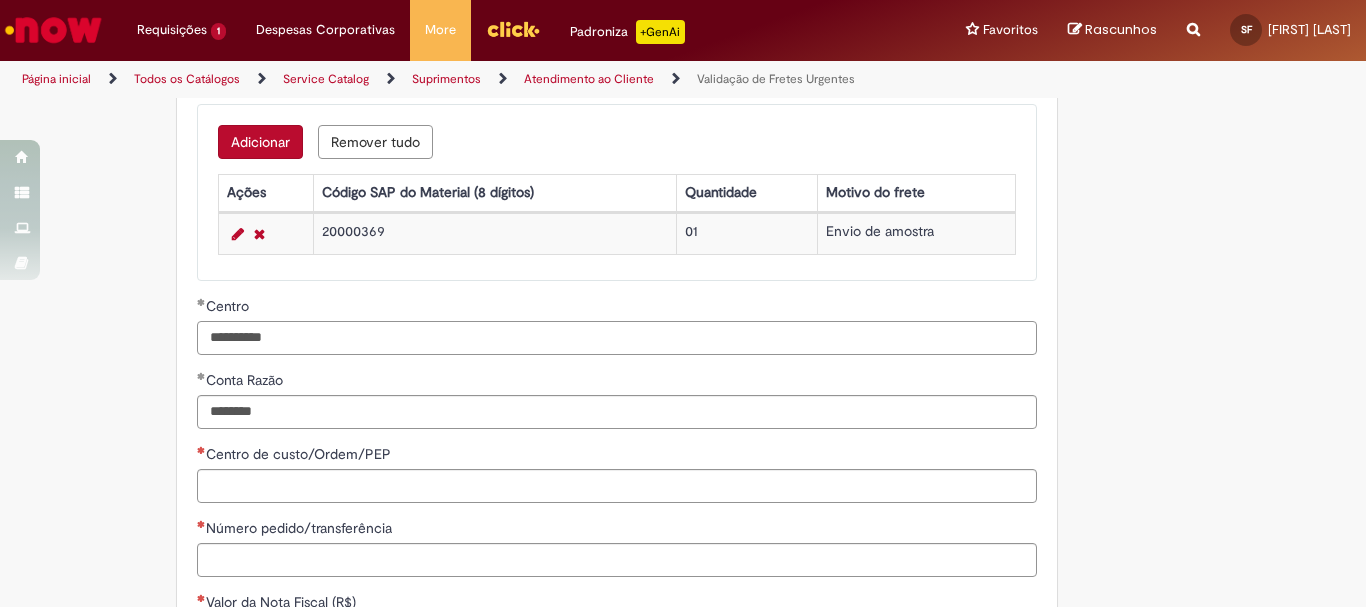 drag, startPoint x: 309, startPoint y: 336, endPoint x: 151, endPoint y: 334, distance: 158.01266 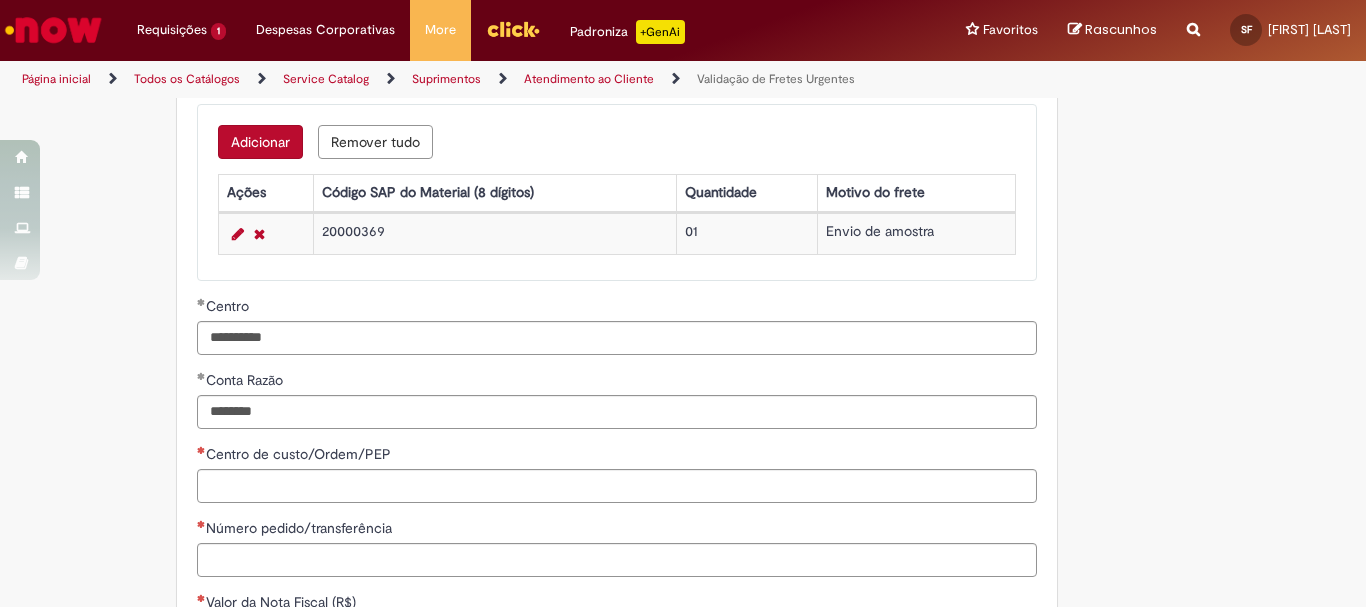 drag, startPoint x: 257, startPoint y: 465, endPoint x: 256, endPoint y: 475, distance: 10.049875 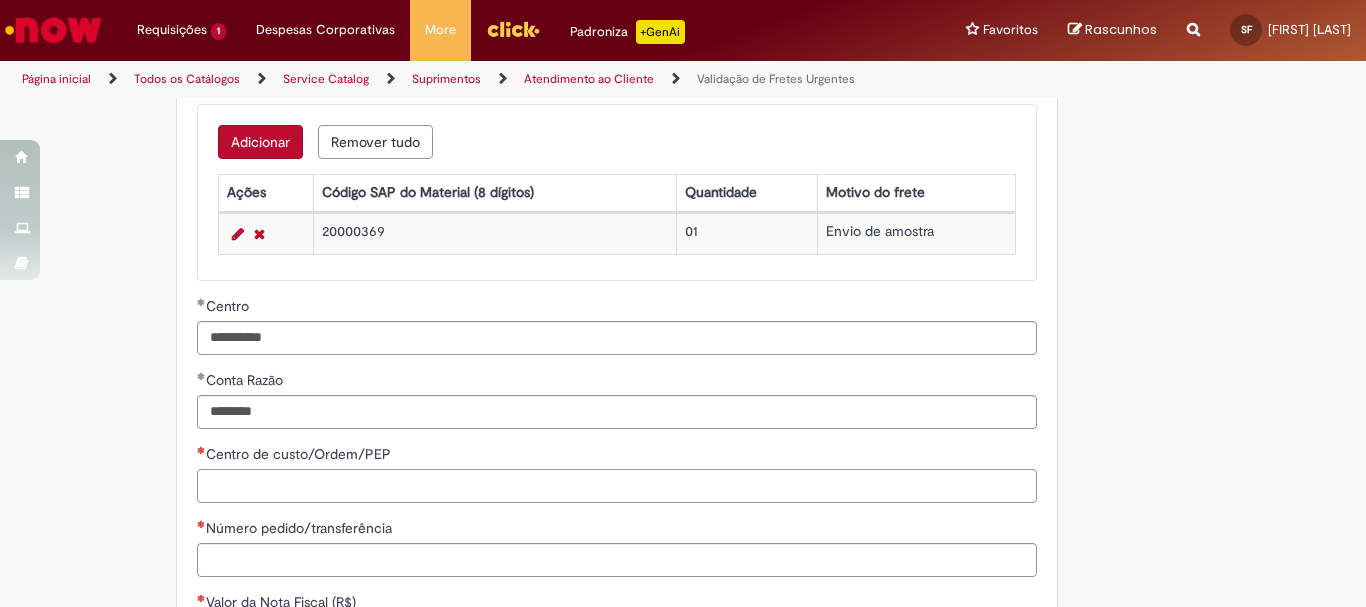 click on "Centro de custo/Ordem/PEP" at bounding box center (617, 486) 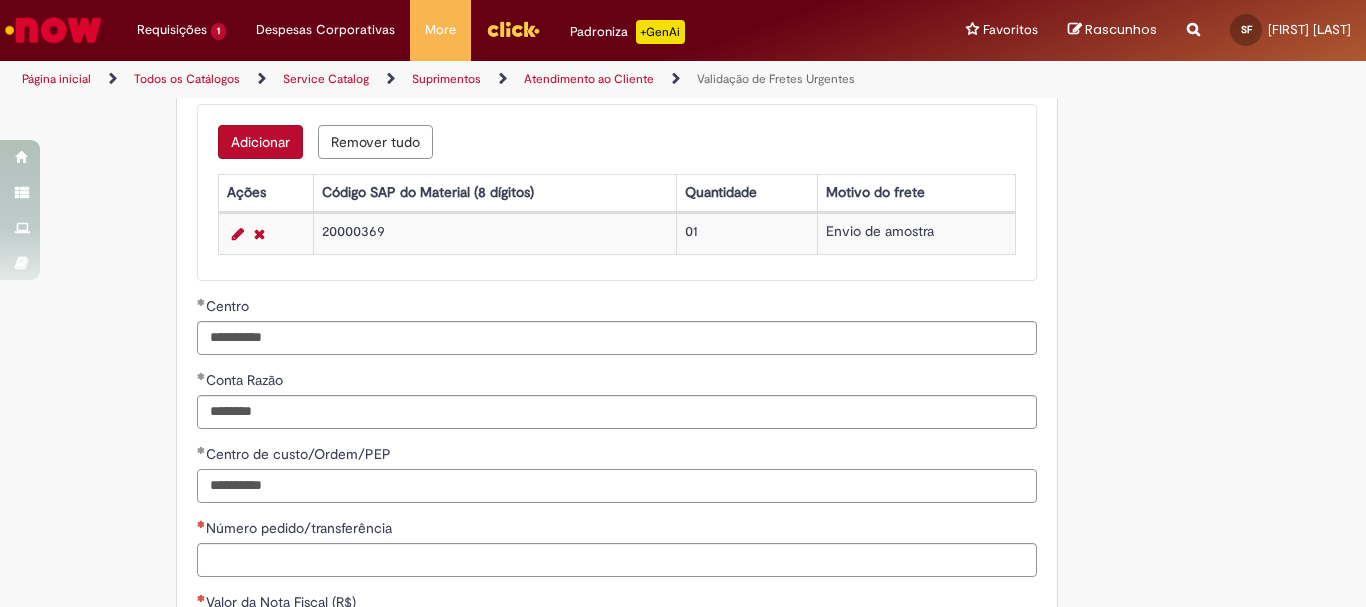 type on "**********" 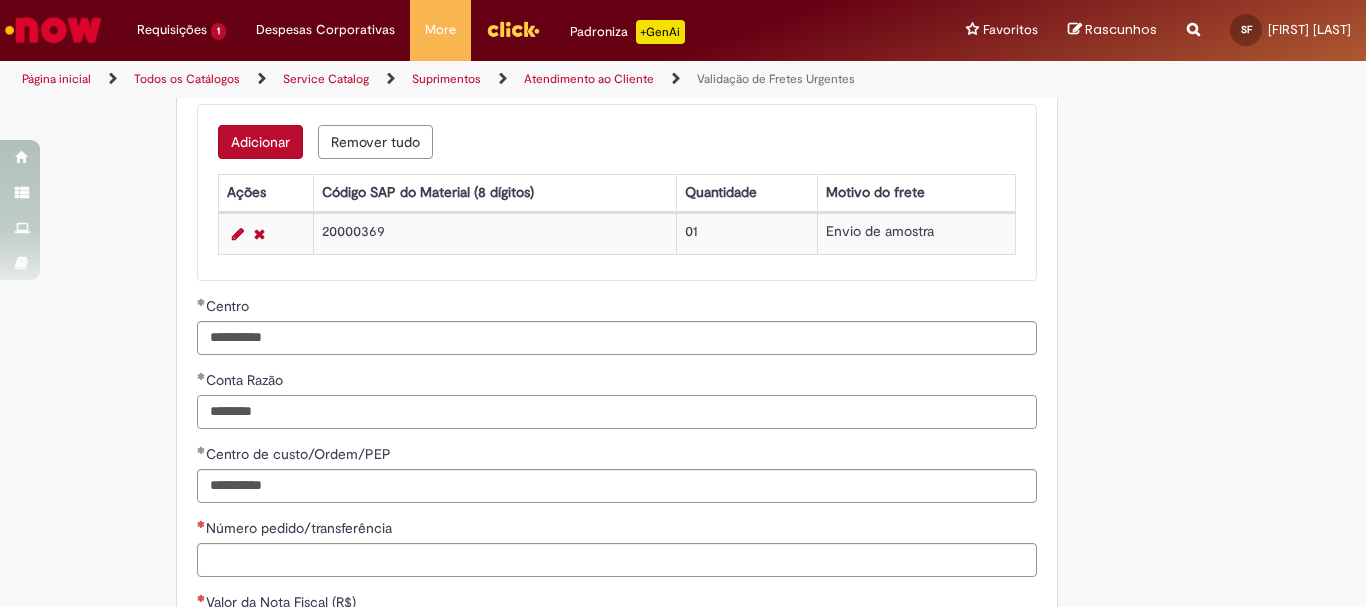 drag, startPoint x: 308, startPoint y: 406, endPoint x: 178, endPoint y: 421, distance: 130.86252 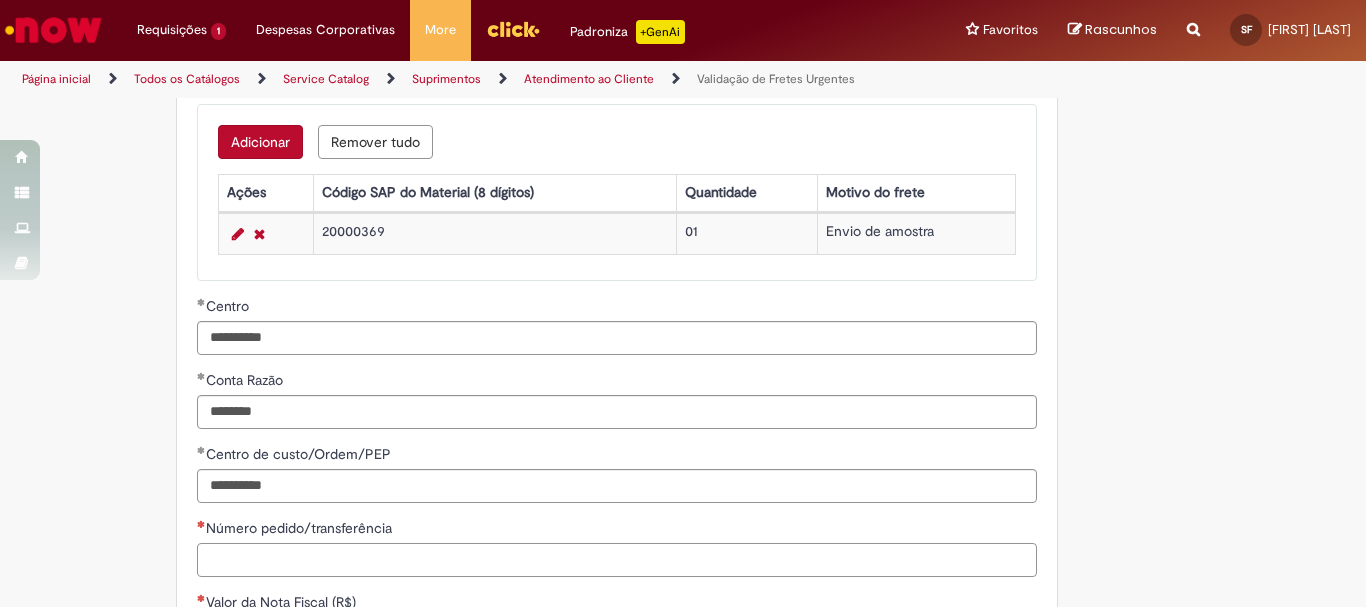 click on "Número pedido/transferência" at bounding box center [617, 560] 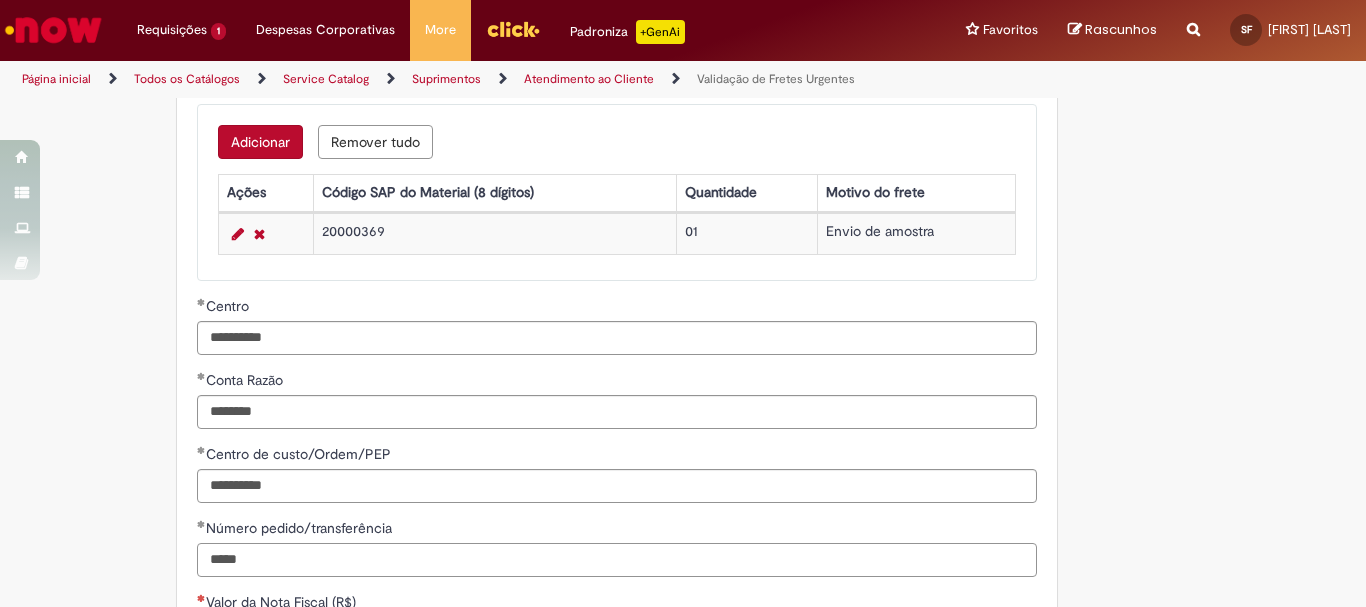 scroll, scrollTop: 1000, scrollLeft: 0, axis: vertical 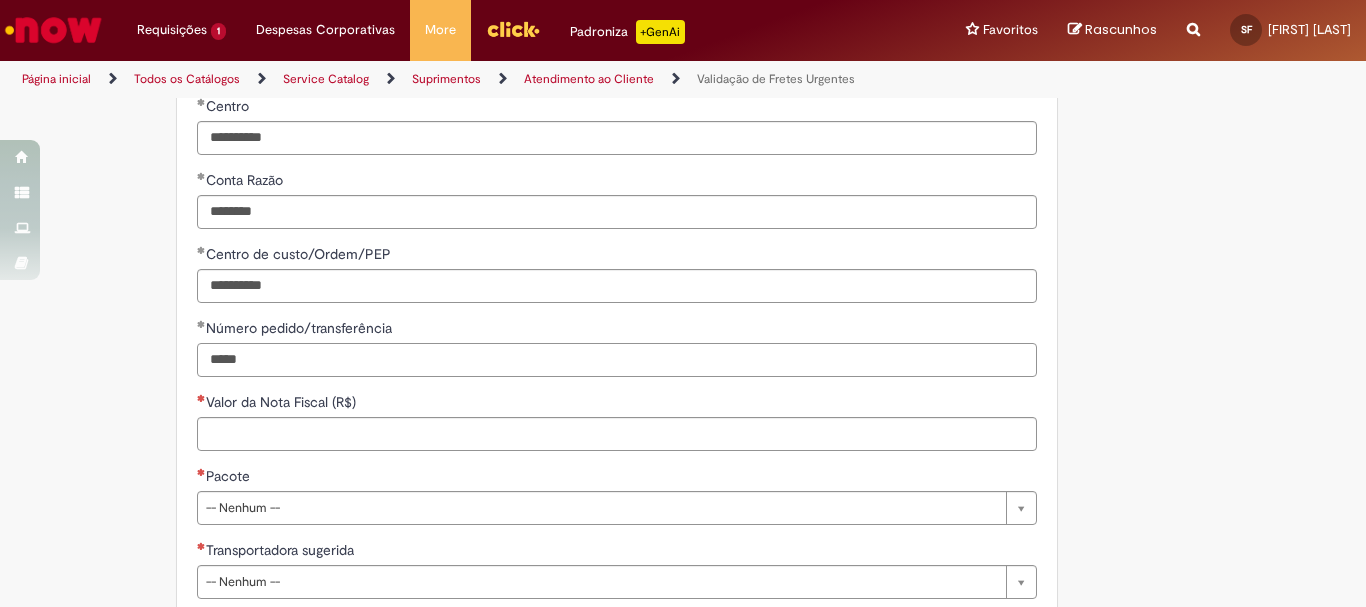 type on "*****" 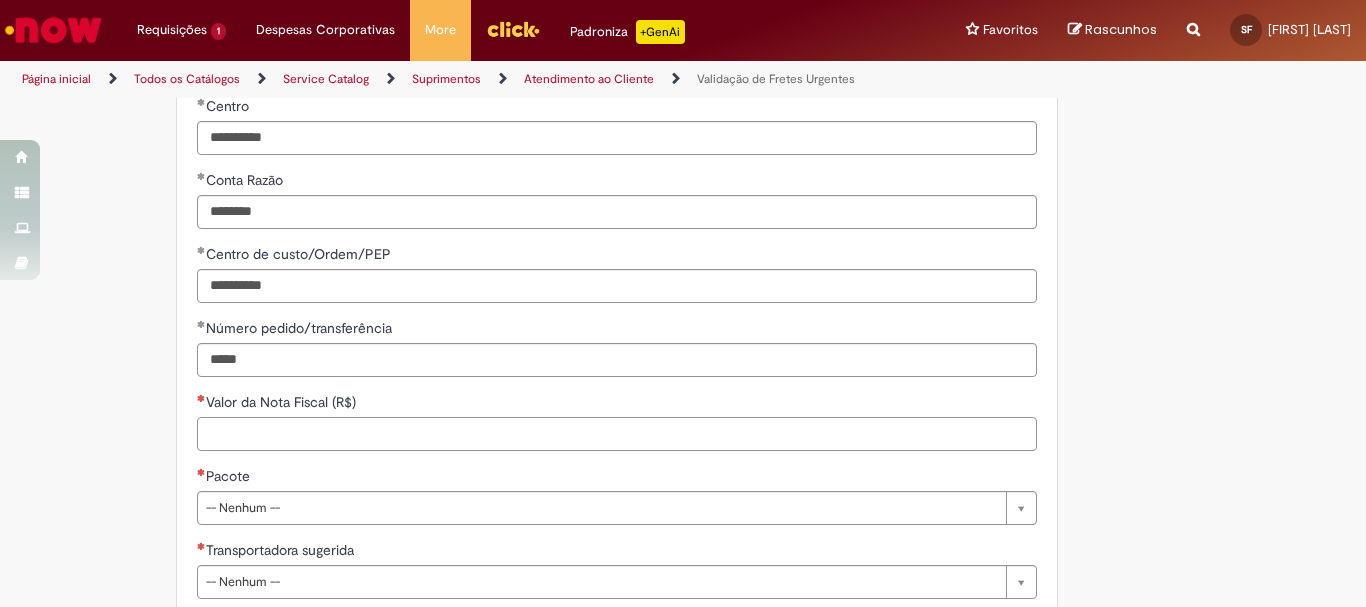 click on "Valor da Nota Fiscal (R$)" at bounding box center [617, 434] 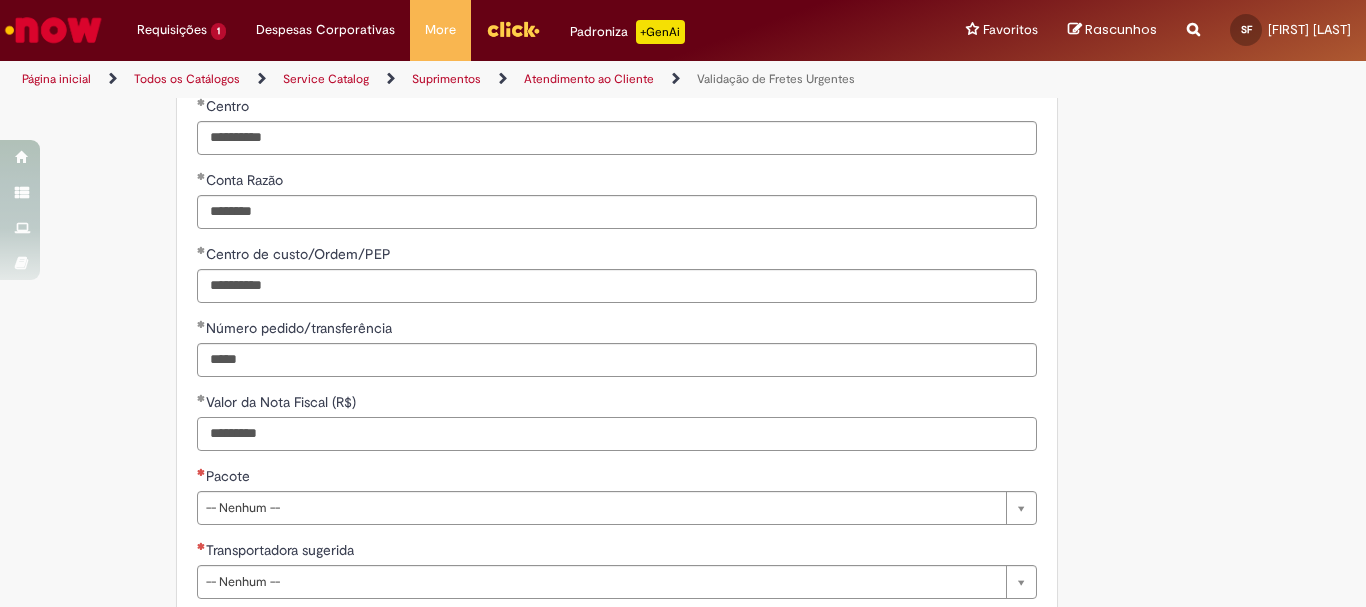 type on "*********" 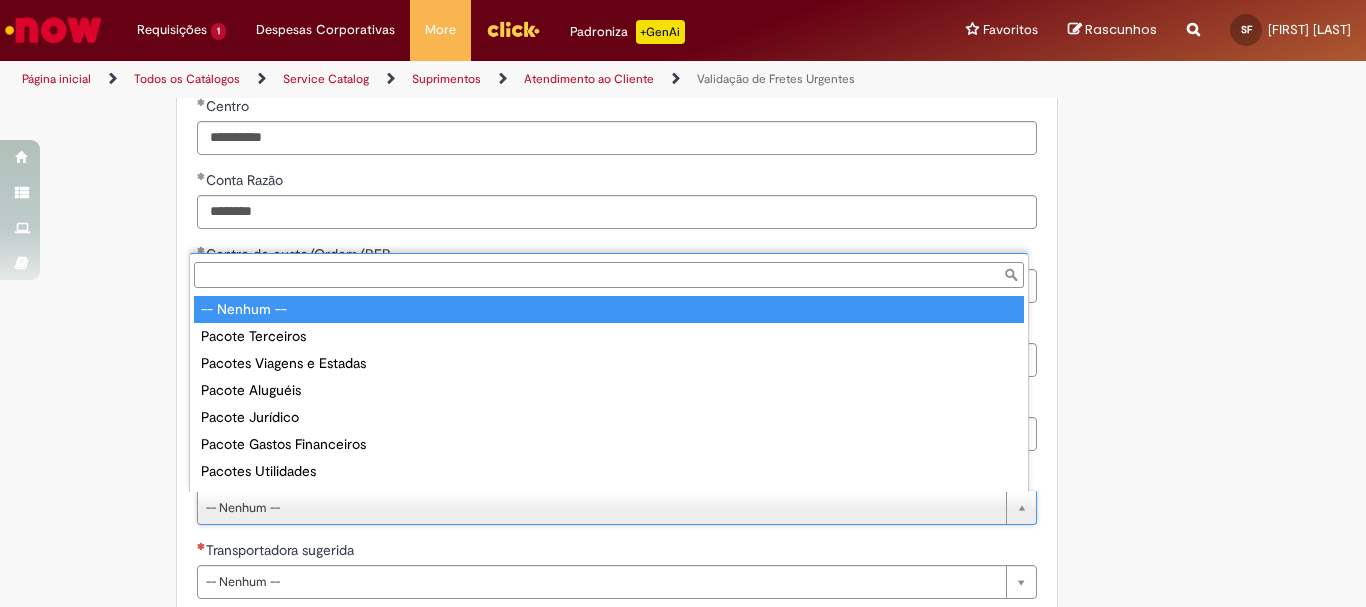 scroll, scrollTop: 16, scrollLeft: 0, axis: vertical 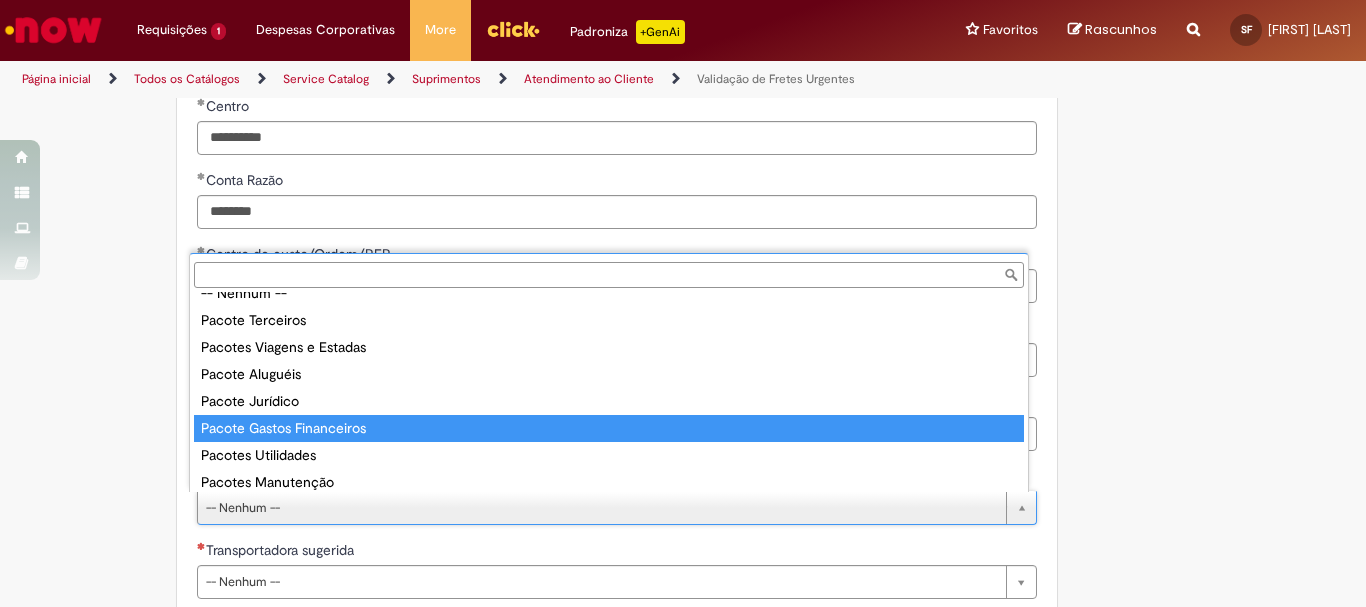 drag, startPoint x: 320, startPoint y: 430, endPoint x: 351, endPoint y: 426, distance: 31.257 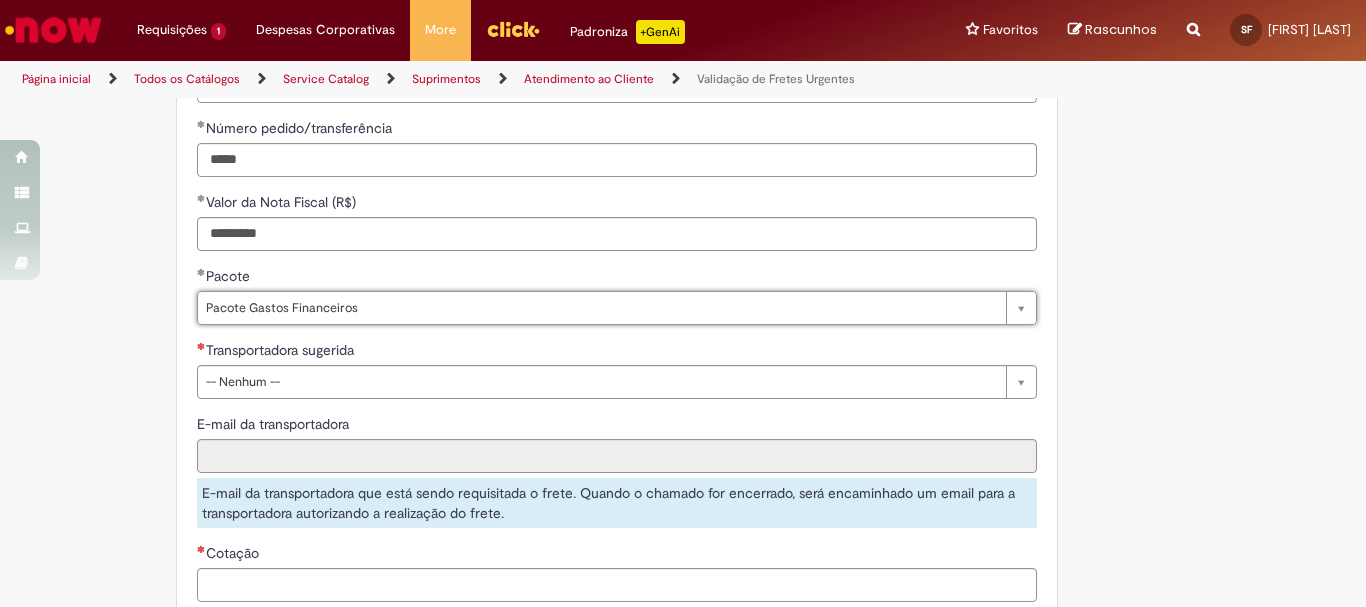 scroll, scrollTop: 1300, scrollLeft: 0, axis: vertical 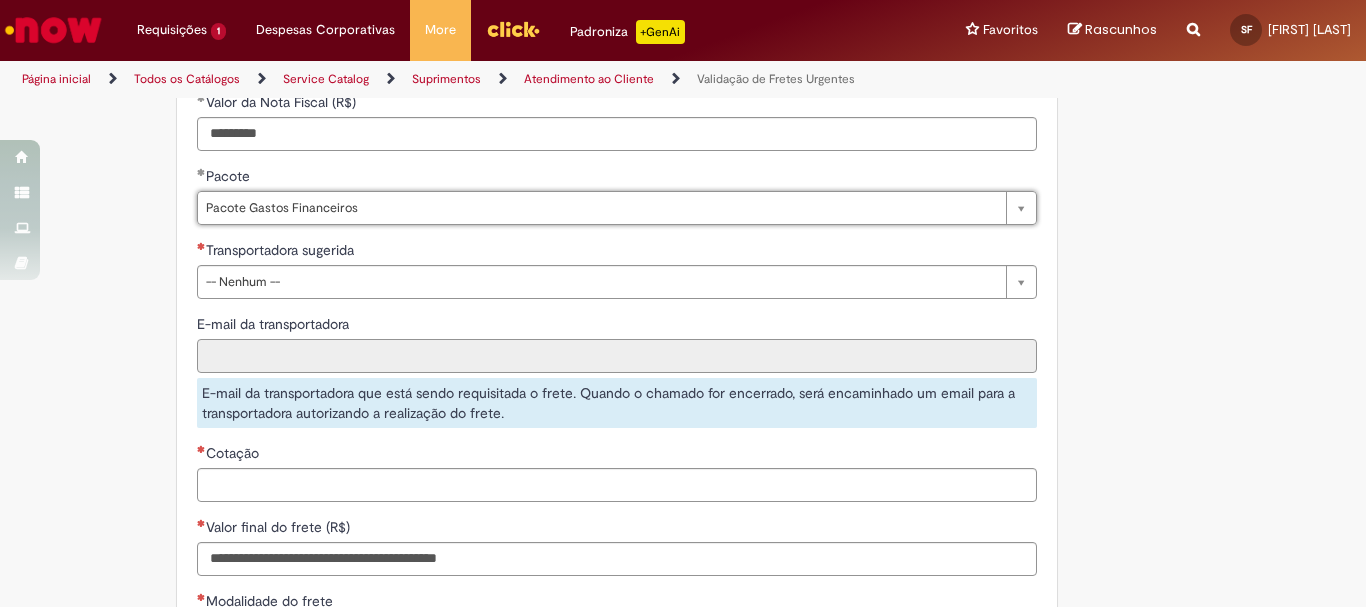 click on "E-mail da transportadora" at bounding box center [617, 356] 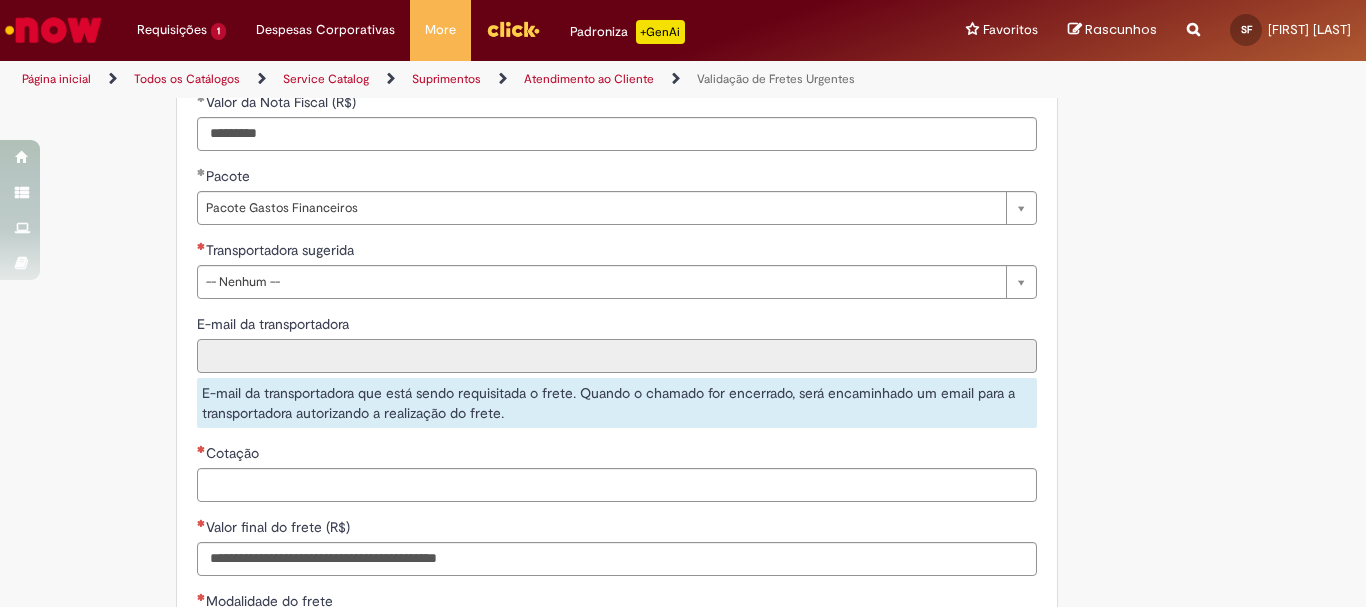 scroll, scrollTop: 1500, scrollLeft: 0, axis: vertical 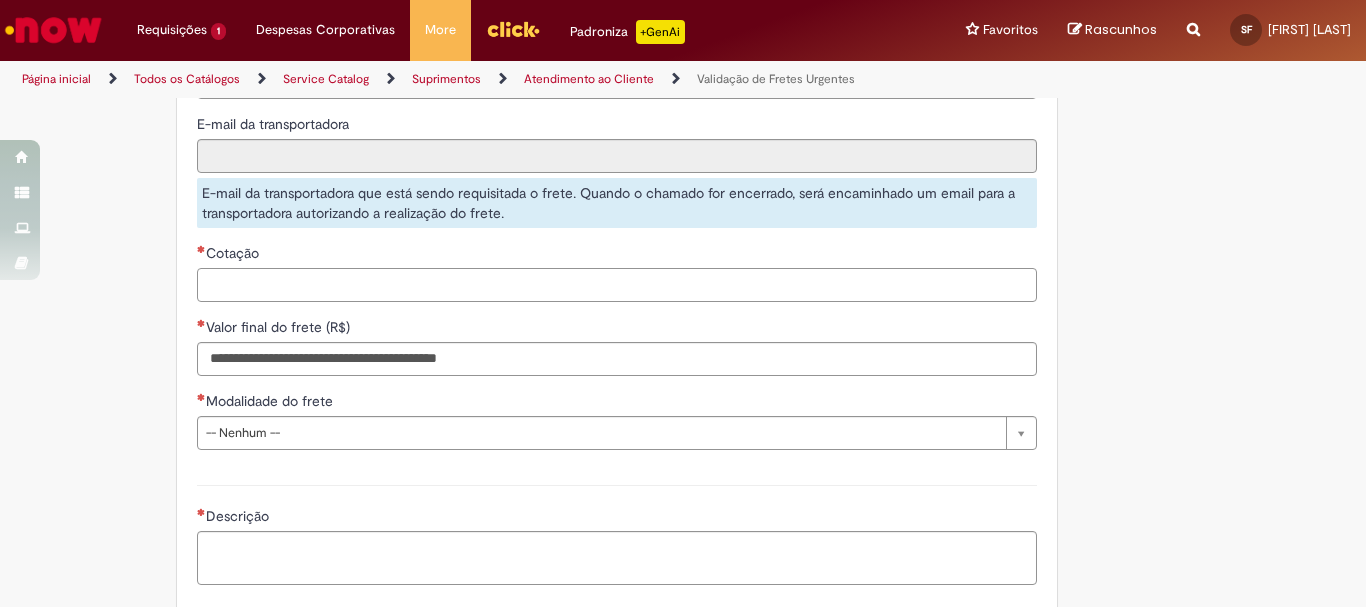 click on "Cotação" at bounding box center [617, 285] 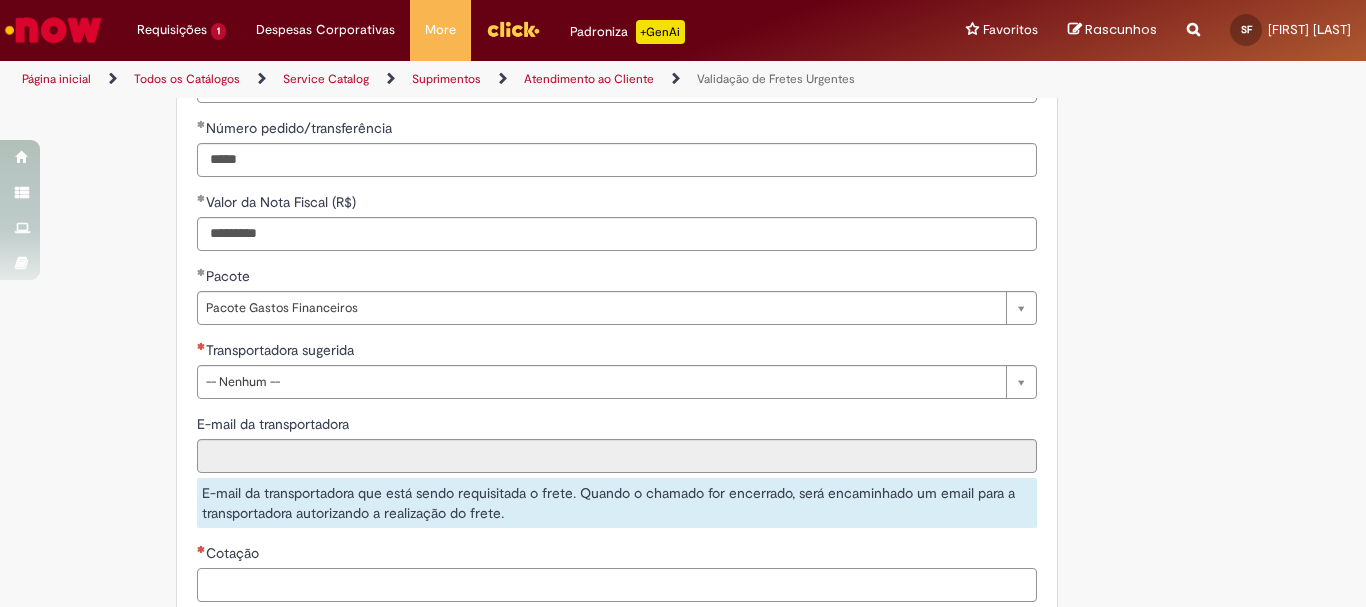scroll, scrollTop: 1100, scrollLeft: 0, axis: vertical 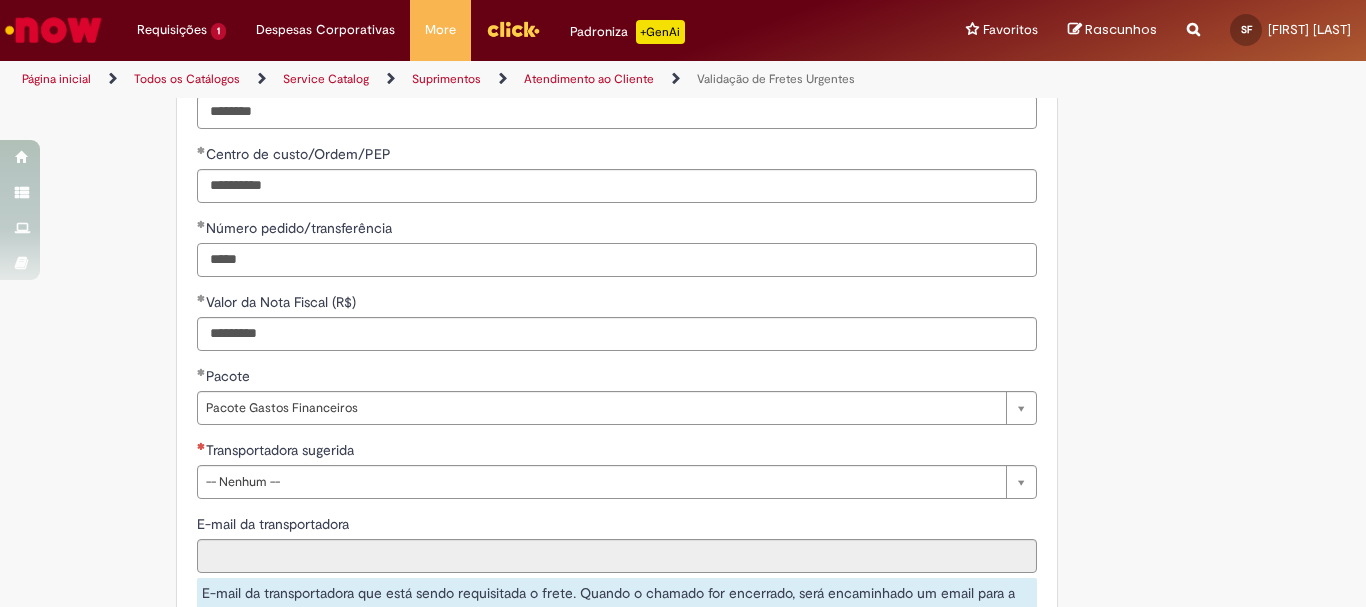 drag, startPoint x: 265, startPoint y: 263, endPoint x: 68, endPoint y: 258, distance: 197.06345 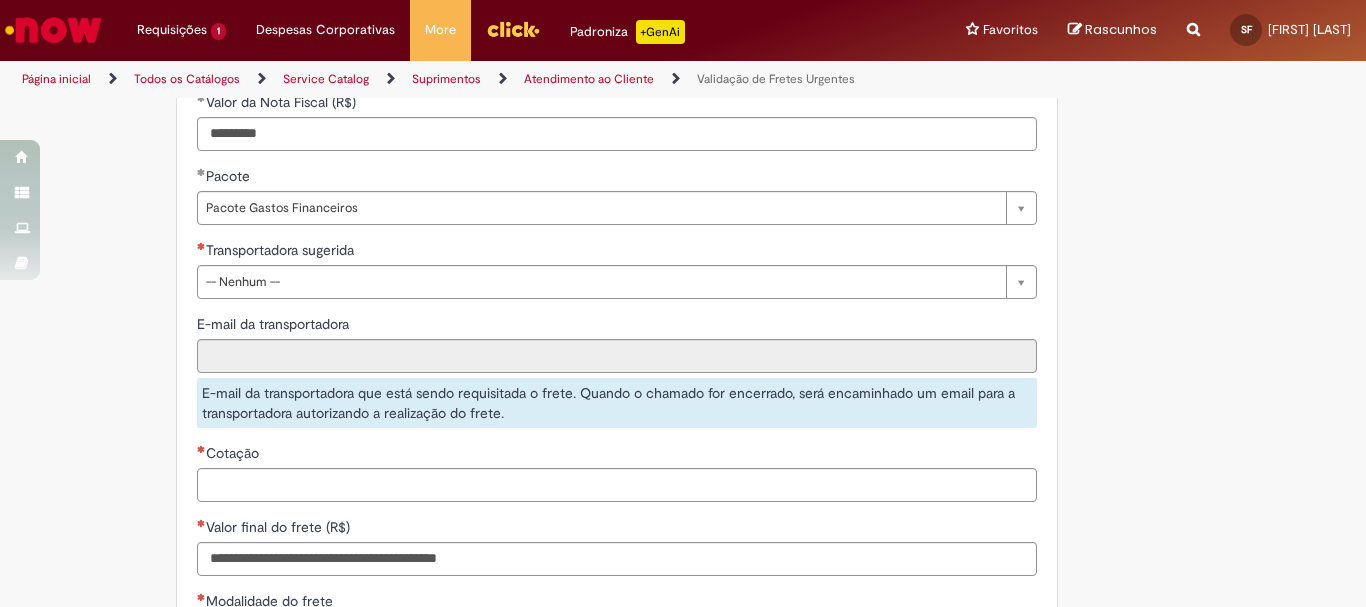 scroll, scrollTop: 1400, scrollLeft: 0, axis: vertical 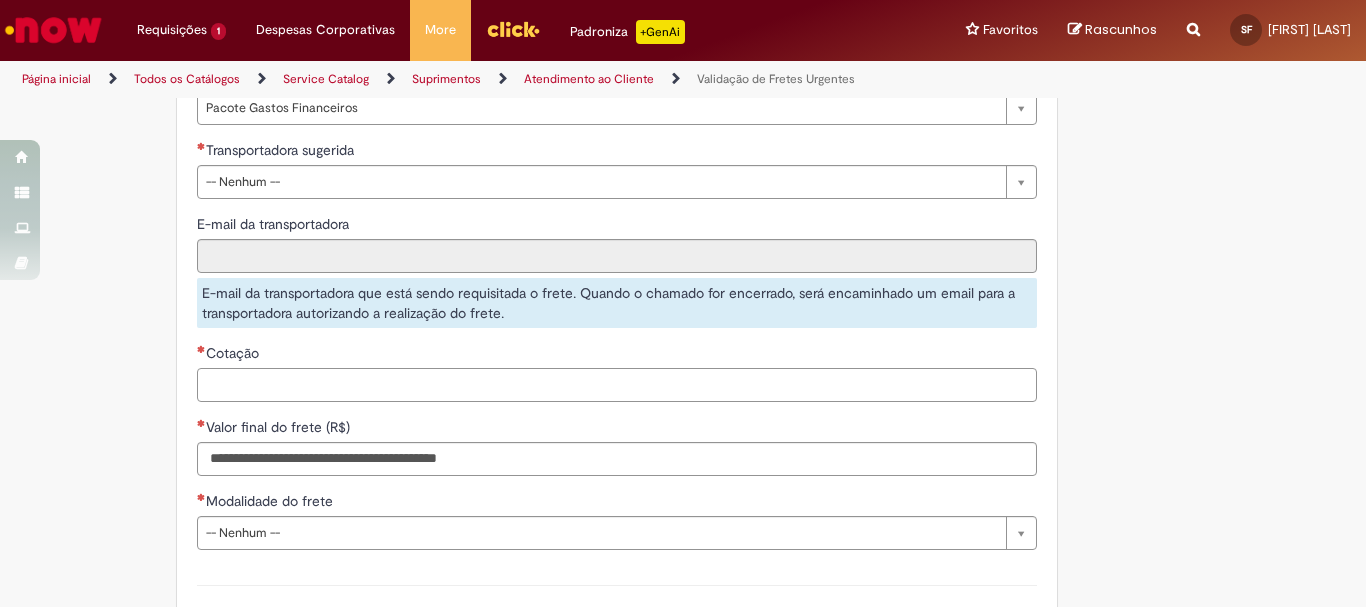 click on "Cotação" at bounding box center (617, 385) 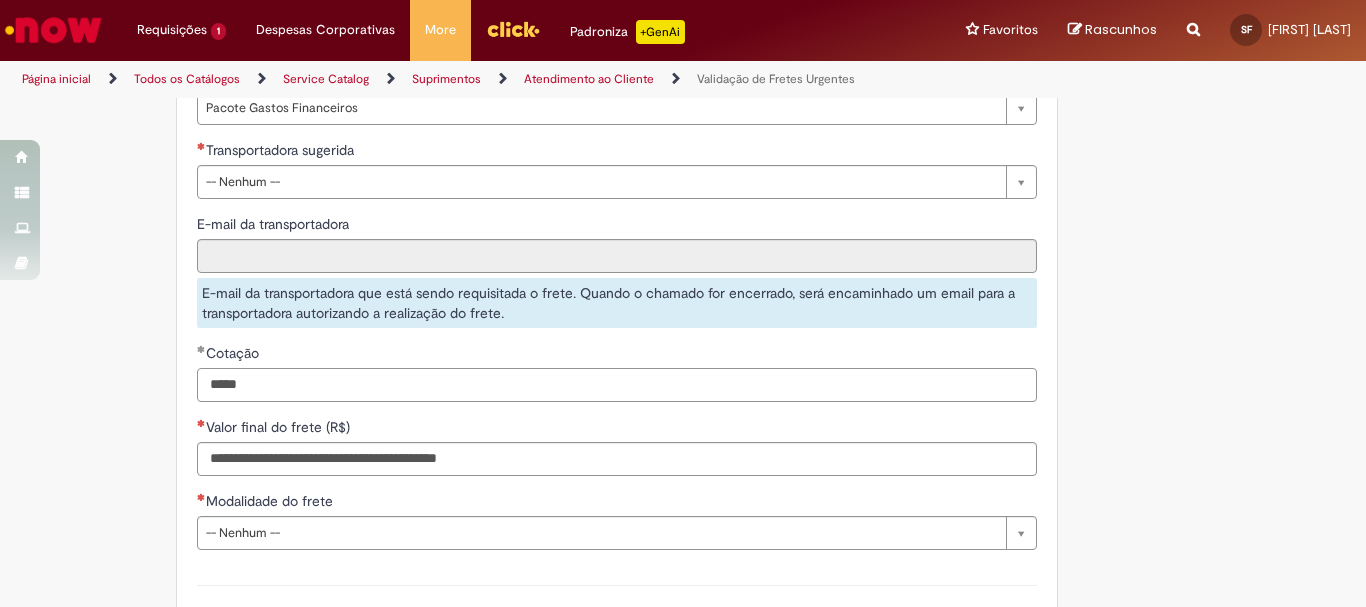 scroll, scrollTop: 1200, scrollLeft: 0, axis: vertical 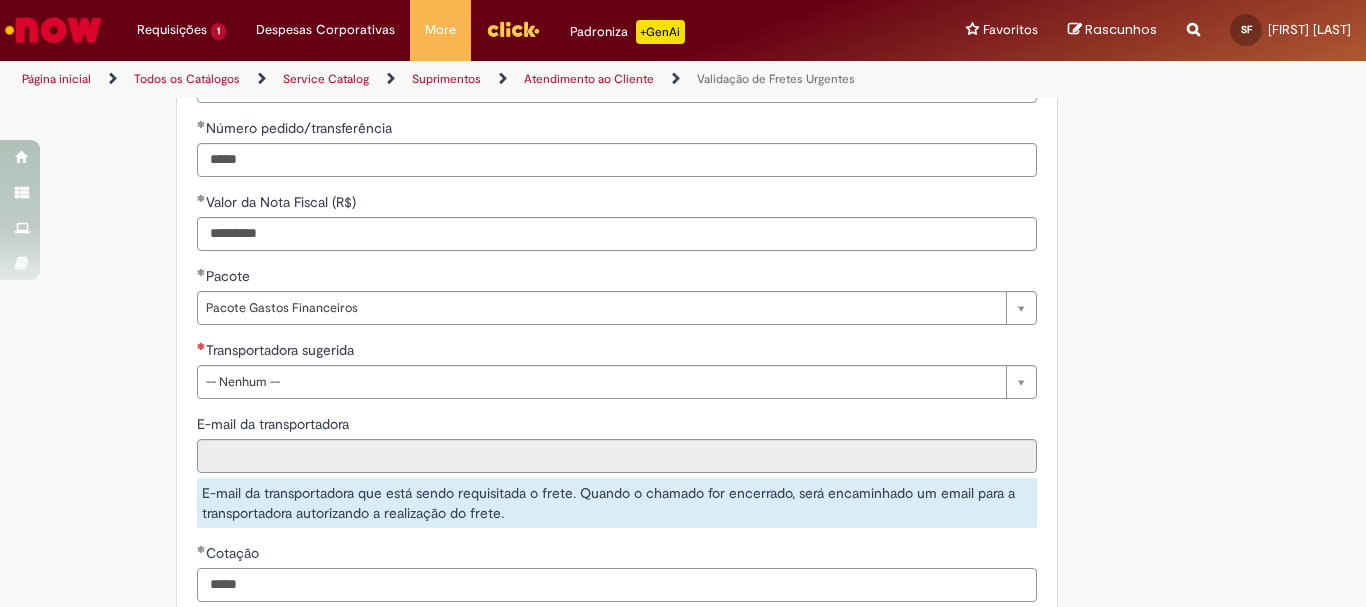 type on "*****" 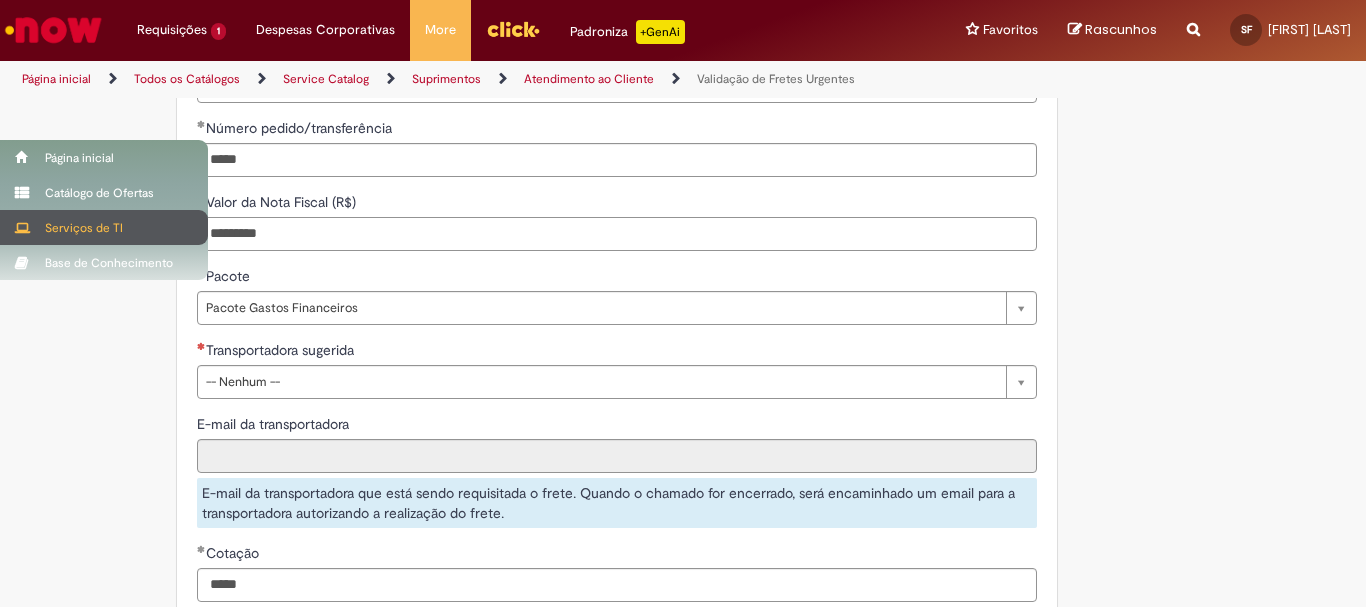 drag, startPoint x: 305, startPoint y: 236, endPoint x: 0, endPoint y: 235, distance: 305.00165 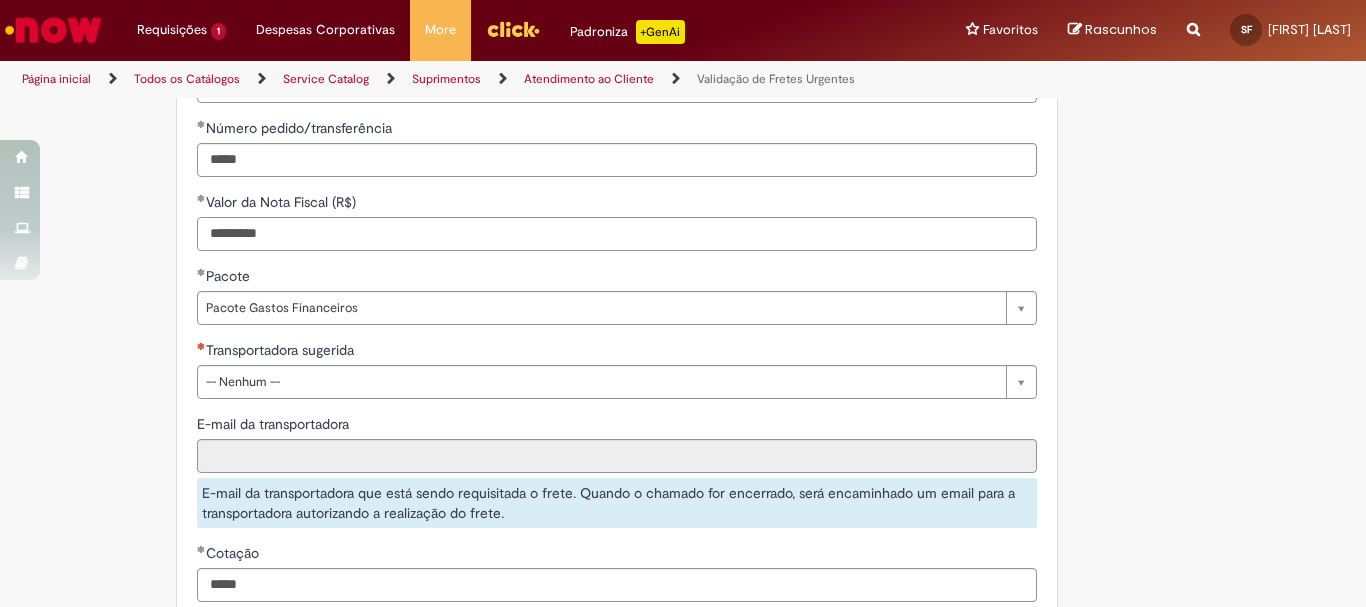 paste 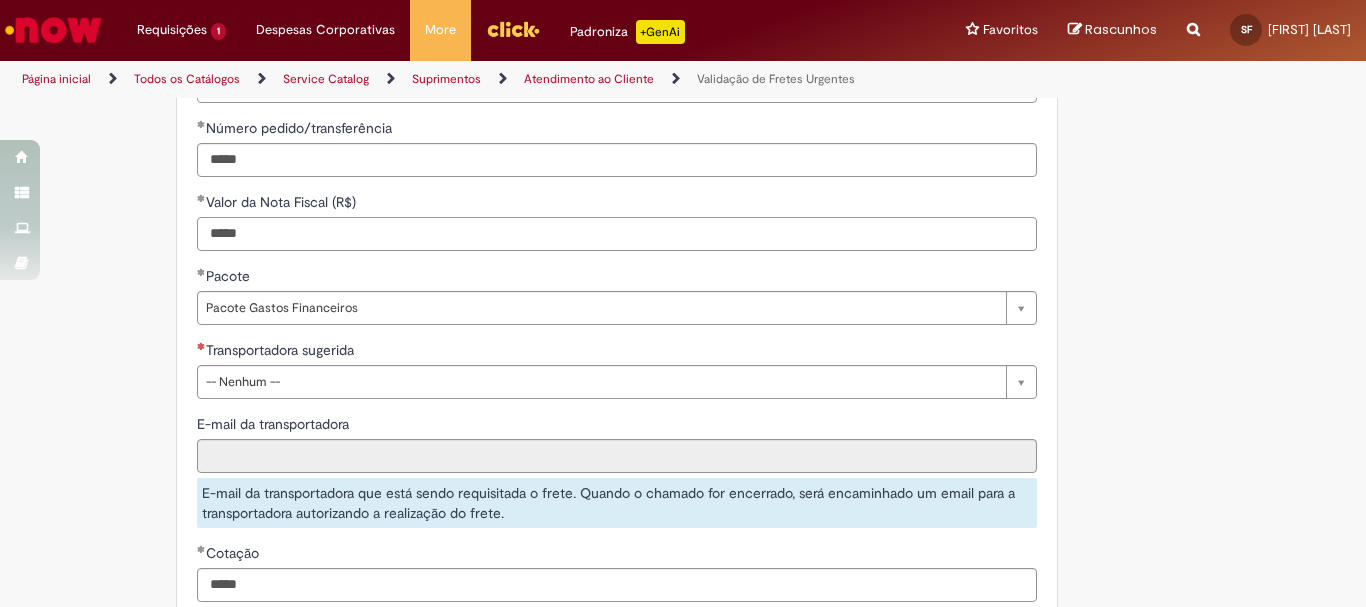 click on "*****" at bounding box center (617, 234) 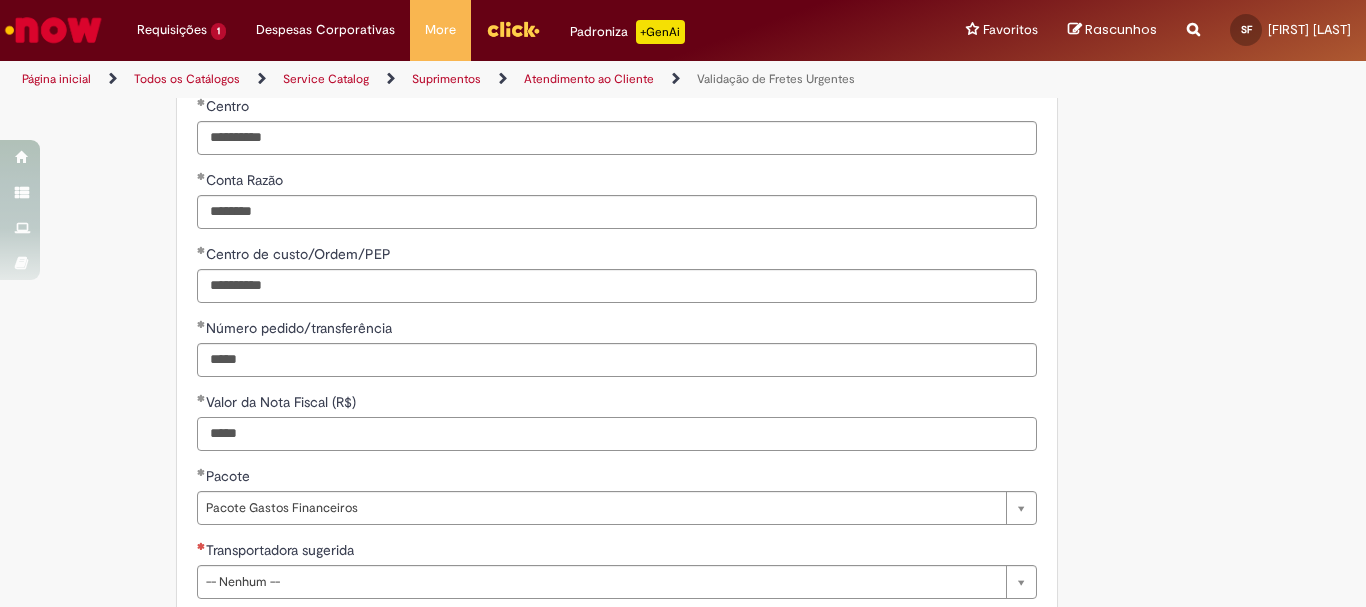 scroll, scrollTop: 1100, scrollLeft: 0, axis: vertical 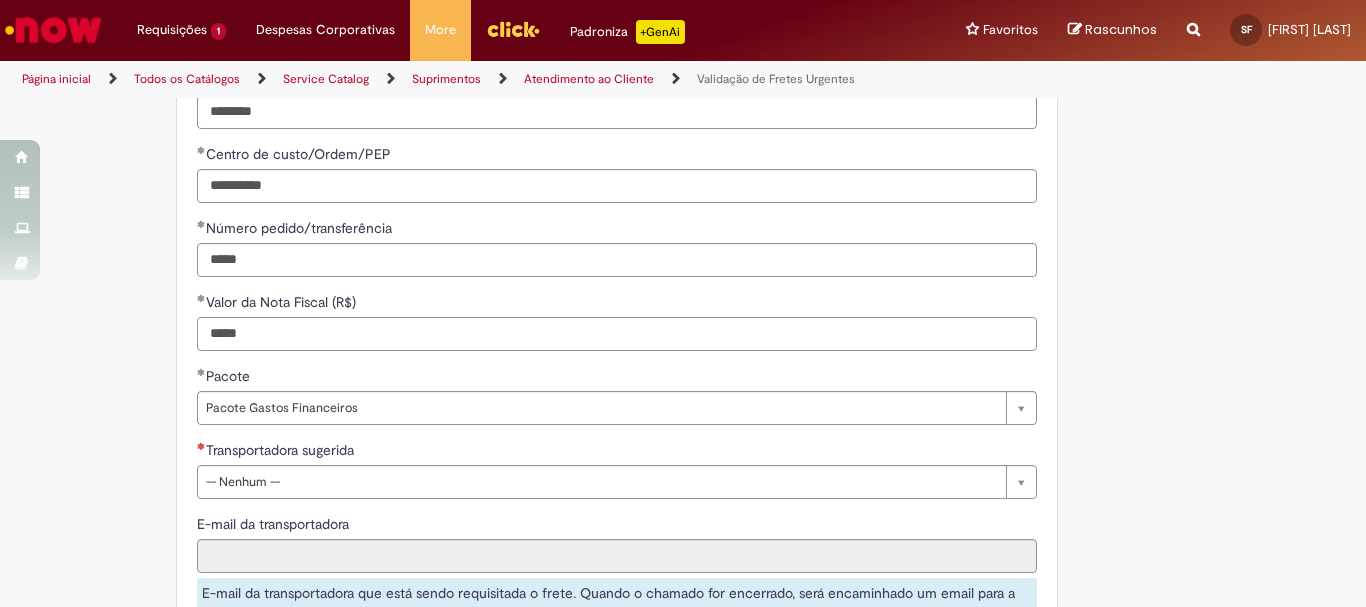 drag, startPoint x: 277, startPoint y: 334, endPoint x: 207, endPoint y: 336, distance: 70.028564 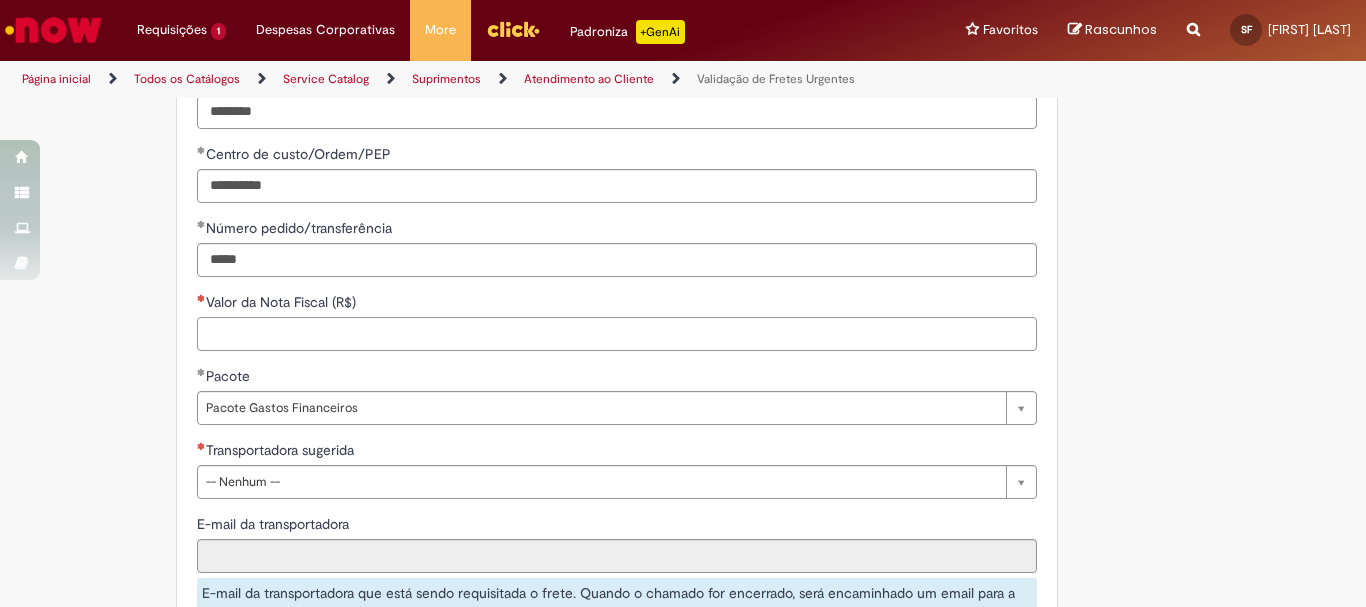 scroll, scrollTop: 1200, scrollLeft: 0, axis: vertical 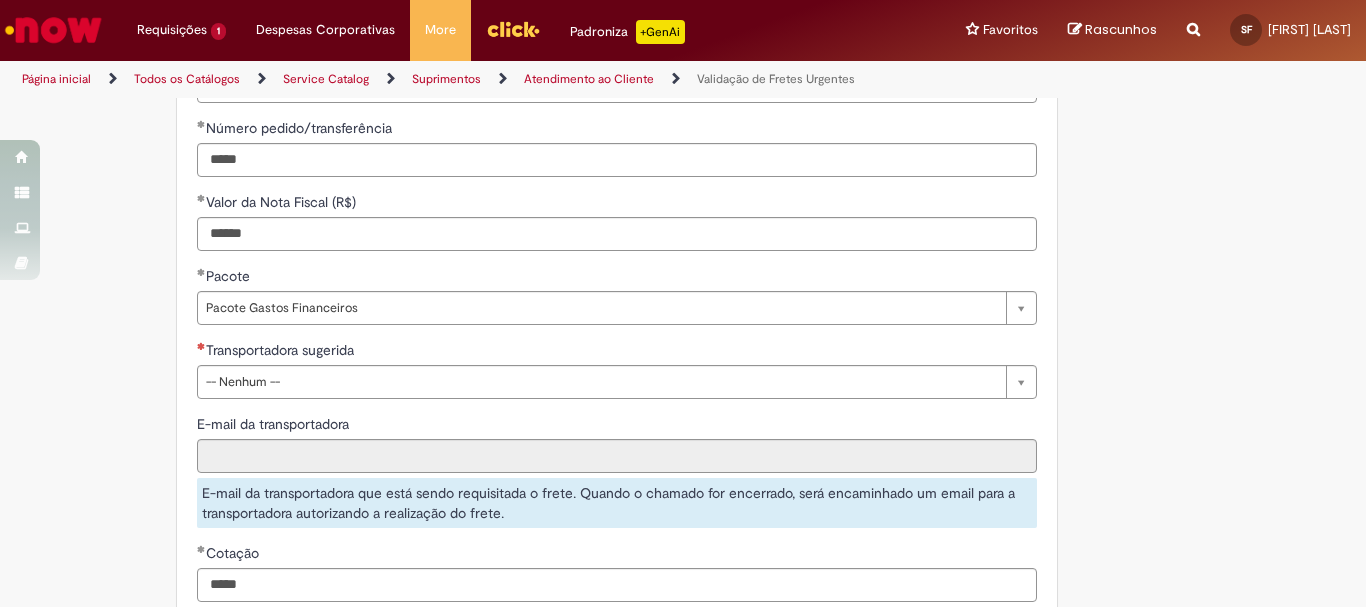 type on "*********" 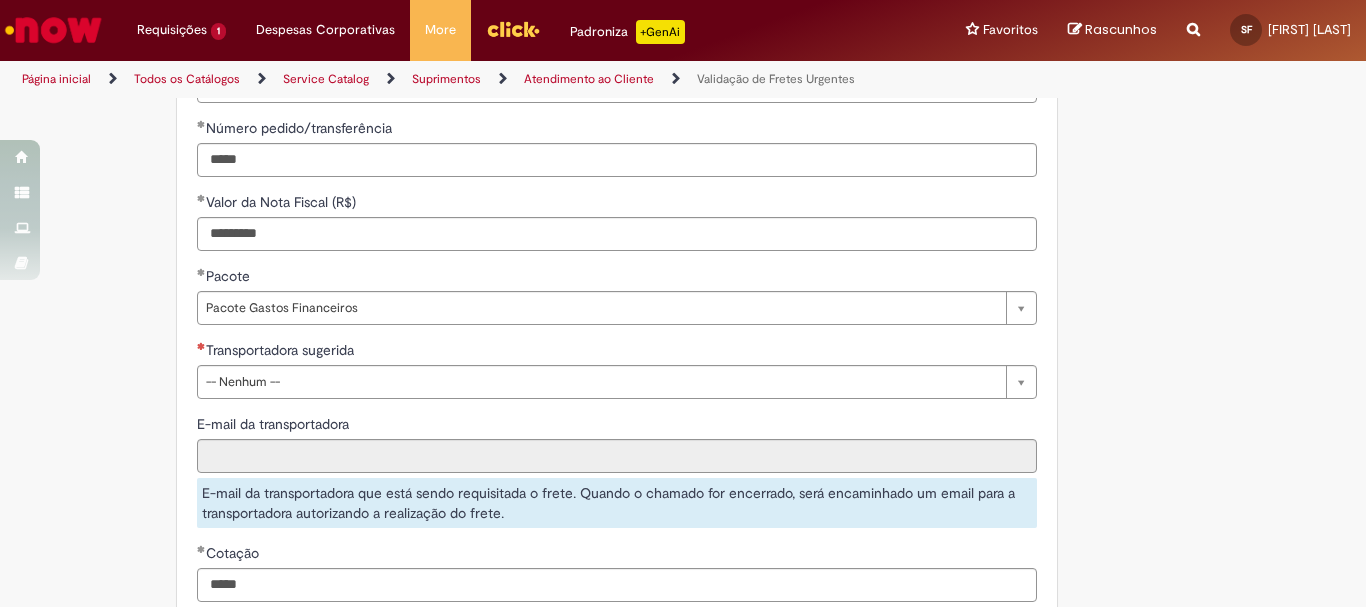 click on "Pacote" at bounding box center (617, 278) 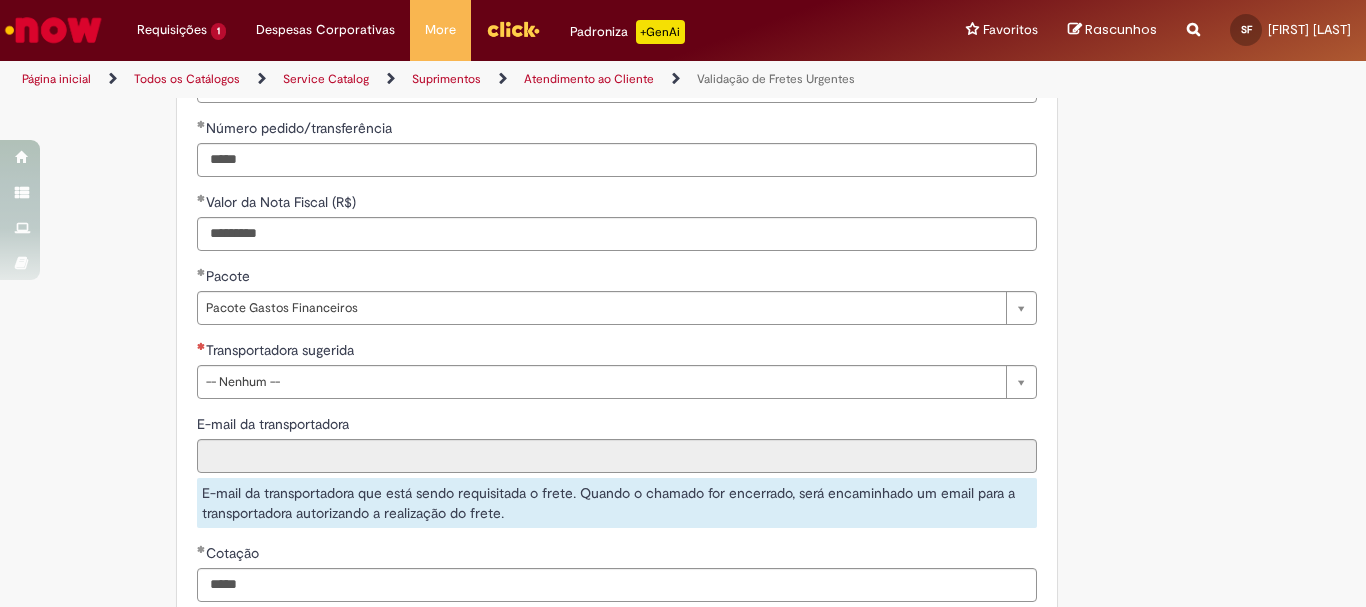 scroll, scrollTop: 1100, scrollLeft: 0, axis: vertical 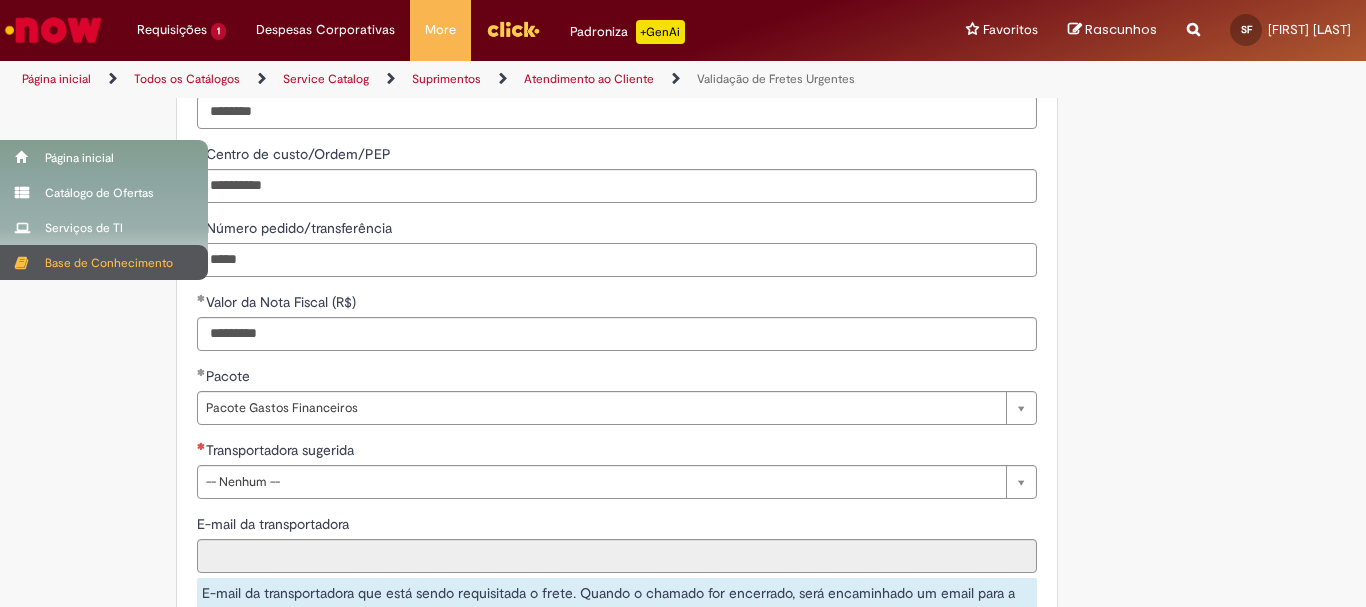 drag, startPoint x: 302, startPoint y: 252, endPoint x: 1, endPoint y: 248, distance: 301.02658 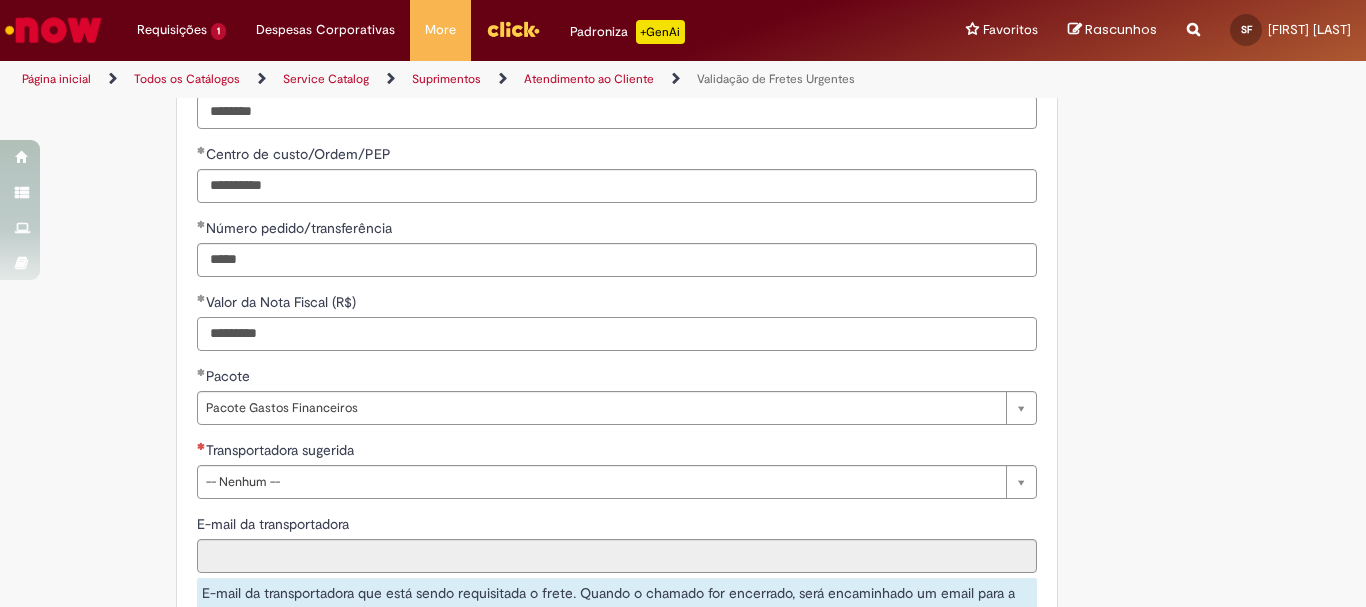 drag, startPoint x: 311, startPoint y: 333, endPoint x: 0, endPoint y: 315, distance: 311.52048 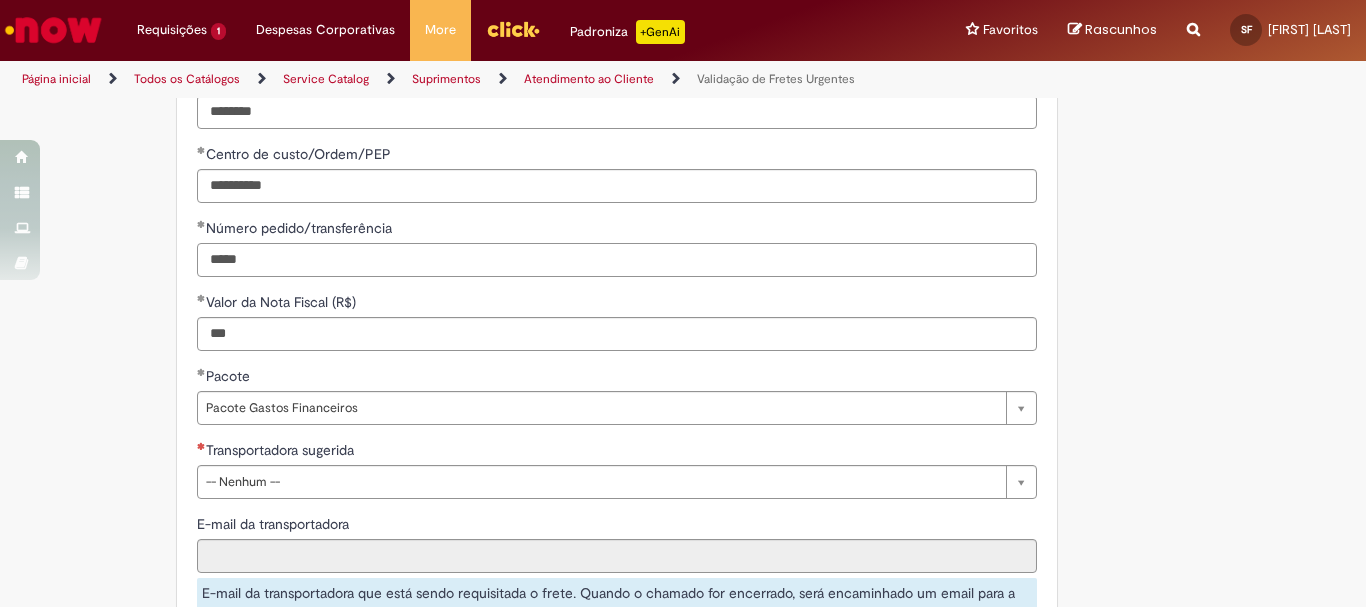 type on "*********" 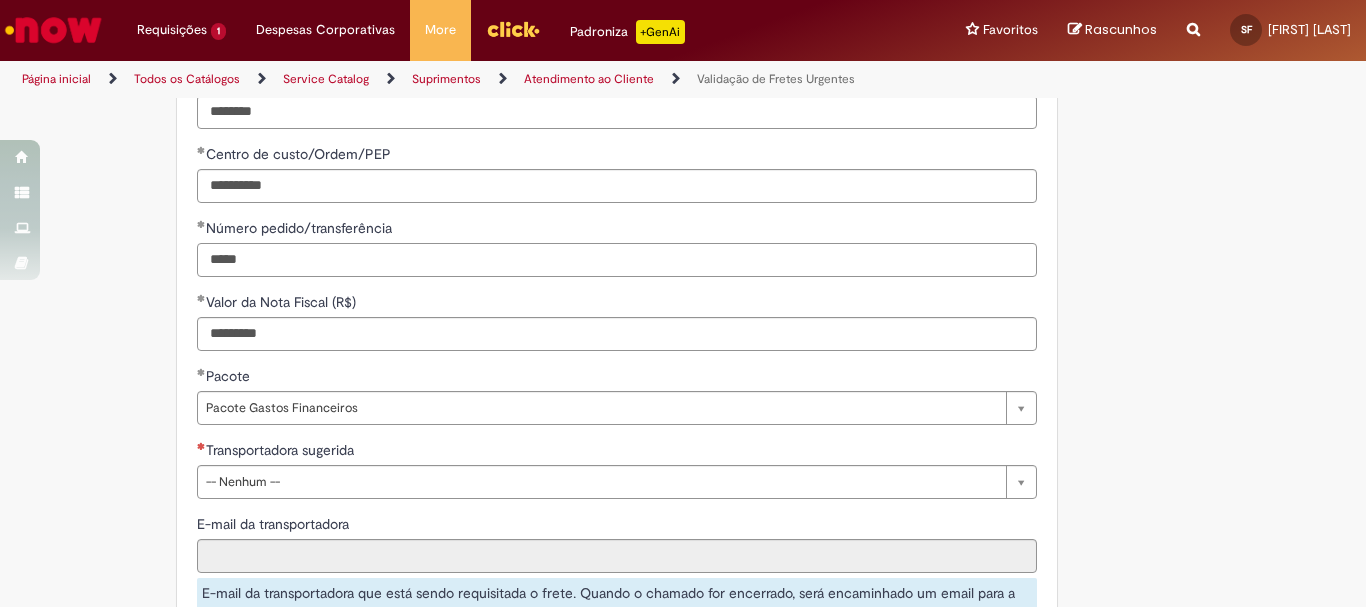 click on "*****" at bounding box center (617, 260) 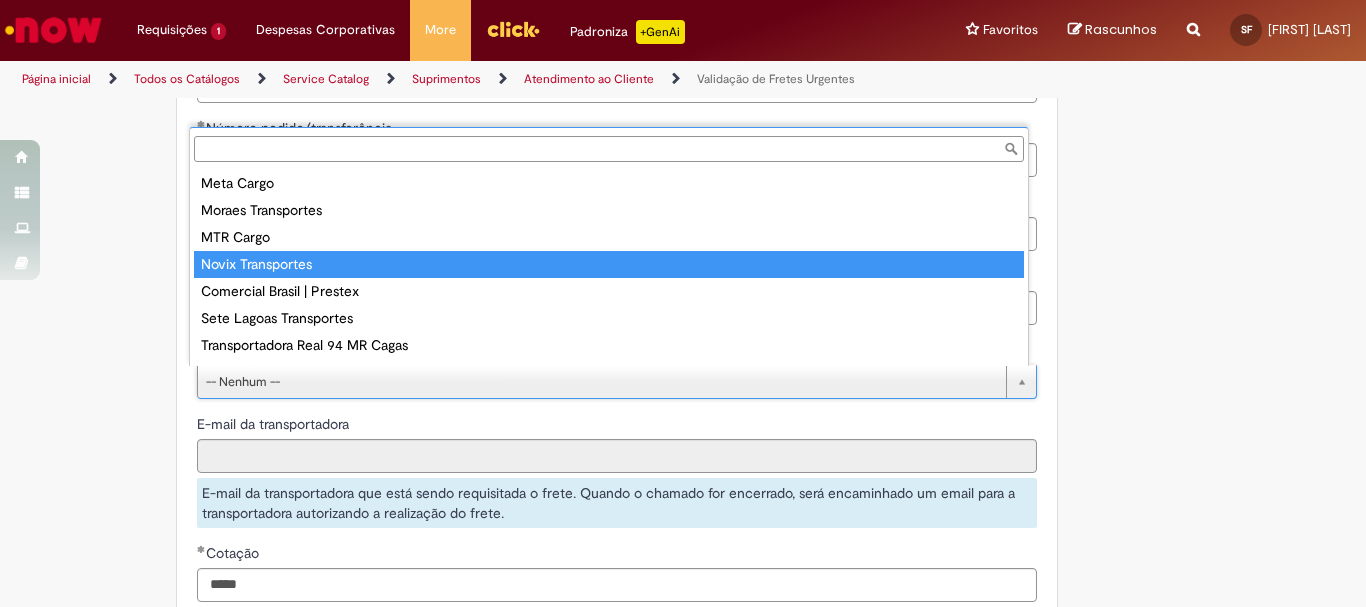 scroll, scrollTop: 294, scrollLeft: 0, axis: vertical 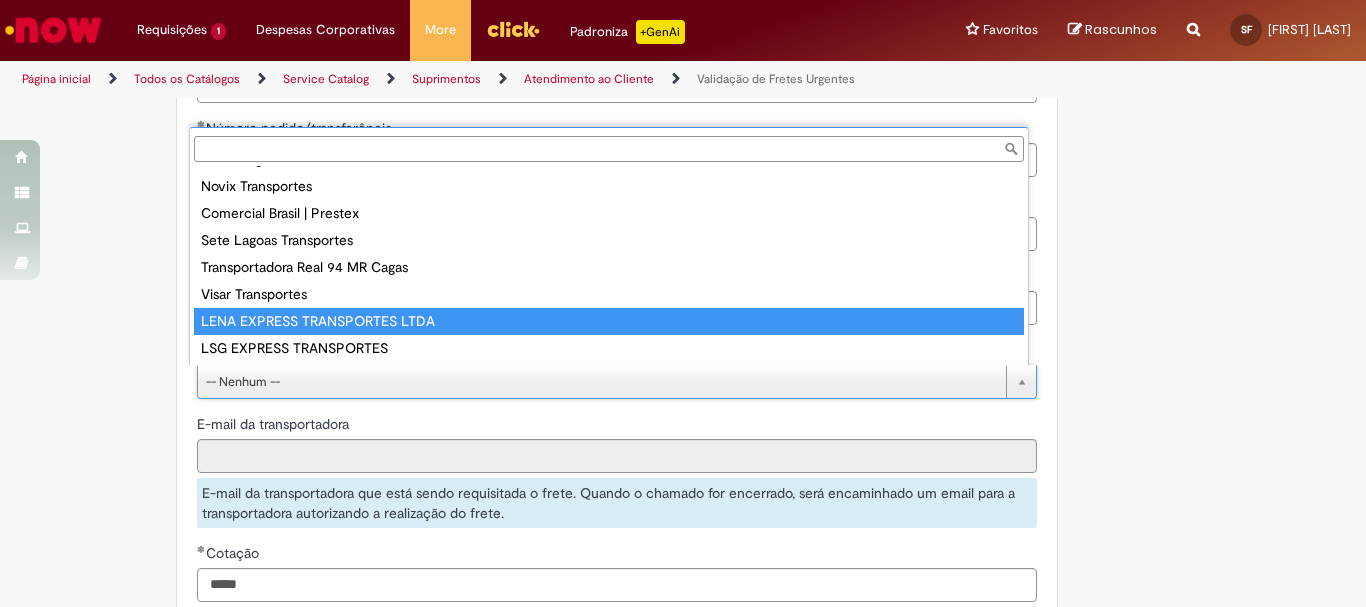 type on "**********" 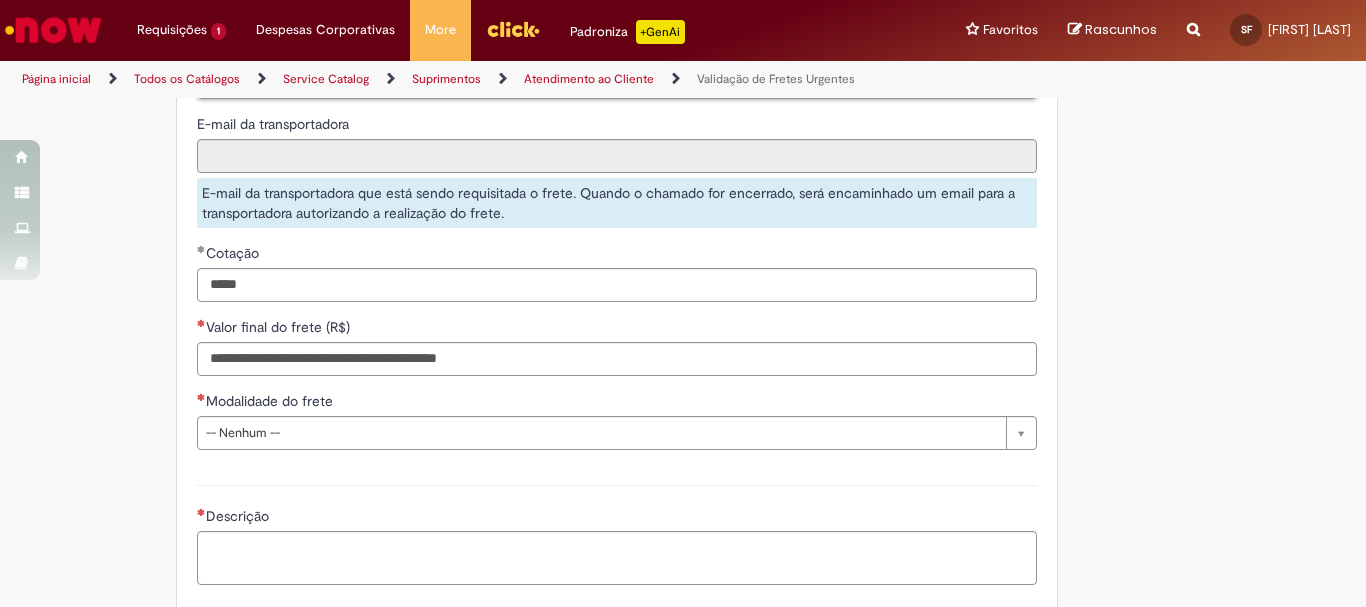 scroll, scrollTop: 1600, scrollLeft: 0, axis: vertical 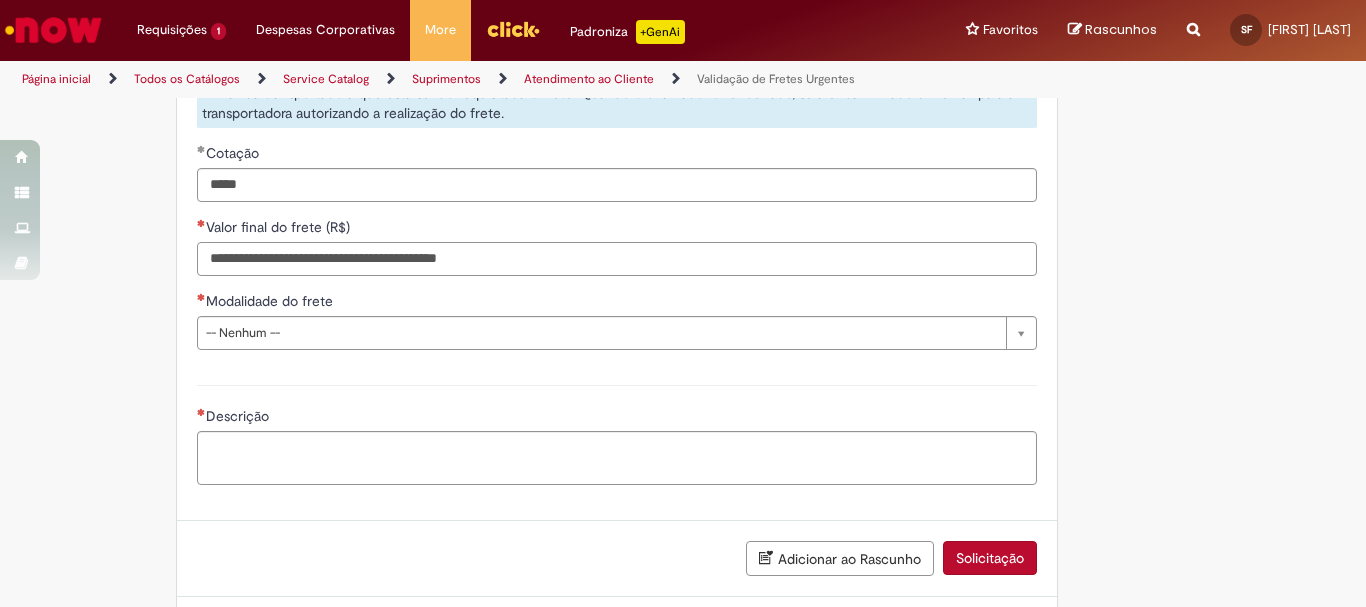 click on "Valor final do frete (R$)" at bounding box center [617, 259] 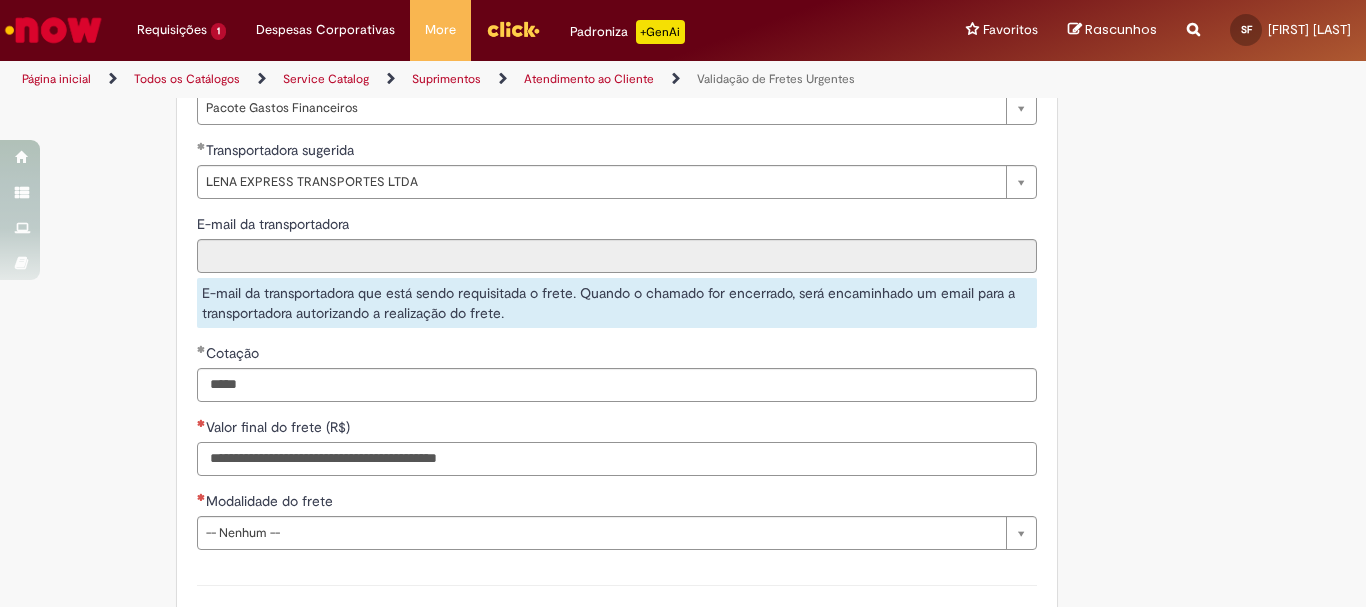 scroll, scrollTop: 1600, scrollLeft: 0, axis: vertical 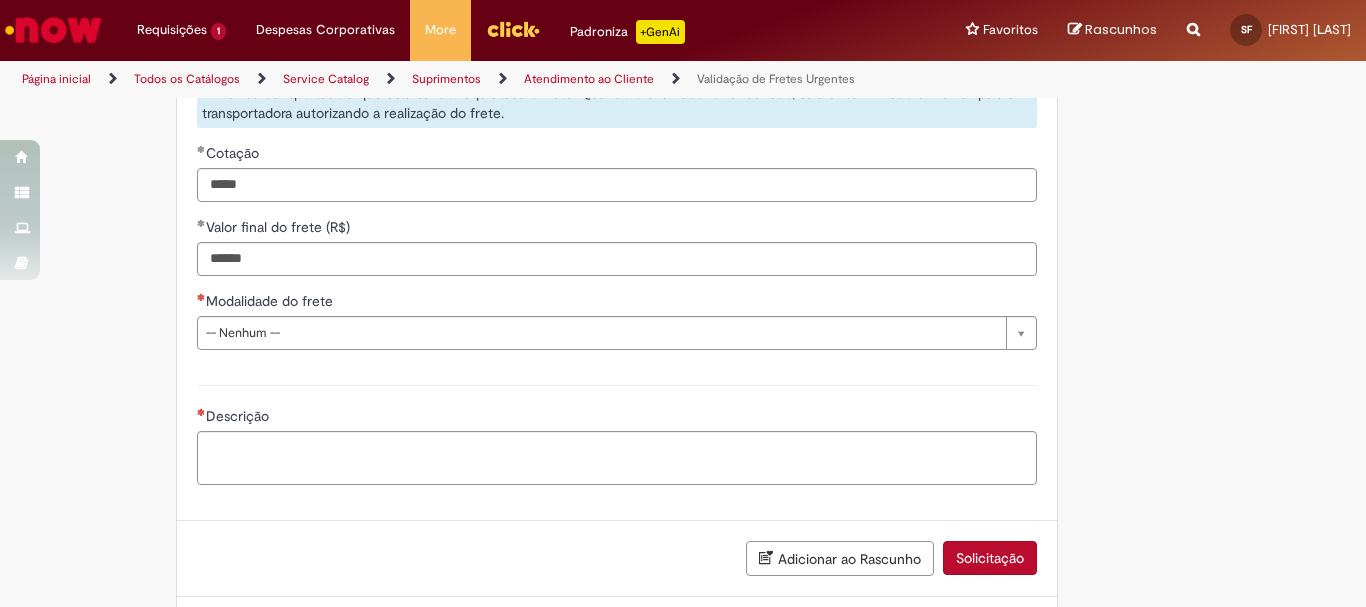 type on "*********" 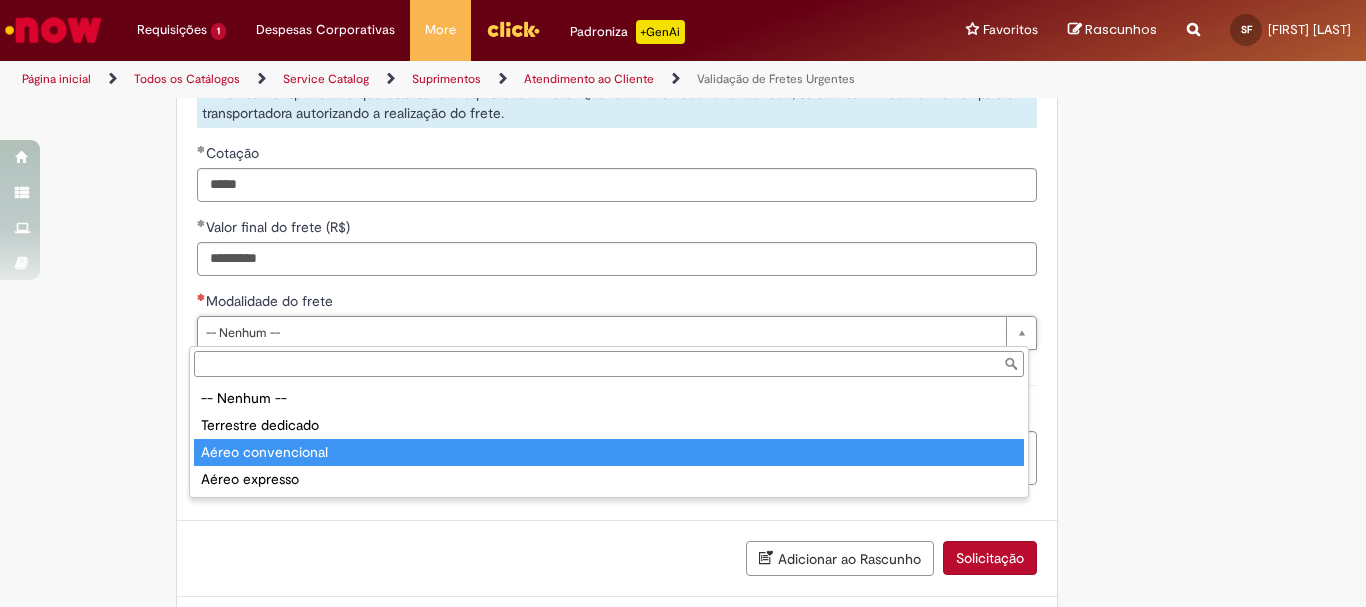 type on "**********" 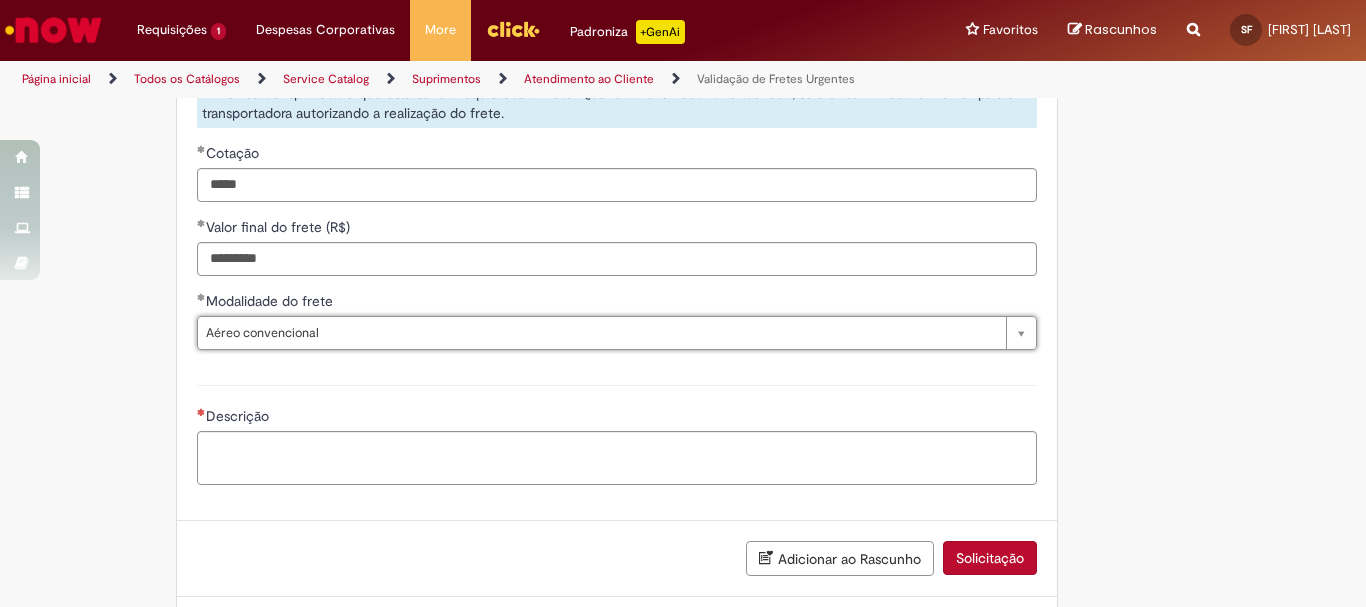 scroll, scrollTop: 1699, scrollLeft: 0, axis: vertical 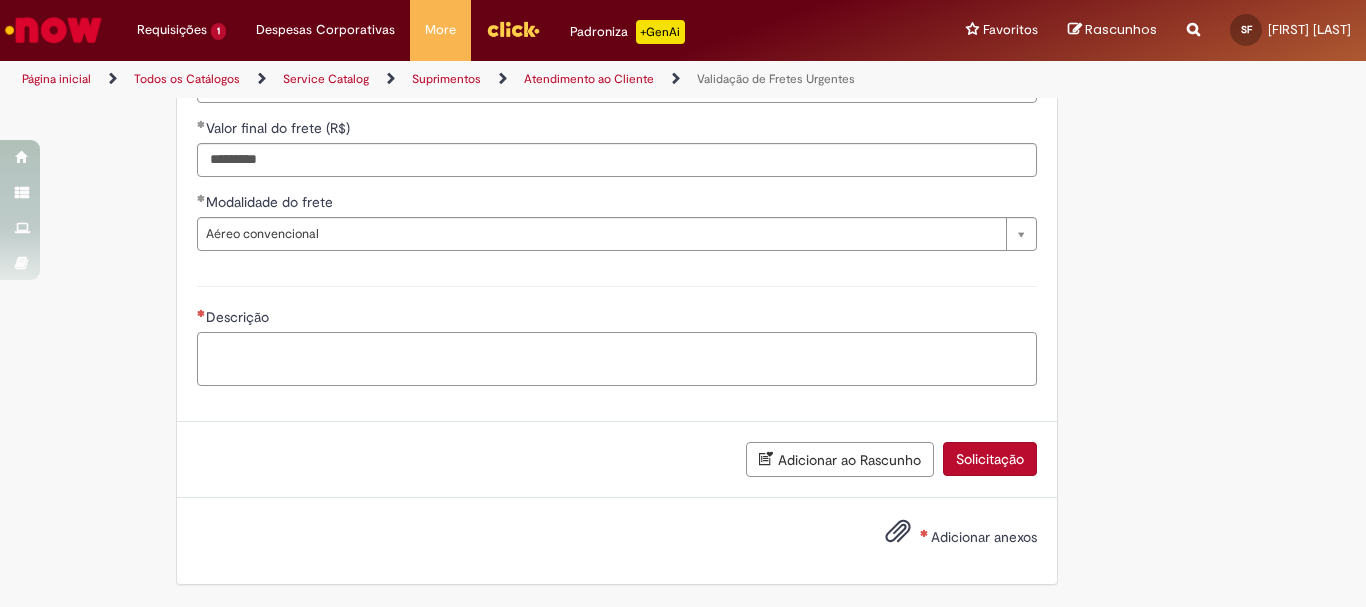 click on "Descrição" at bounding box center [617, 359] 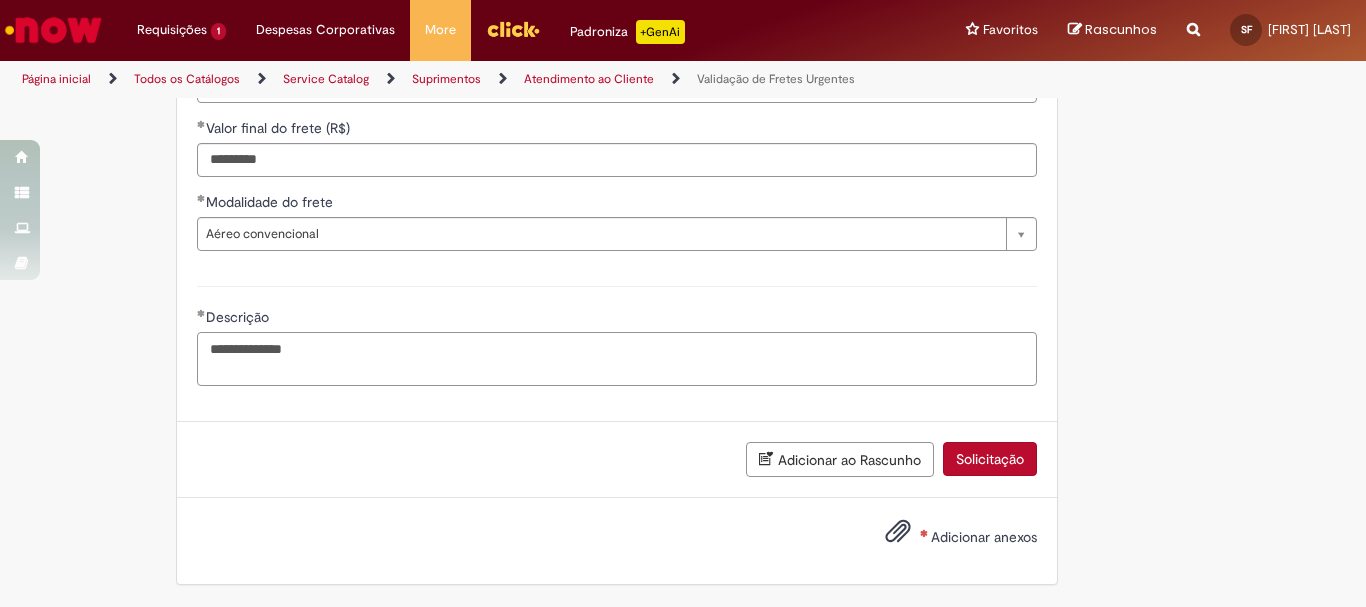 type on "**********" 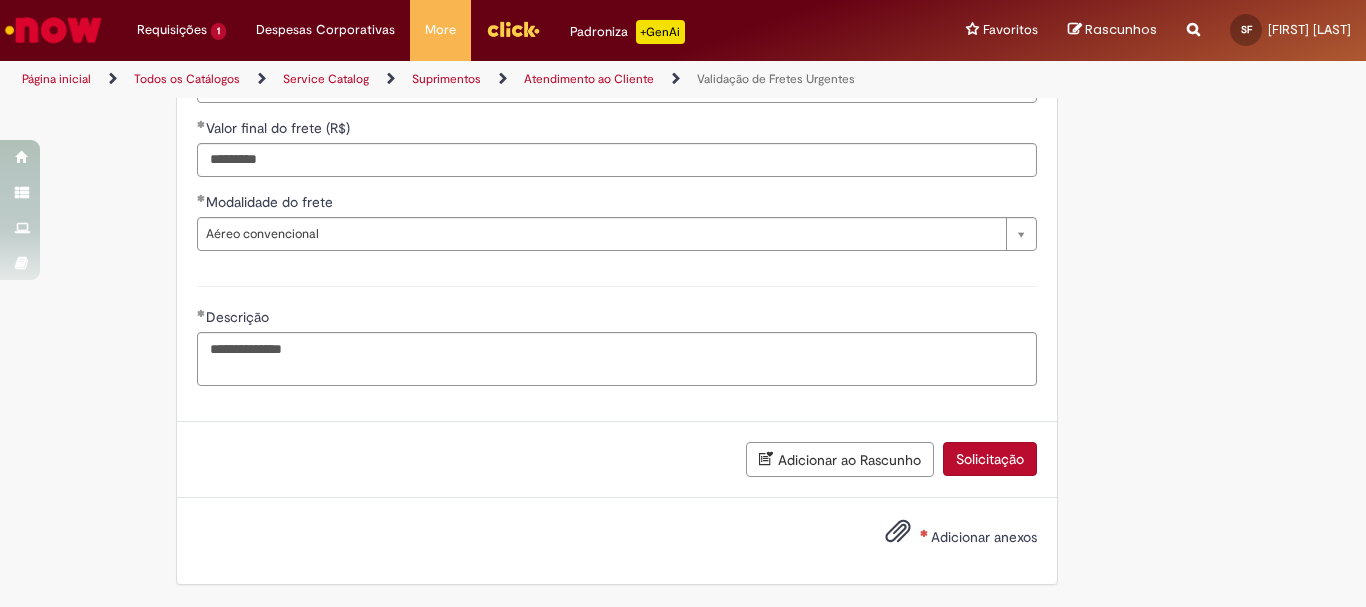 click on "Adicionar anexos" at bounding box center (984, 537) 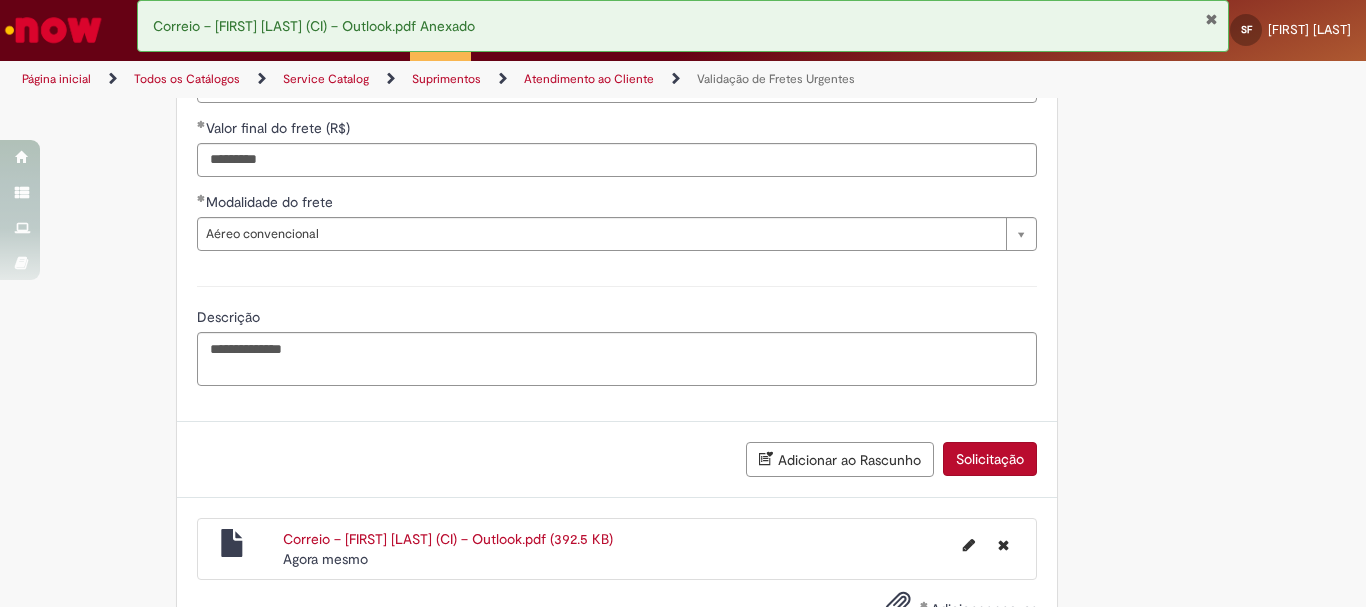 scroll, scrollTop: 1771, scrollLeft: 0, axis: vertical 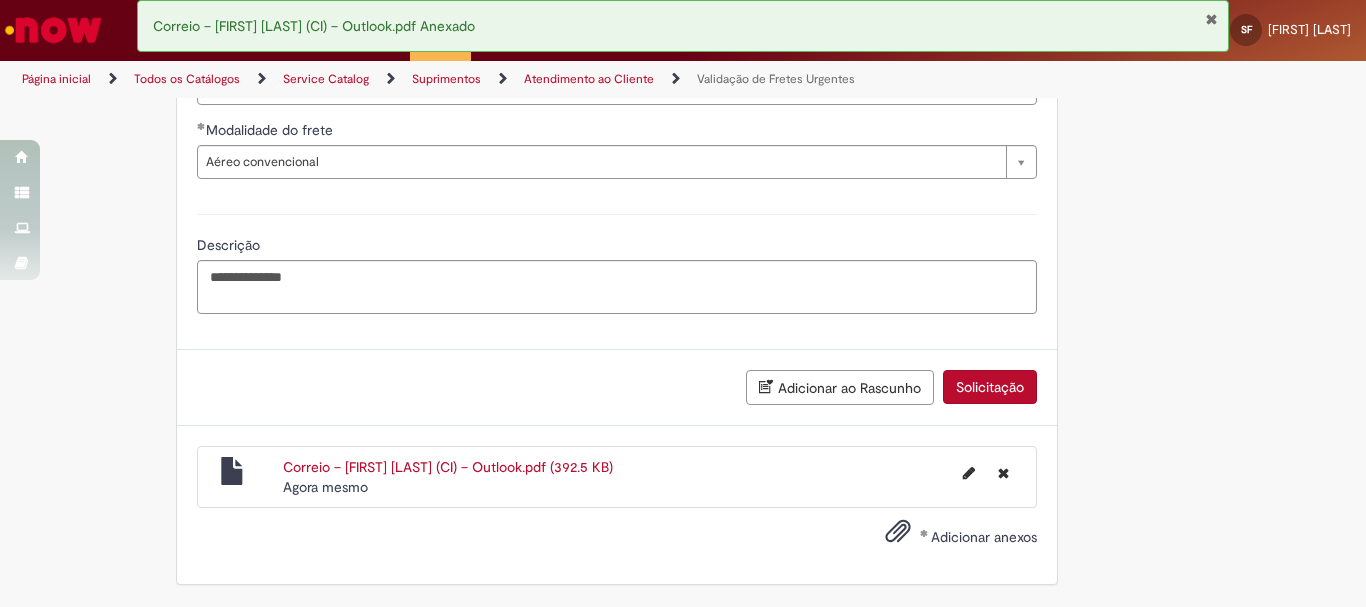 click on "Adicionar anexos" at bounding box center [984, 537] 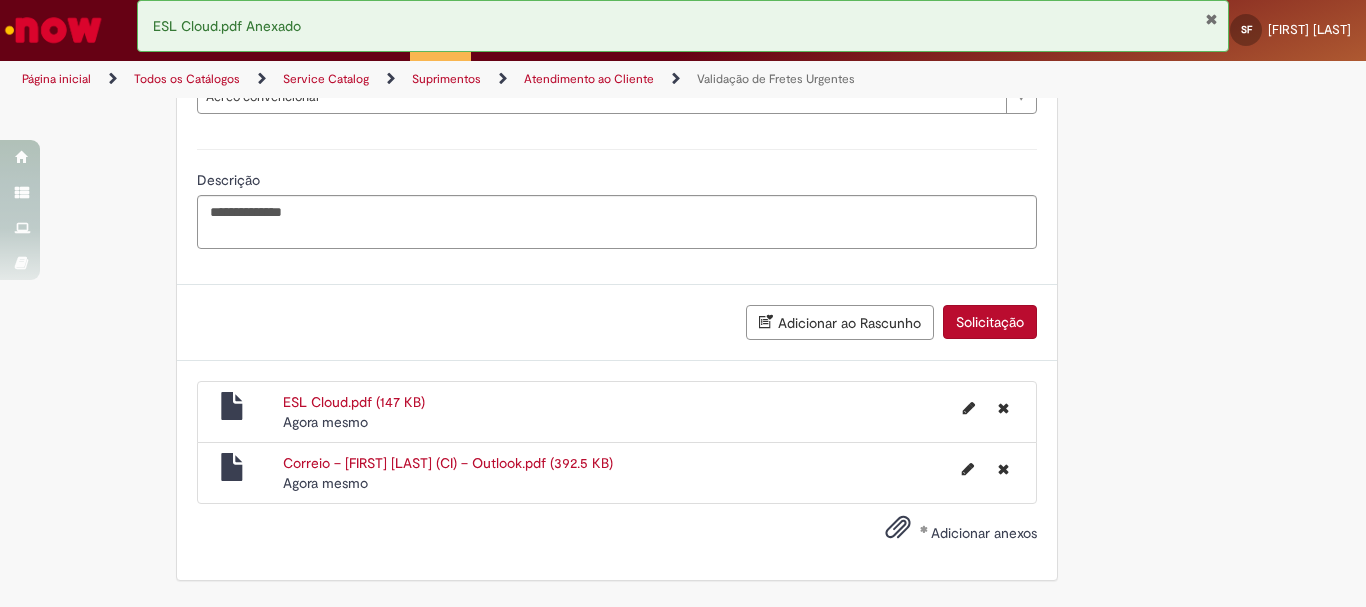 scroll, scrollTop: 1832, scrollLeft: 0, axis: vertical 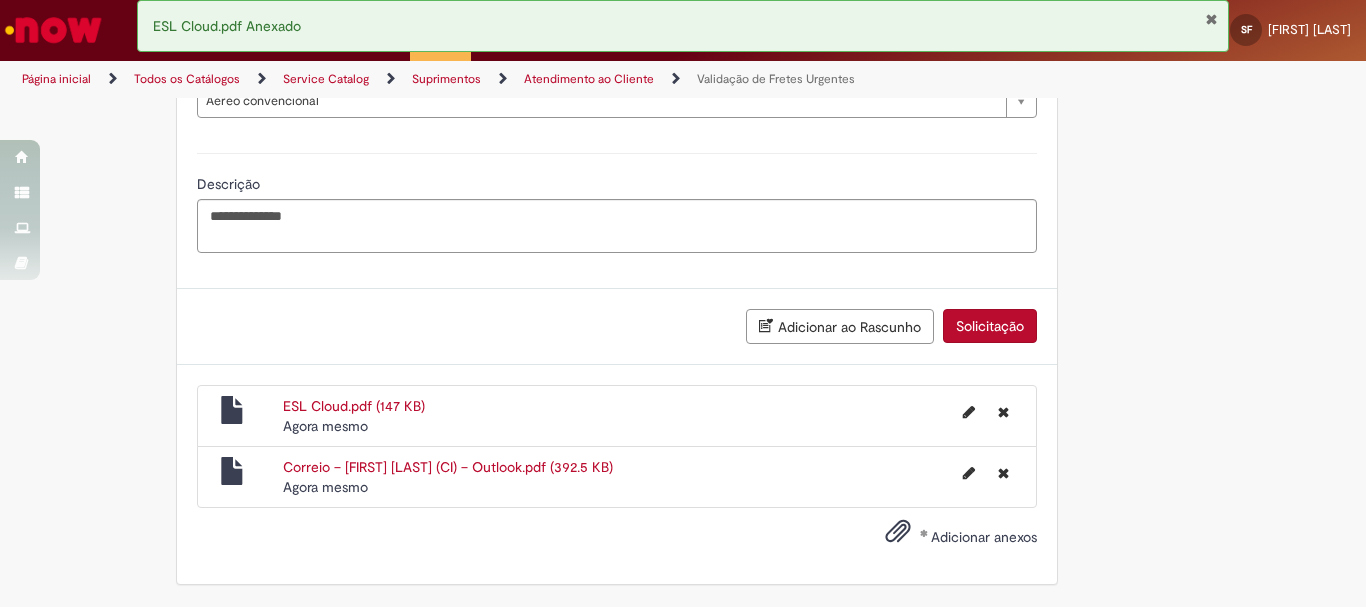 click on "ESL Cloud.pdf (147 KB) Agora mesmo Agora mesmo Correio – [FIRST] [LAST] (CI) – Outlook.pdf (392.5 KB) Agora mesmo Agora mesmo
Adicionar anexos" at bounding box center [617, 474] 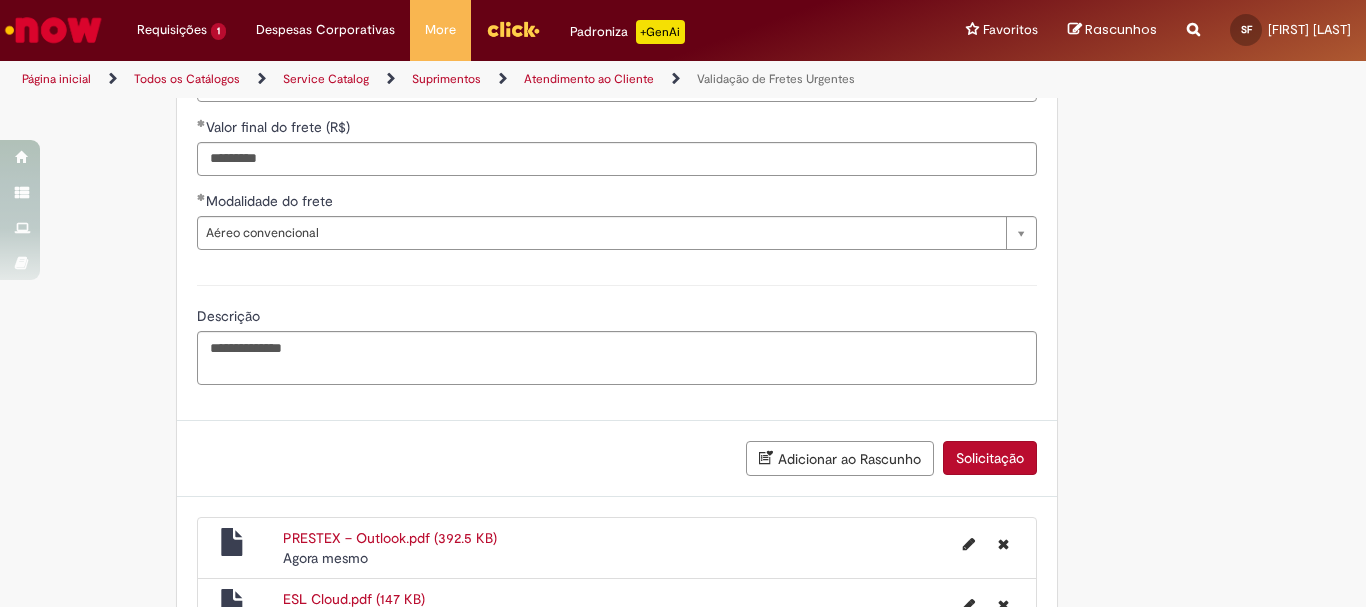 scroll, scrollTop: 1893, scrollLeft: 0, axis: vertical 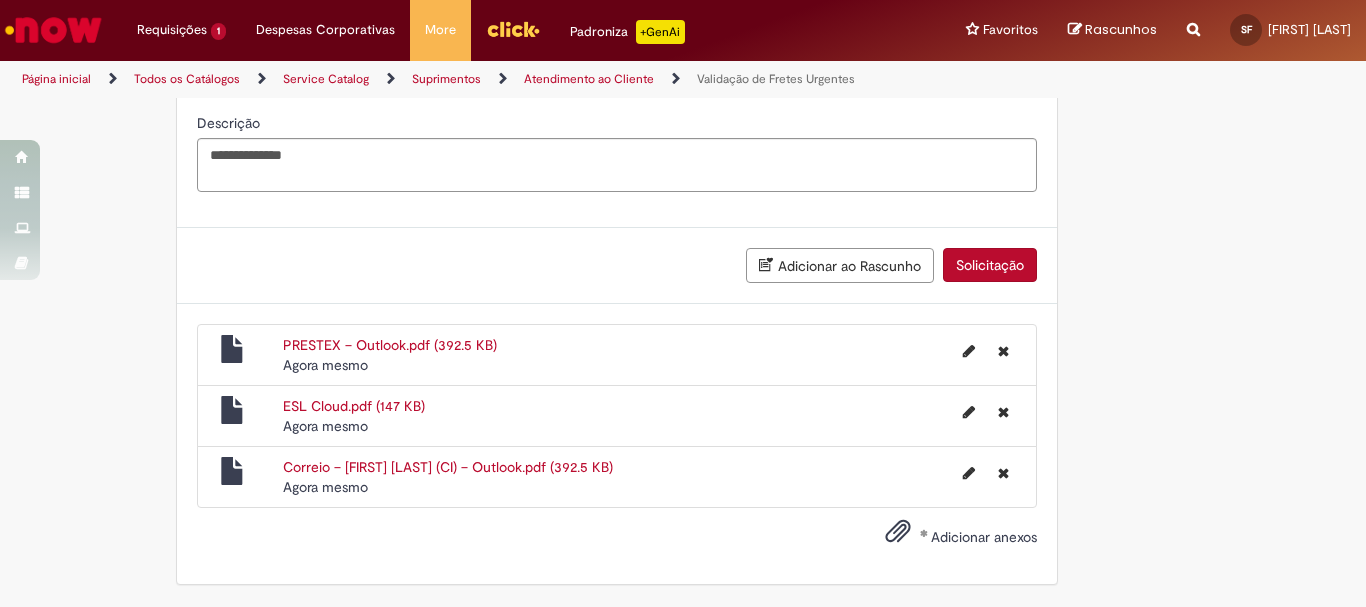 click on "Solicitação" at bounding box center [990, 265] 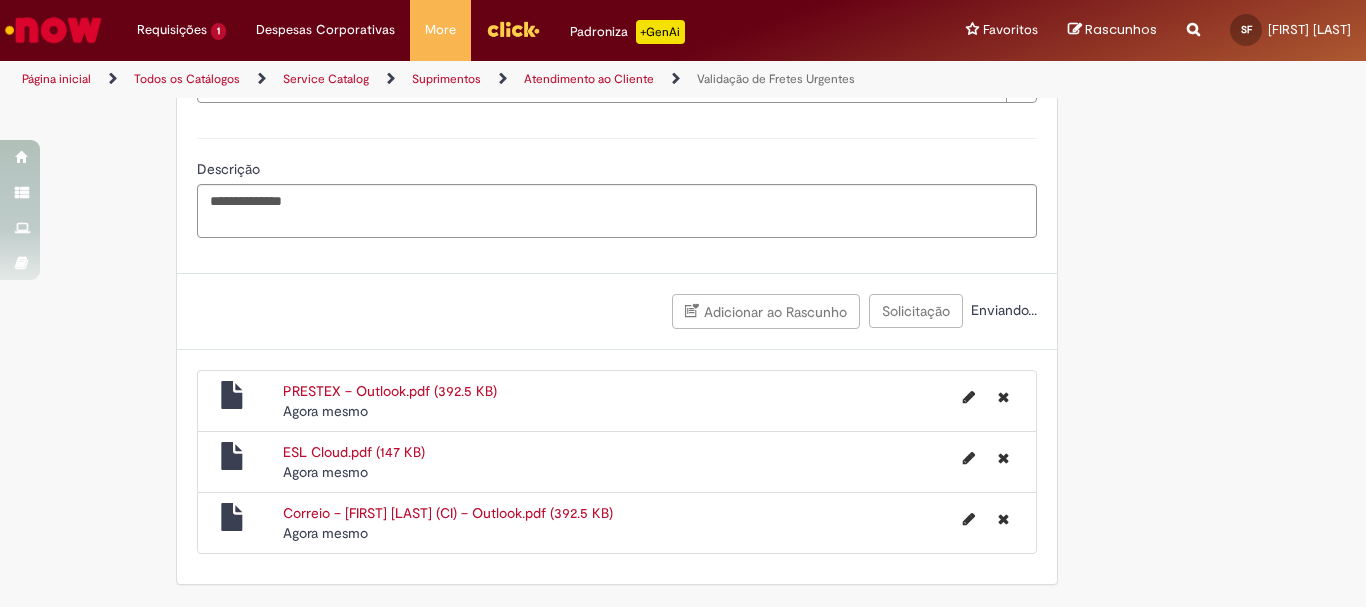 scroll, scrollTop: 1847, scrollLeft: 0, axis: vertical 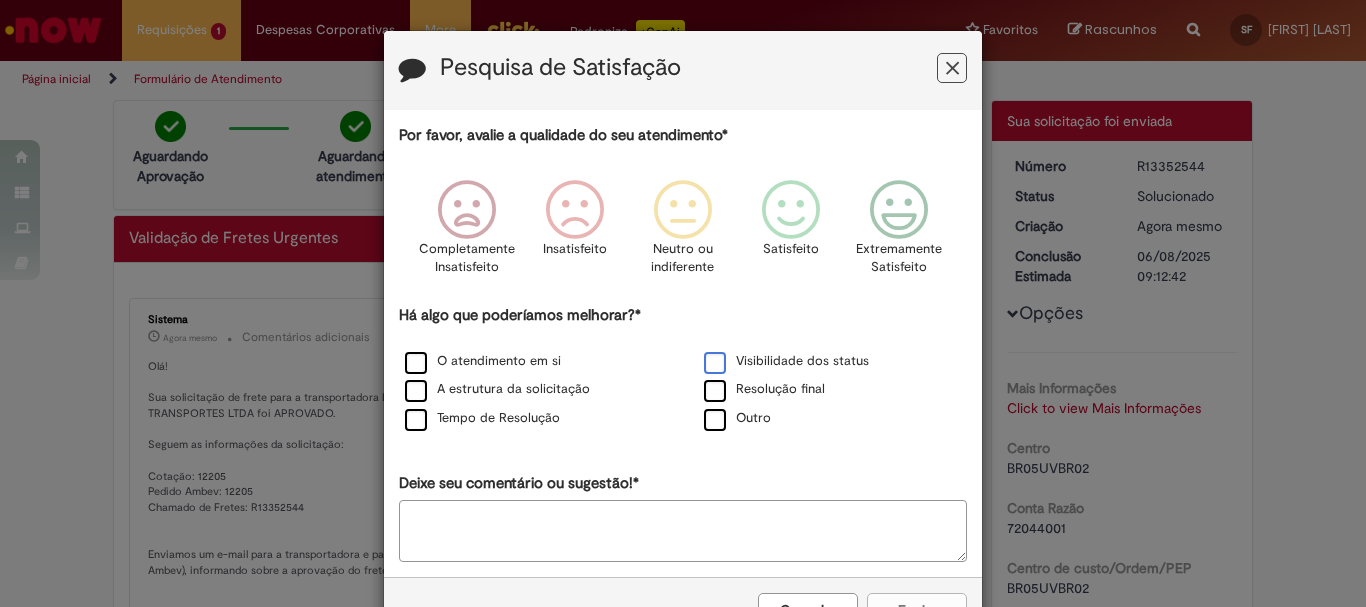 click on "Visibilidade dos status" at bounding box center (786, 361) 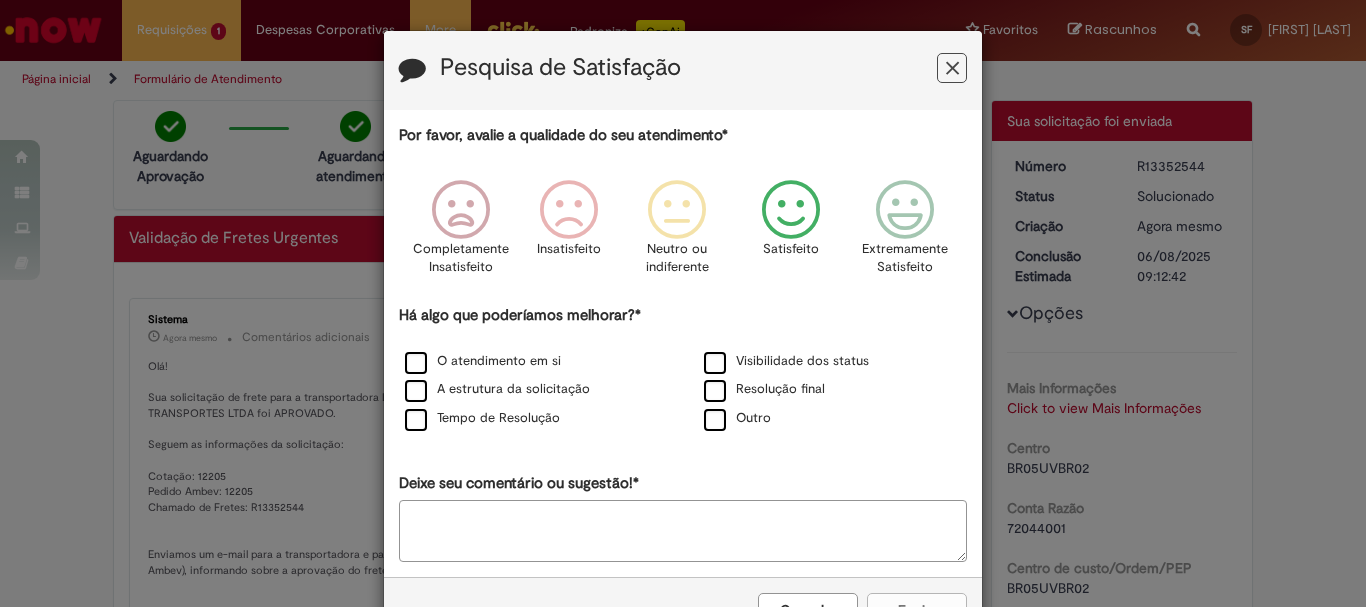 click at bounding box center [791, 210] 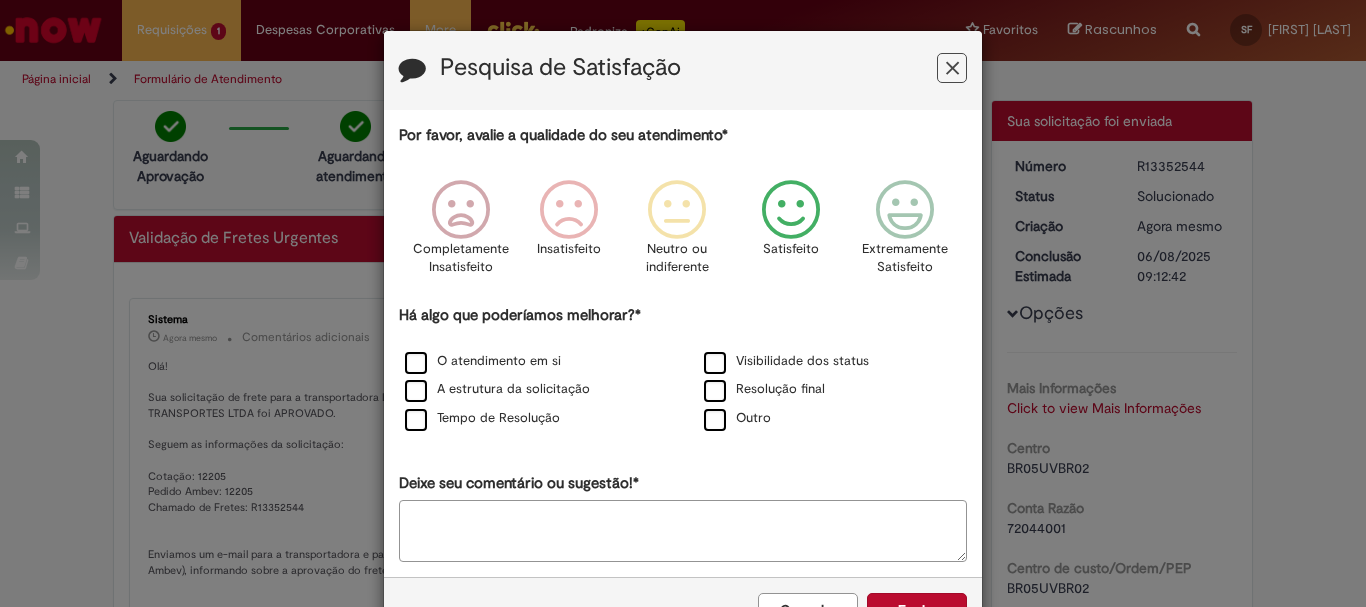 scroll, scrollTop: 66, scrollLeft: 0, axis: vertical 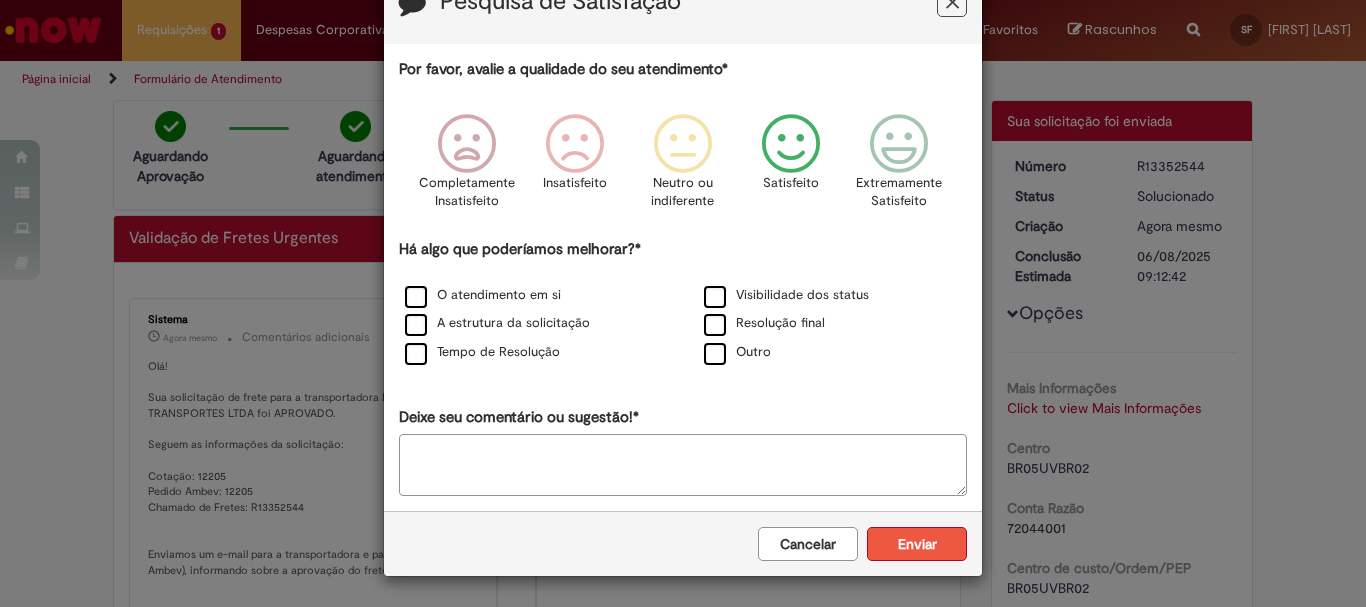 click on "Enviar" at bounding box center (917, 544) 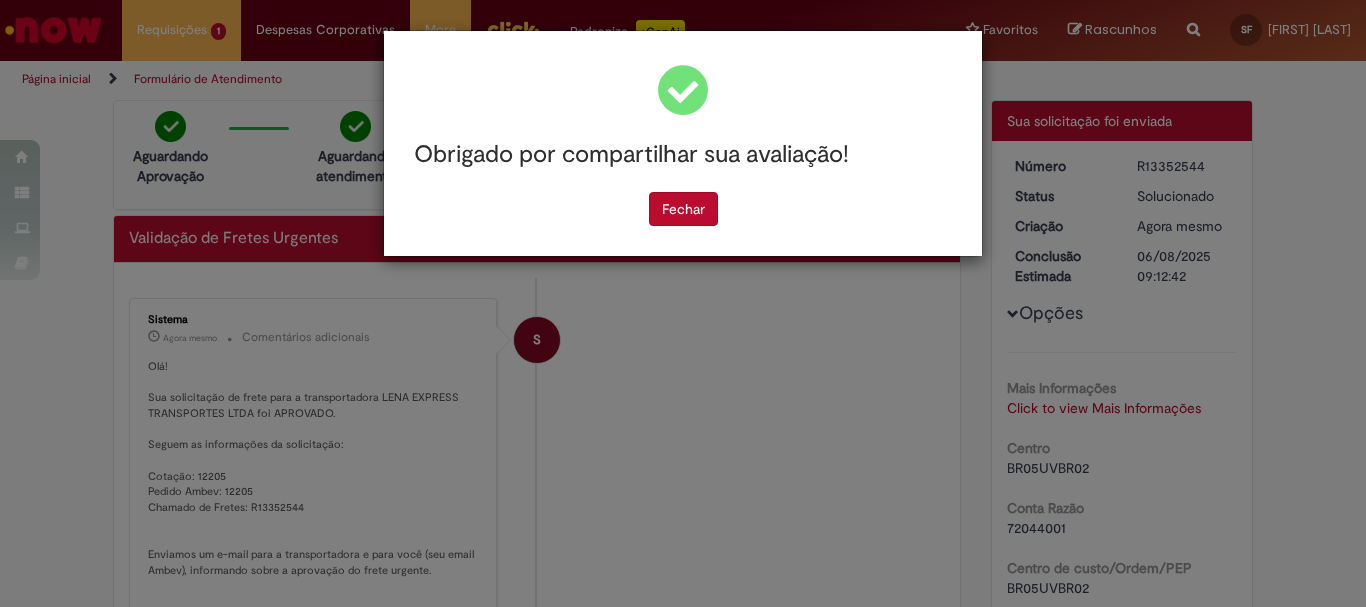 scroll, scrollTop: 0, scrollLeft: 0, axis: both 